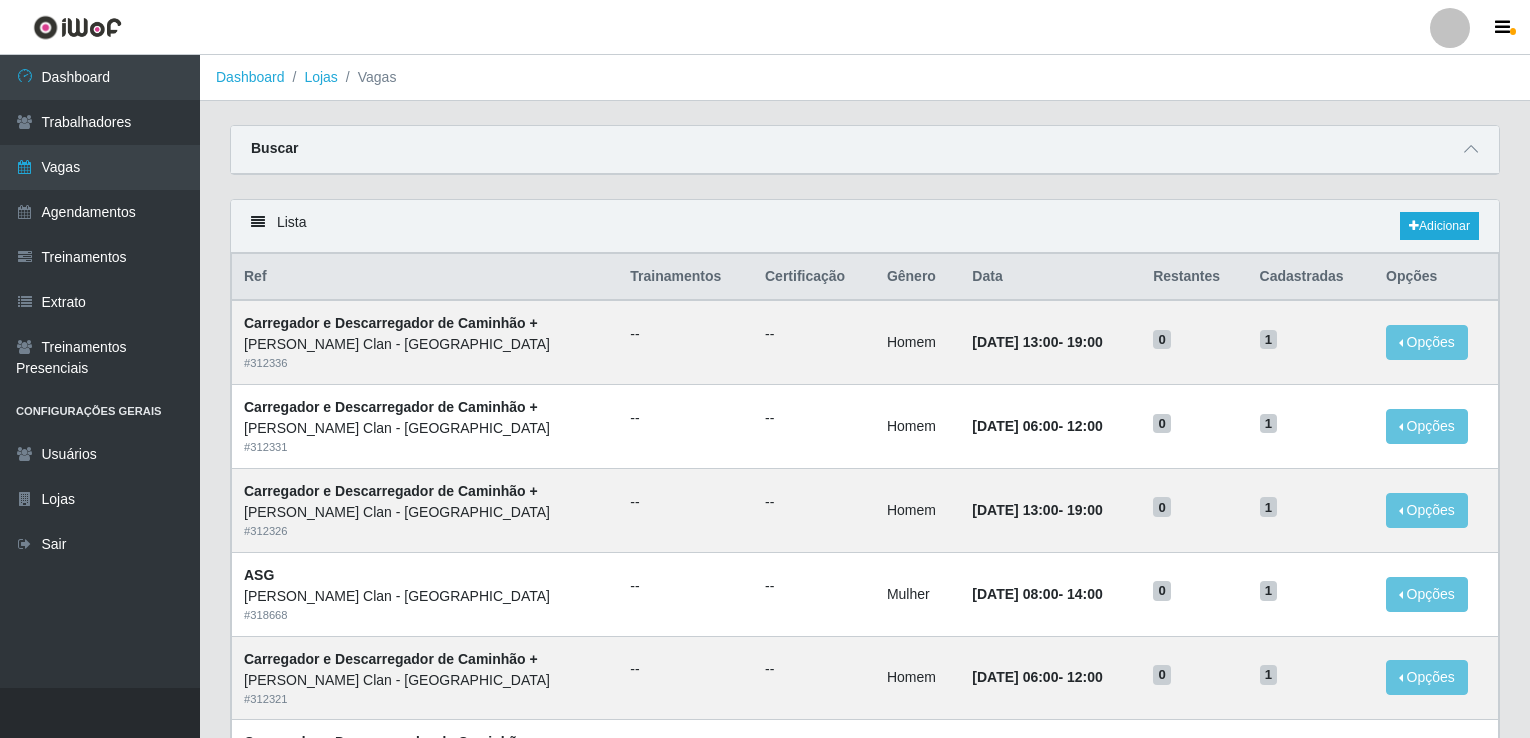 scroll, scrollTop: 0, scrollLeft: 0, axis: both 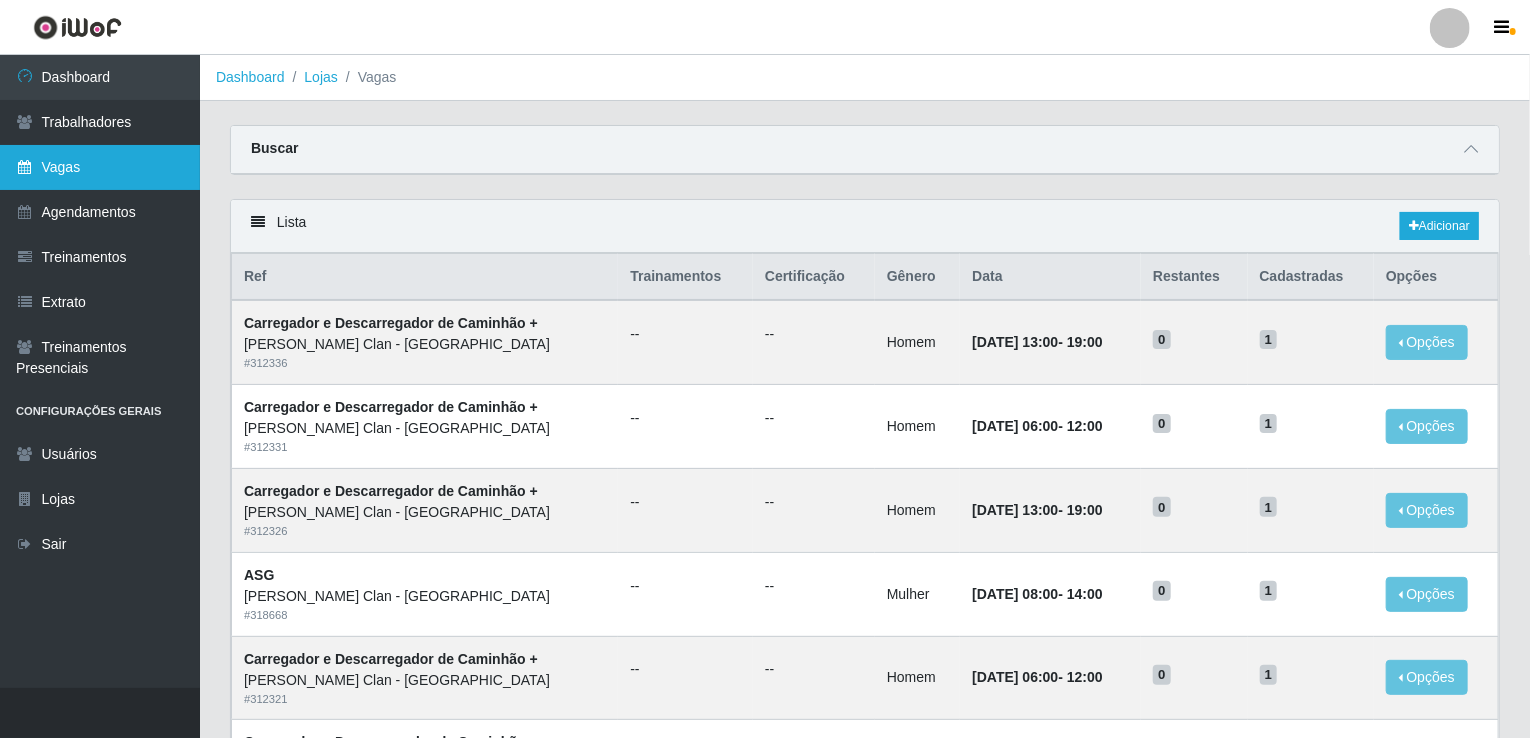 click on "Vagas" at bounding box center [100, 167] 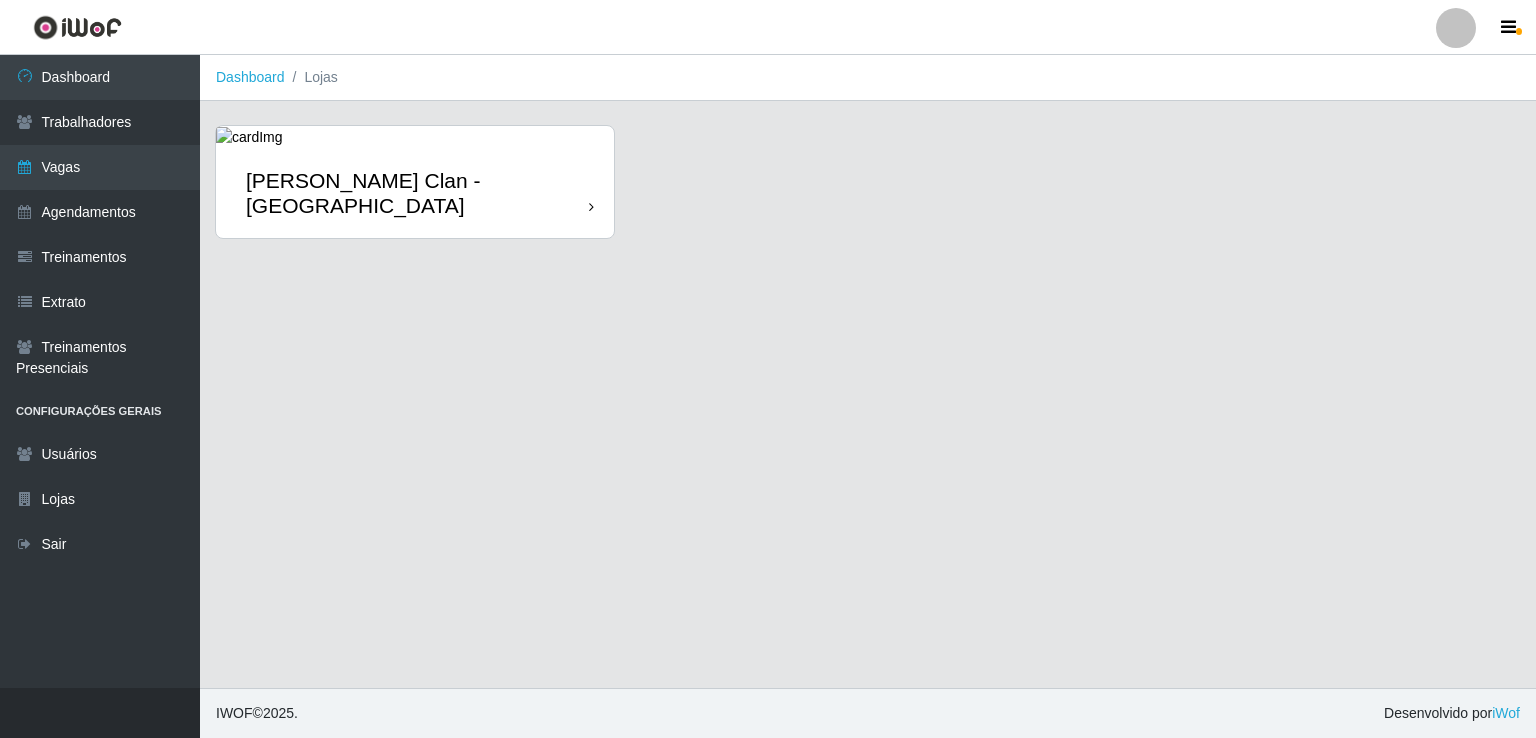 click on "Leite Clan - [GEOGRAPHIC_DATA]" at bounding box center [415, 193] 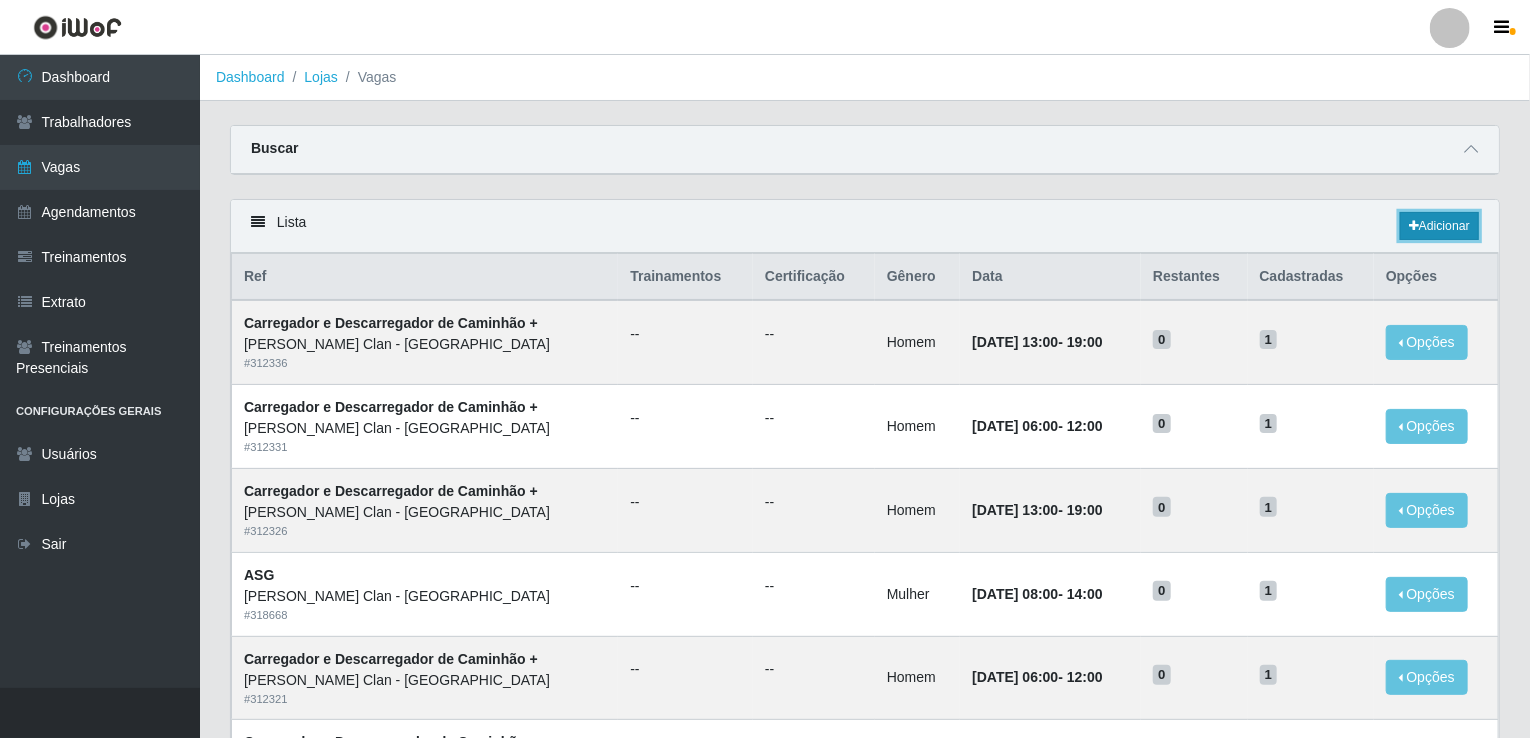 click on "Adicionar" at bounding box center (1439, 226) 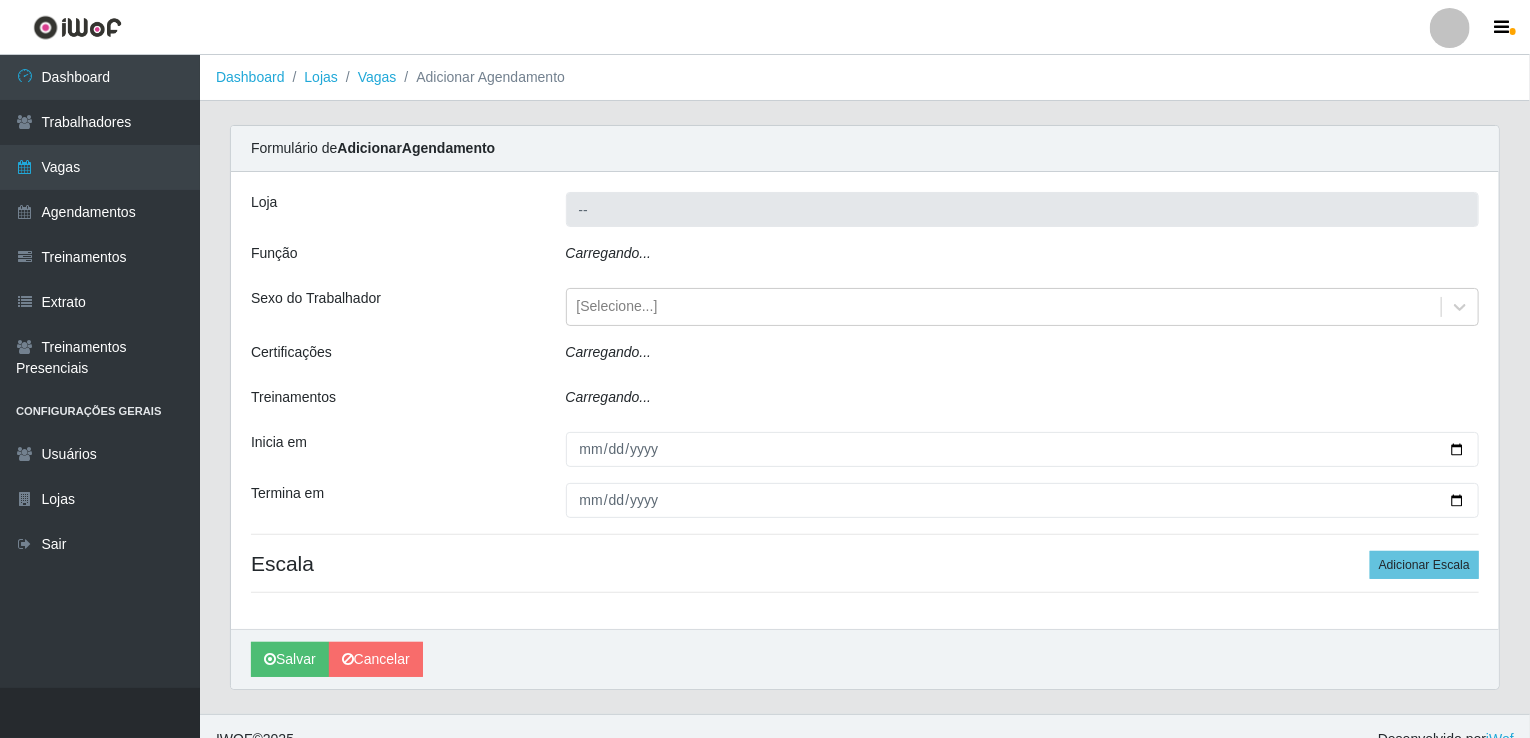 type on "Leite Clan - [GEOGRAPHIC_DATA]" 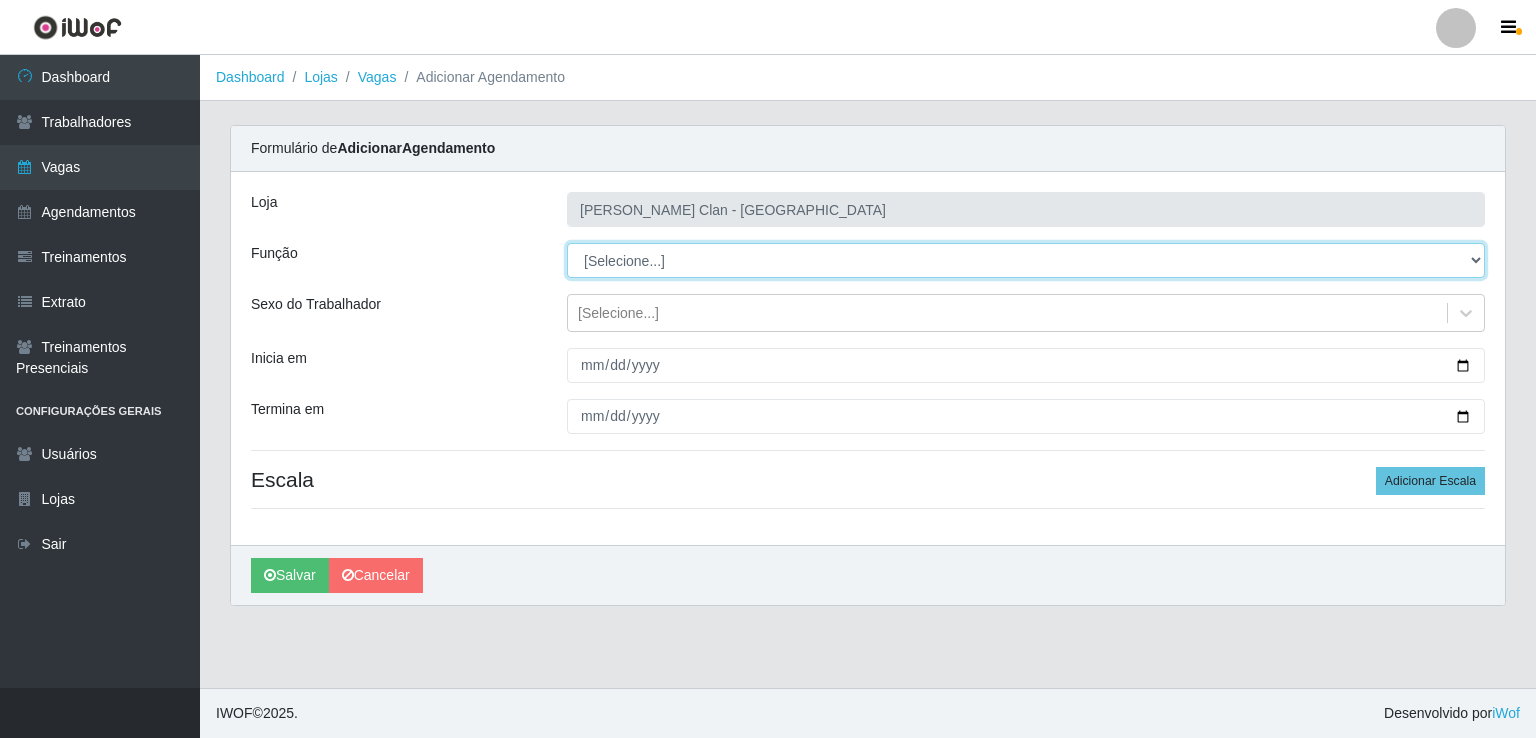 click on "[Selecione...] ASG ASG + Carregador e Descarregador de Caminhão Carregador e Descarregador de Caminhão + Carregador e Descarregador de Caminhão ++" at bounding box center (1026, 260) 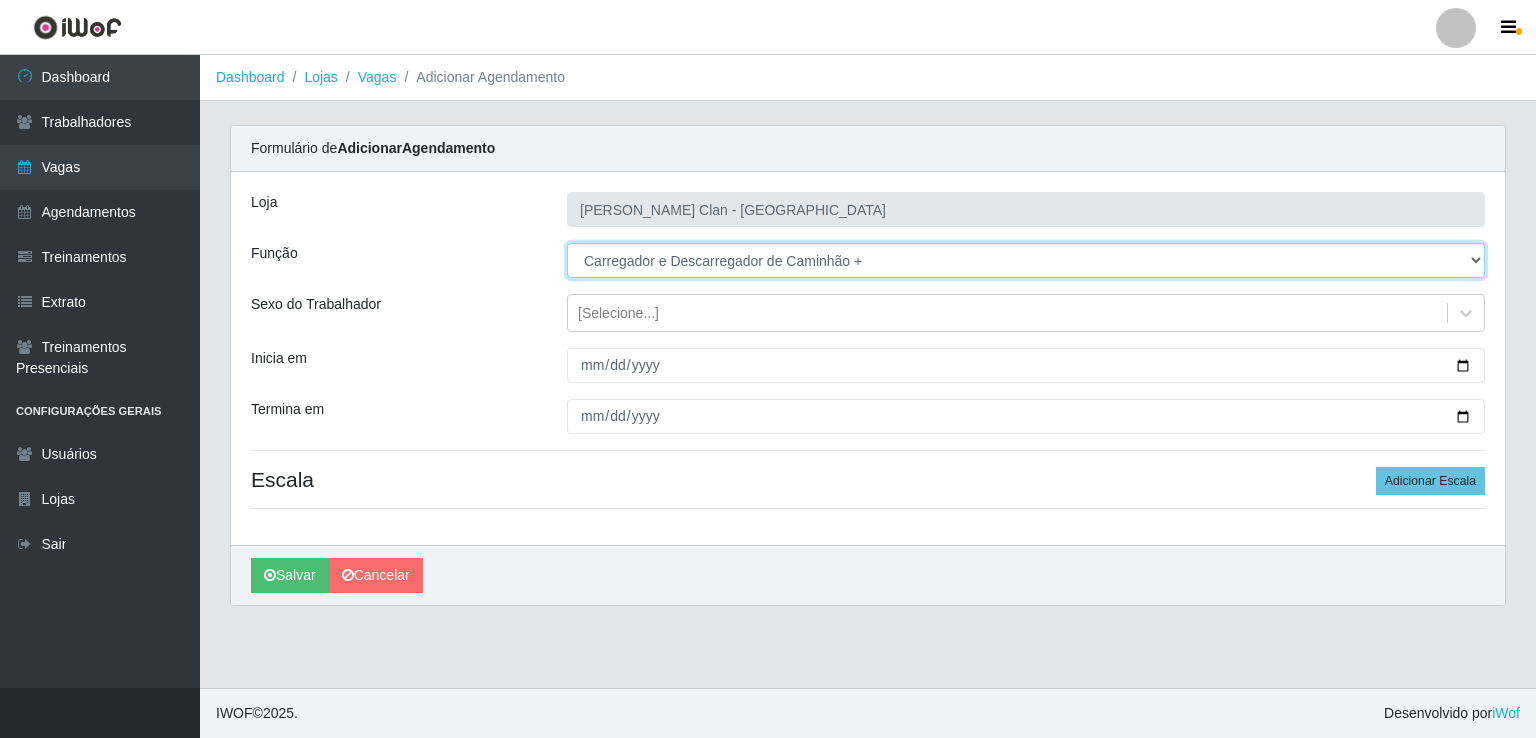 click on "[Selecione...] ASG ASG + Carregador e Descarregador de Caminhão Carregador e Descarregador de Caminhão + Carregador e Descarregador de Caminhão ++" at bounding box center (1026, 260) 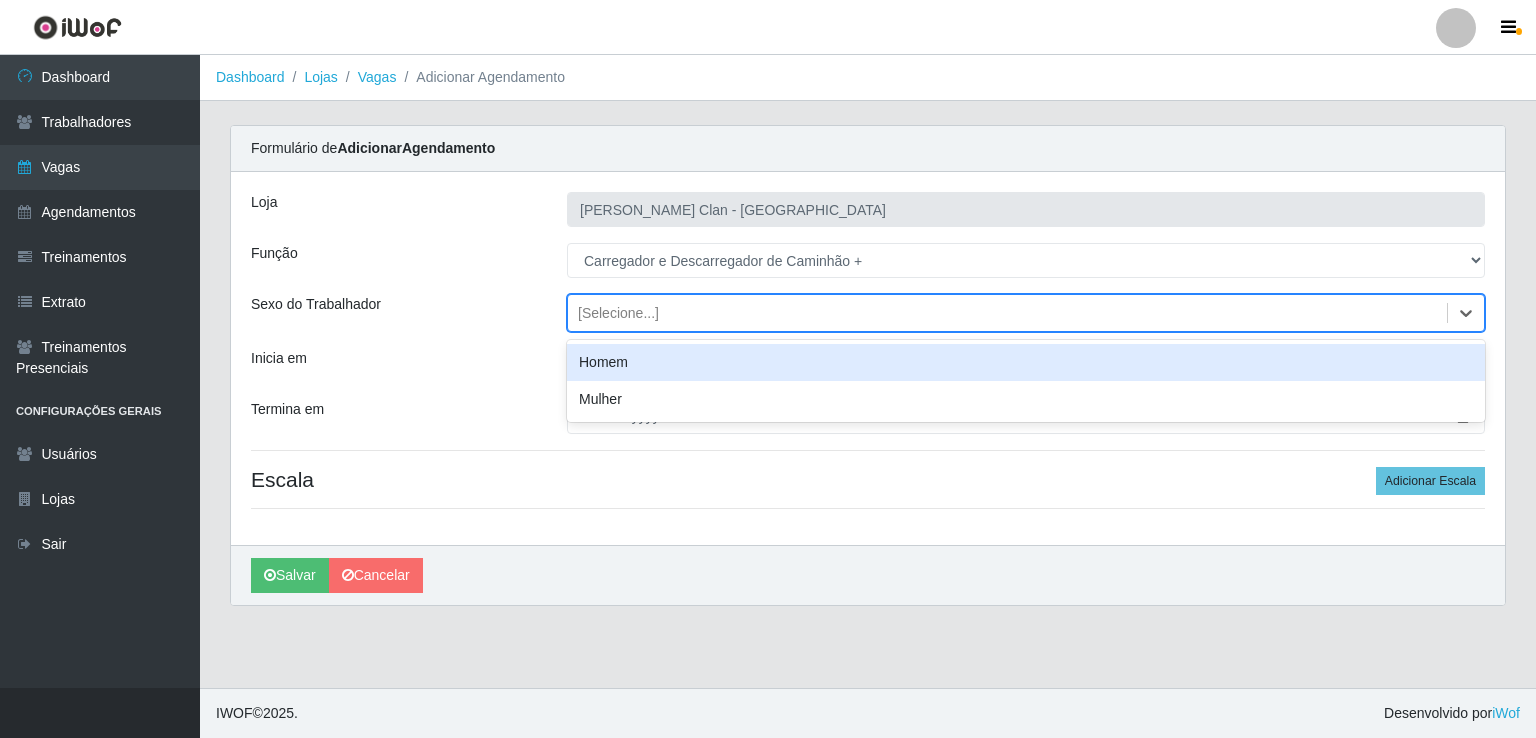 click on "[Selecione...]" at bounding box center (1007, 313) 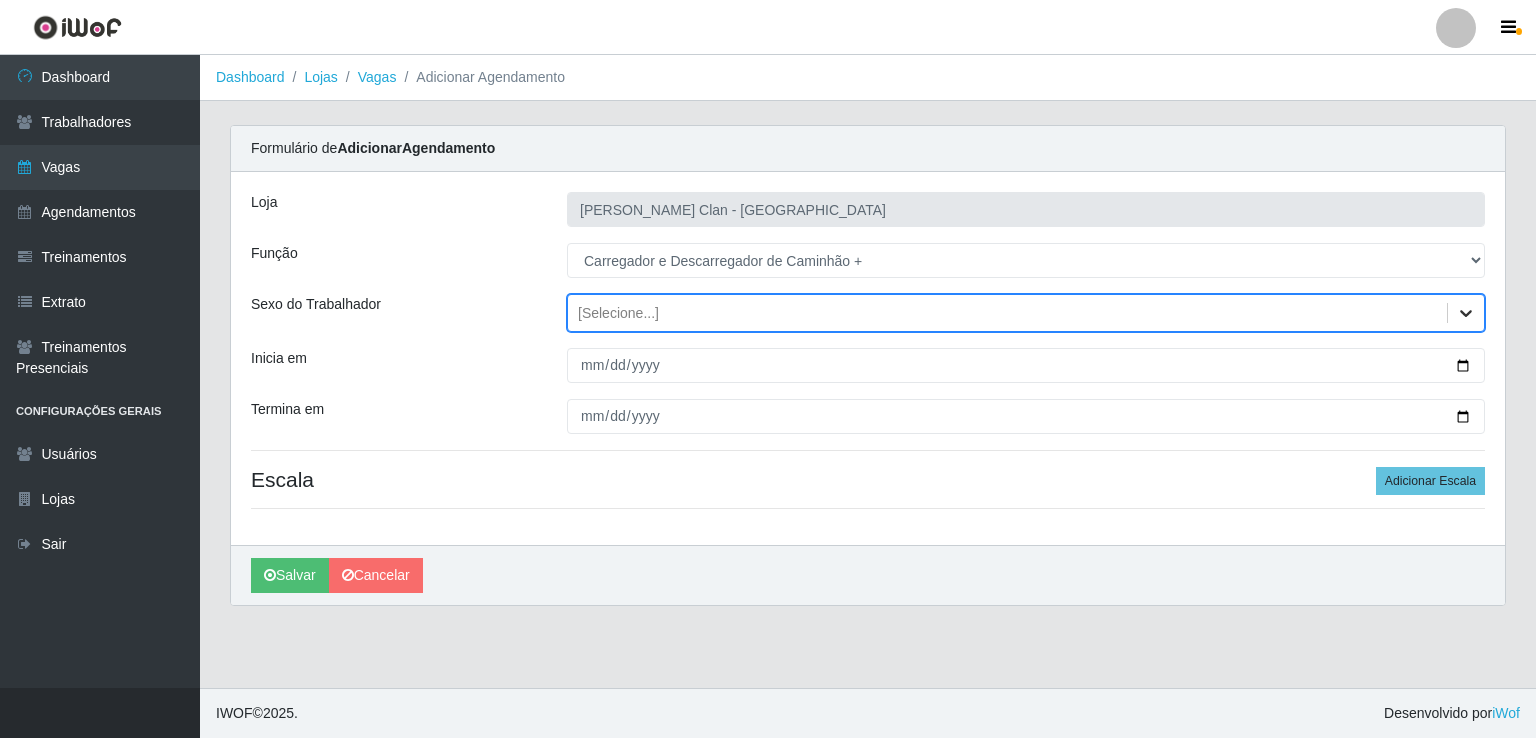 click 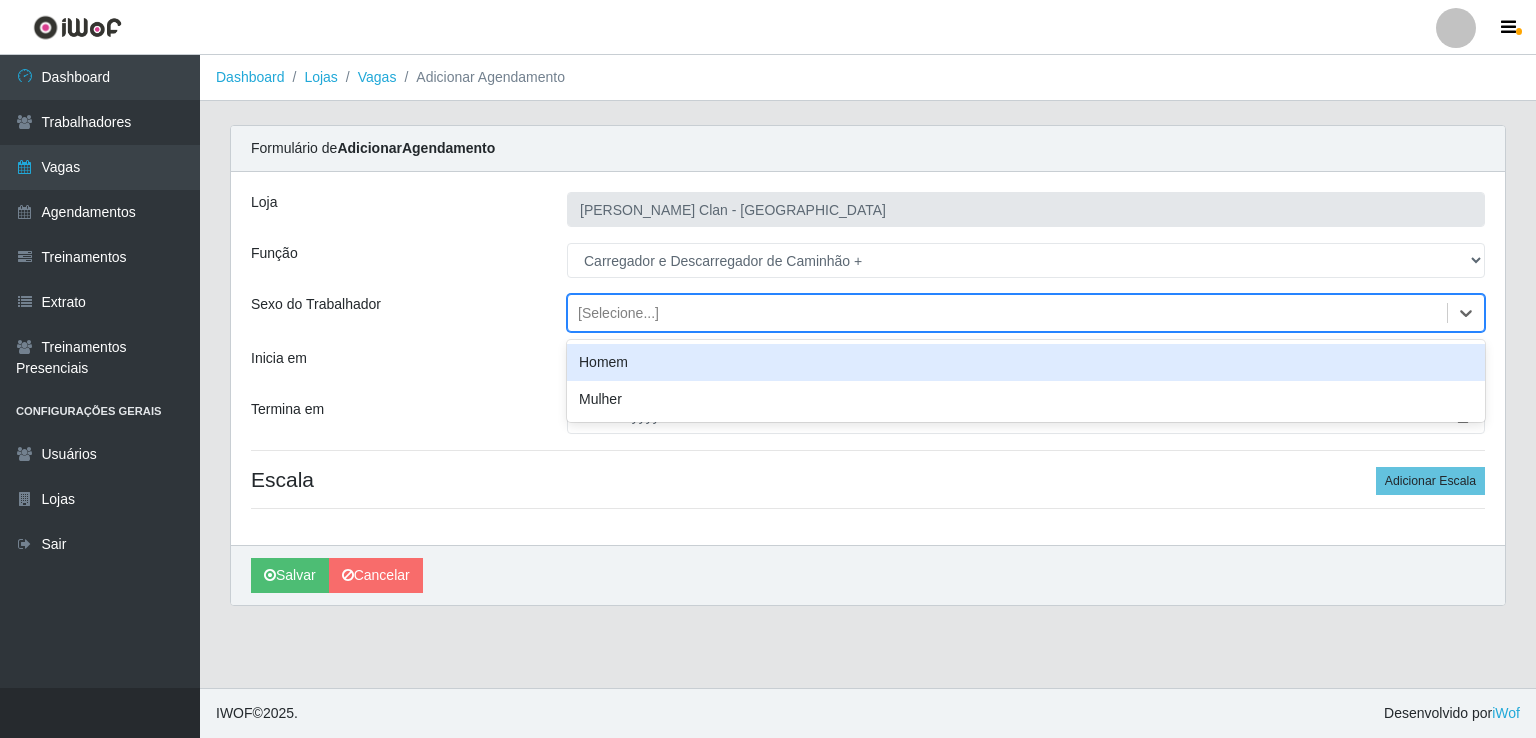click on "Homem" at bounding box center (1026, 362) 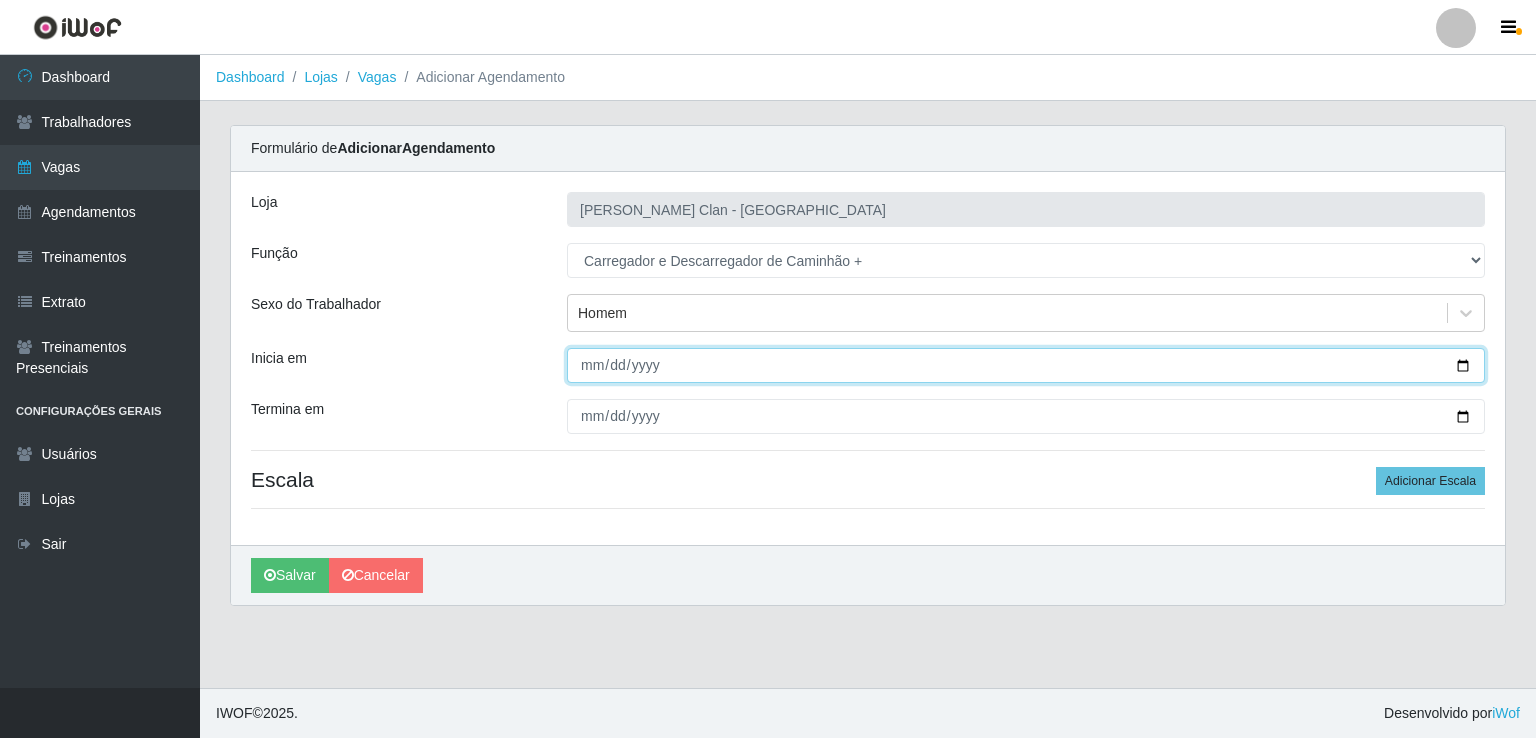 click on "Inicia em" at bounding box center (1026, 365) 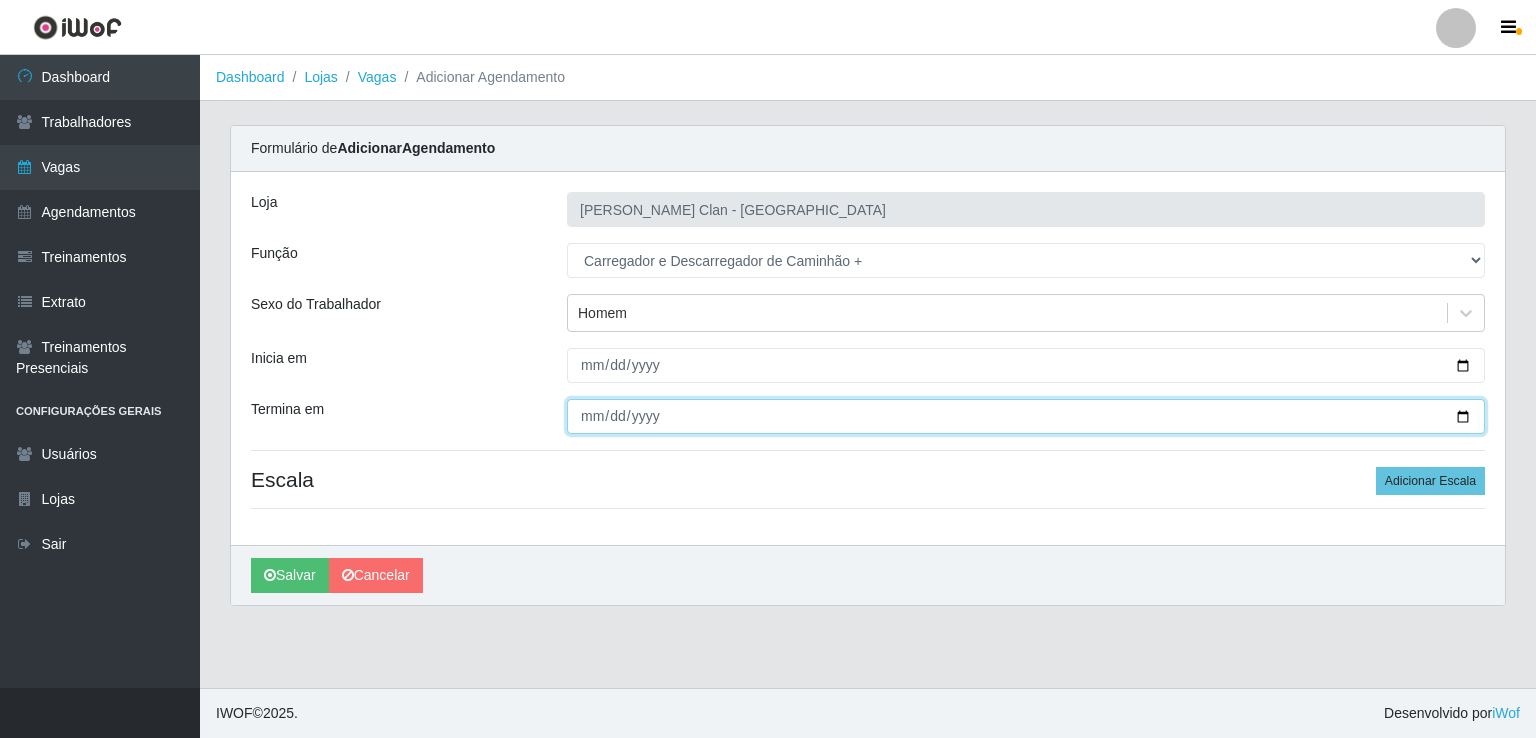 click on "Termina em" at bounding box center [1026, 416] 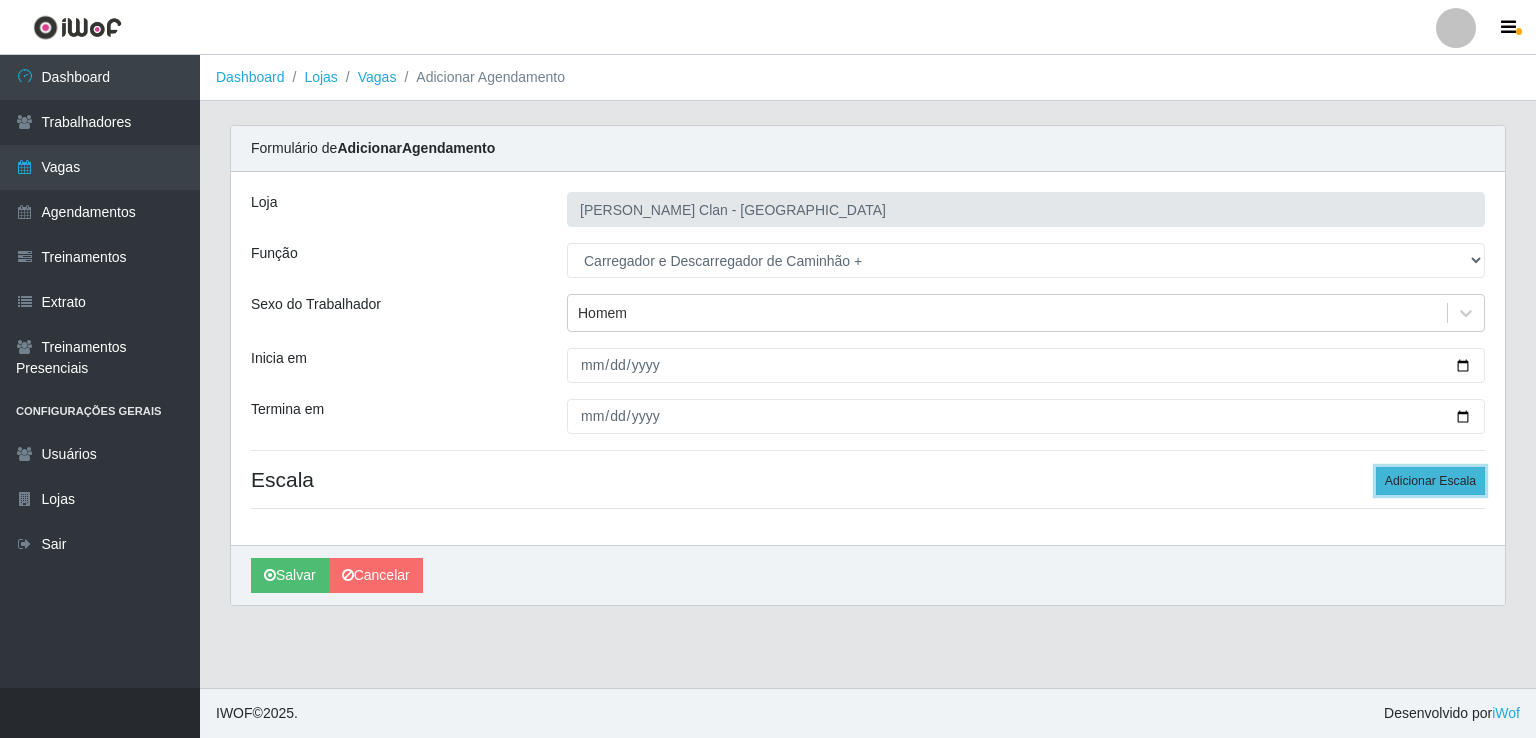 click on "Adicionar Escala" at bounding box center (1430, 481) 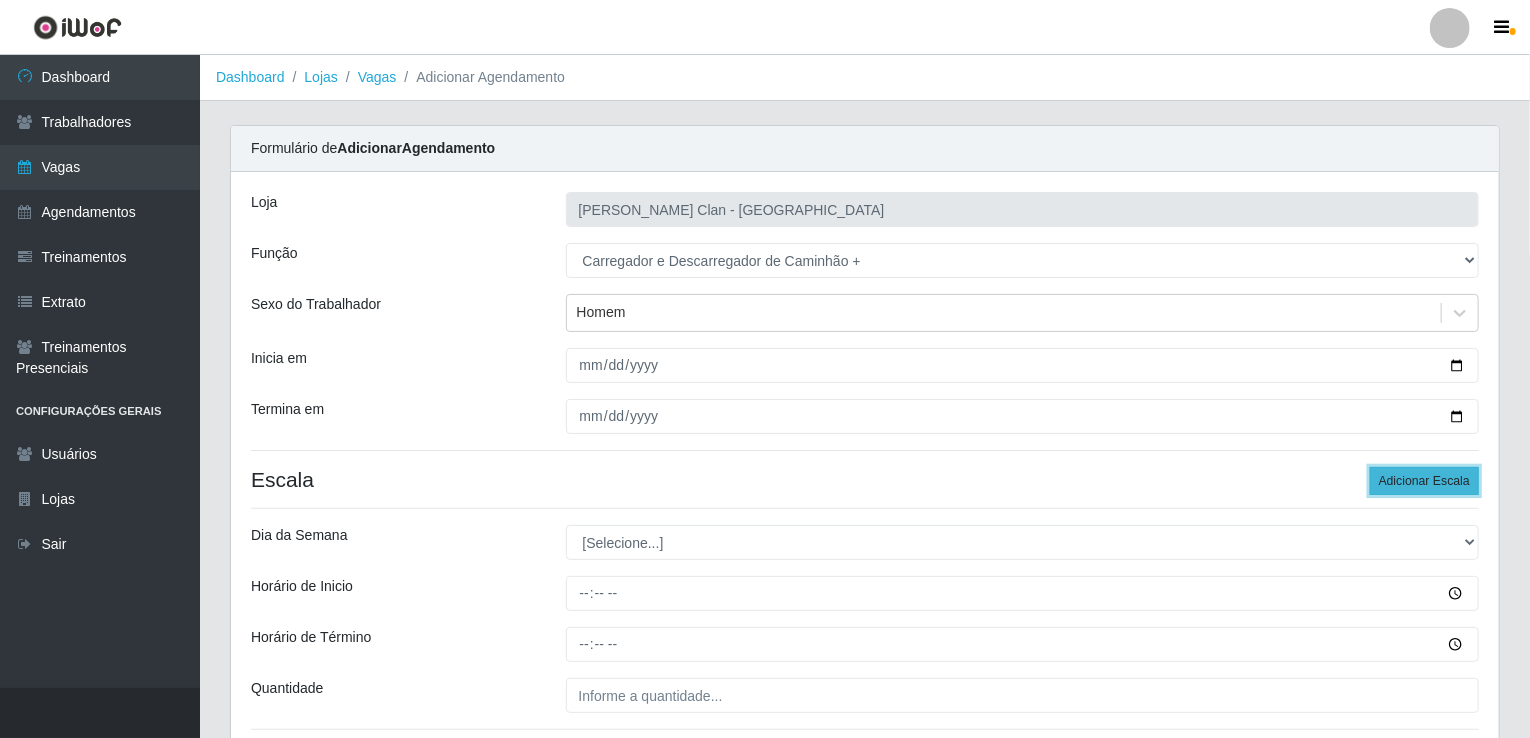 click on "Adicionar Escala" at bounding box center (1424, 481) 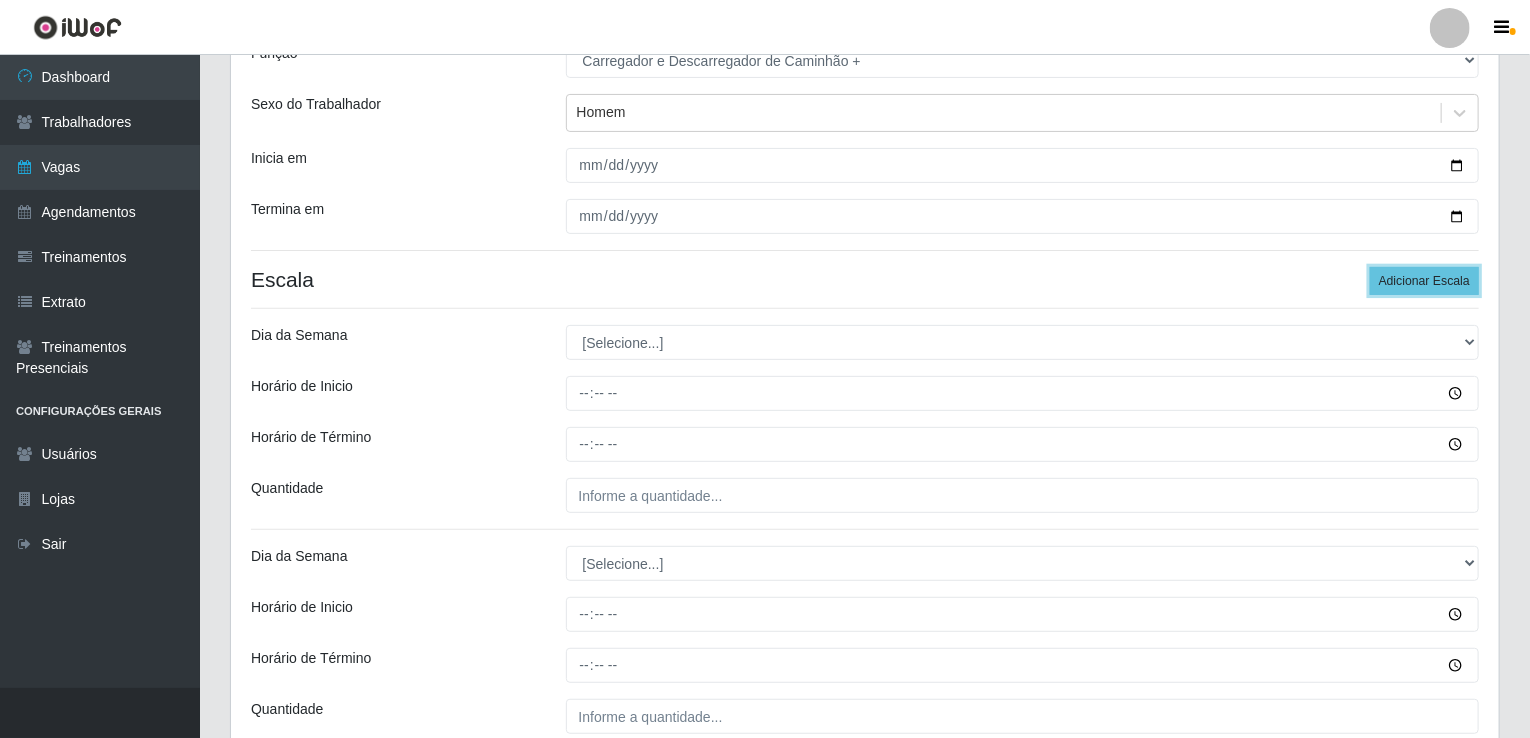 scroll, scrollTop: 300, scrollLeft: 0, axis: vertical 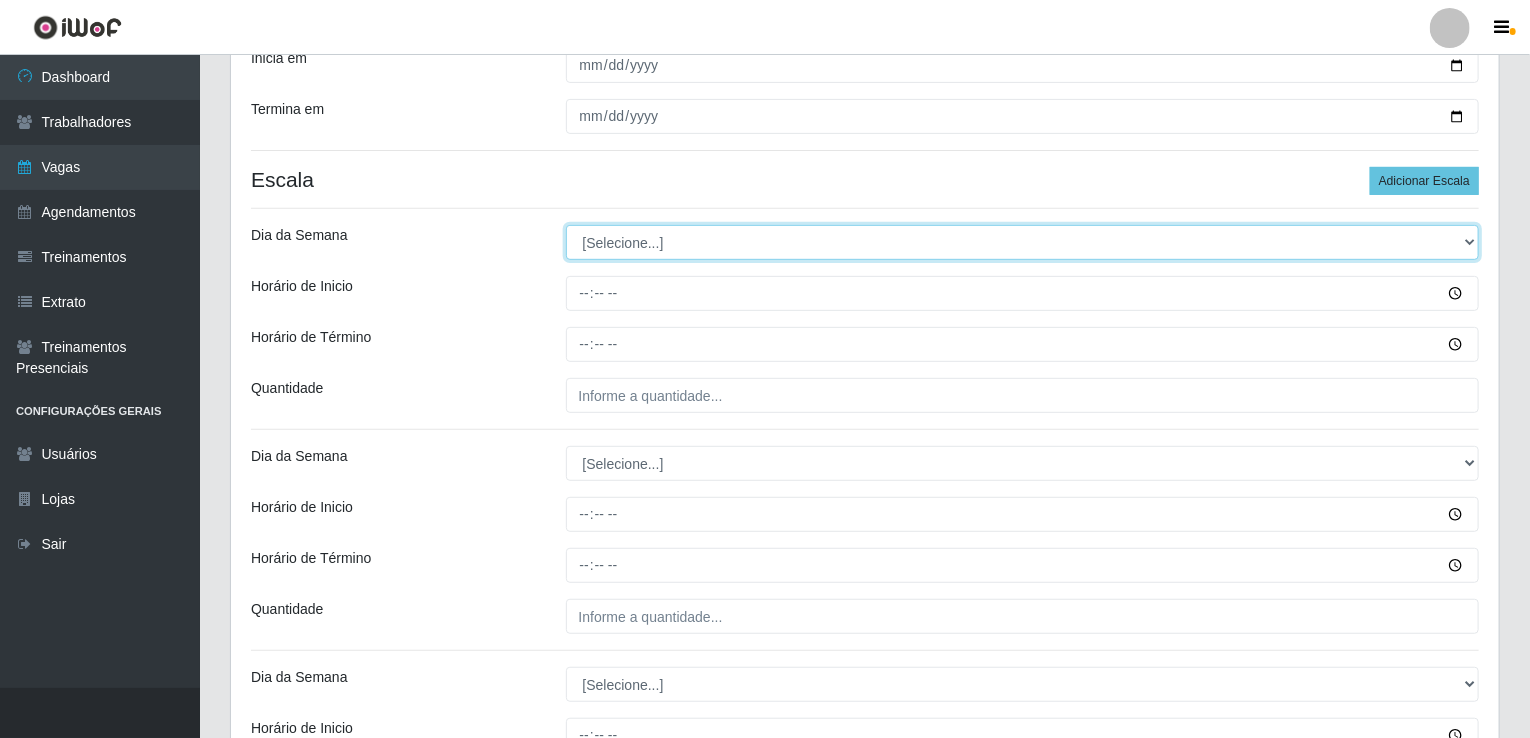 click on "[Selecione...] Segunda Terça Quarta Quinta Sexta Sábado Domingo" at bounding box center [1023, 242] 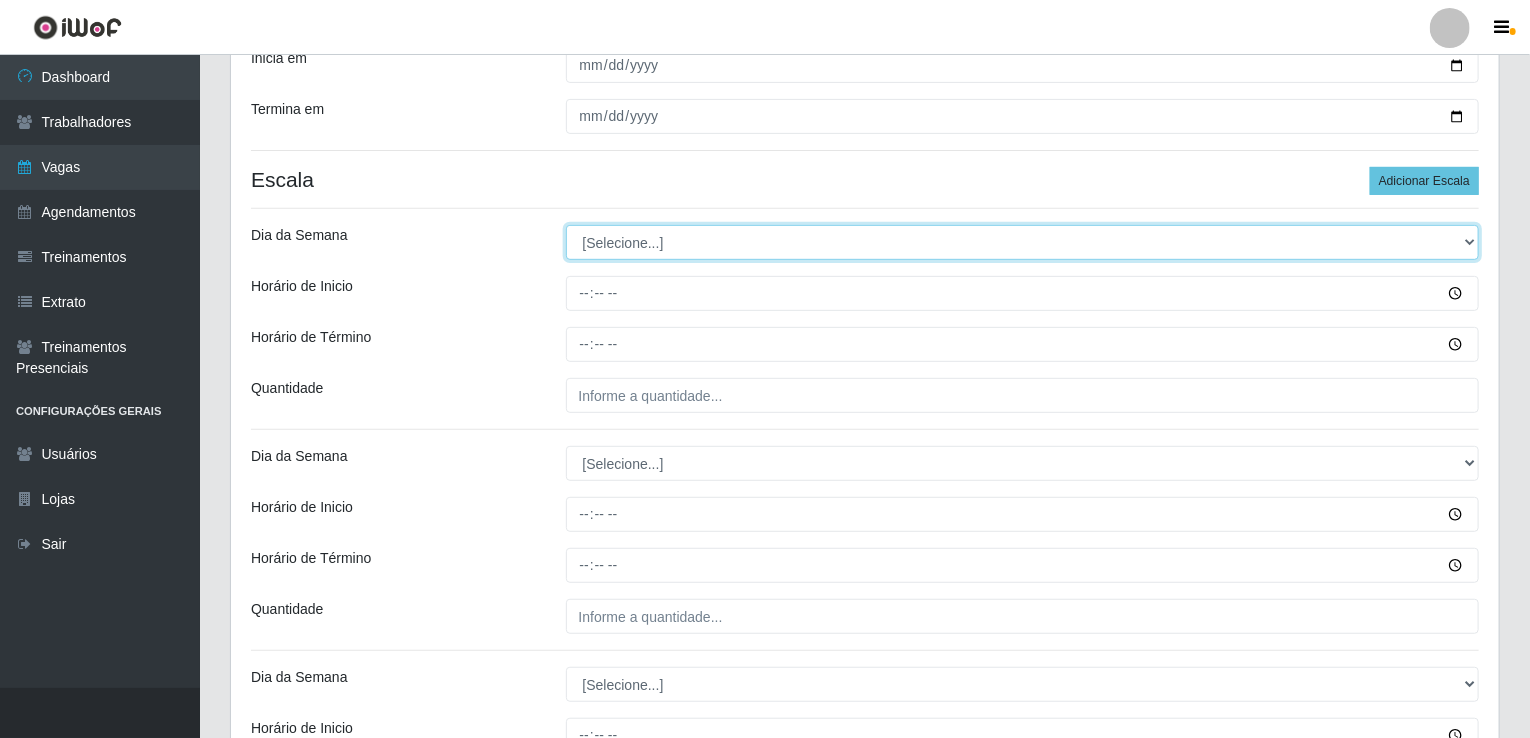 select on "1" 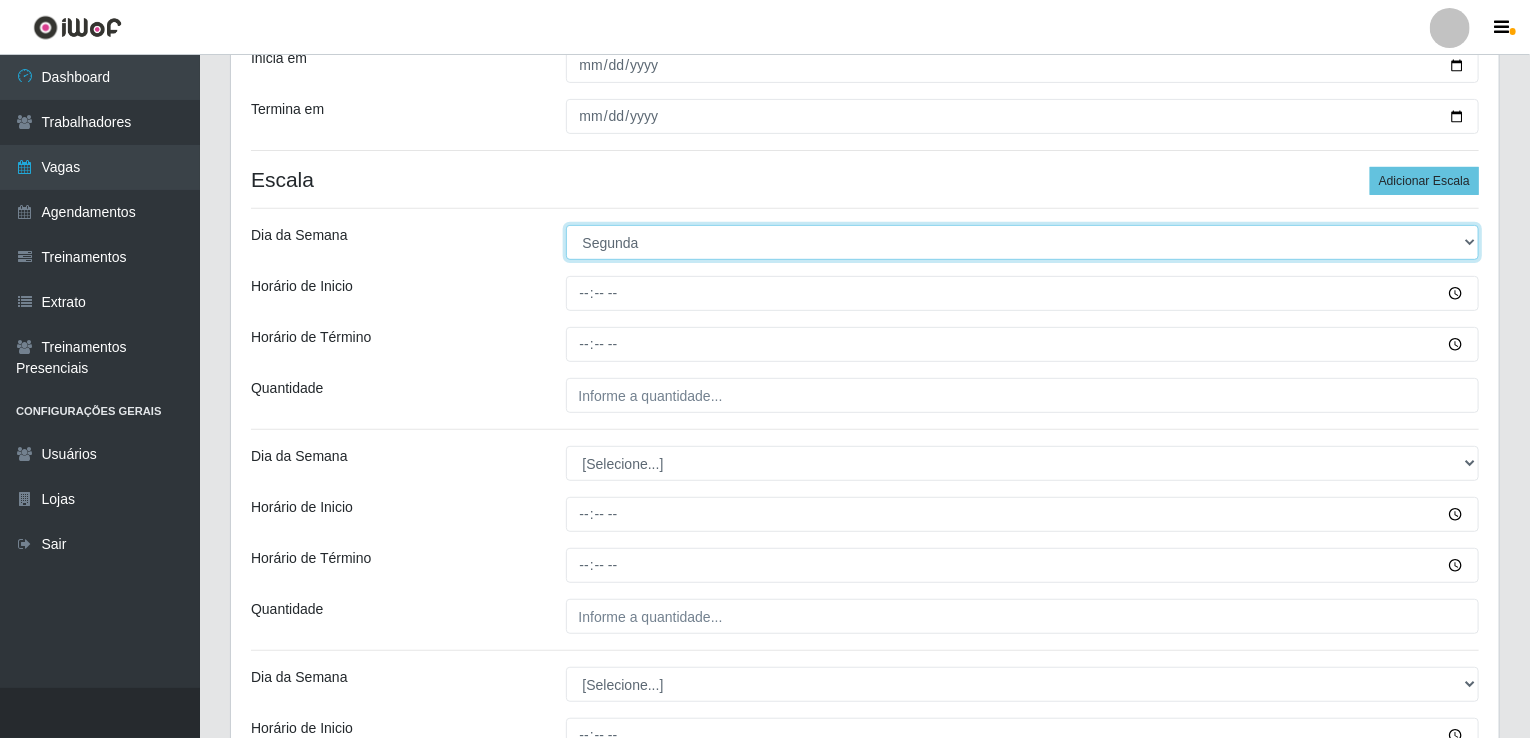 click on "[Selecione...] Segunda Terça Quarta Quinta Sexta Sábado Domingo" at bounding box center [1023, 242] 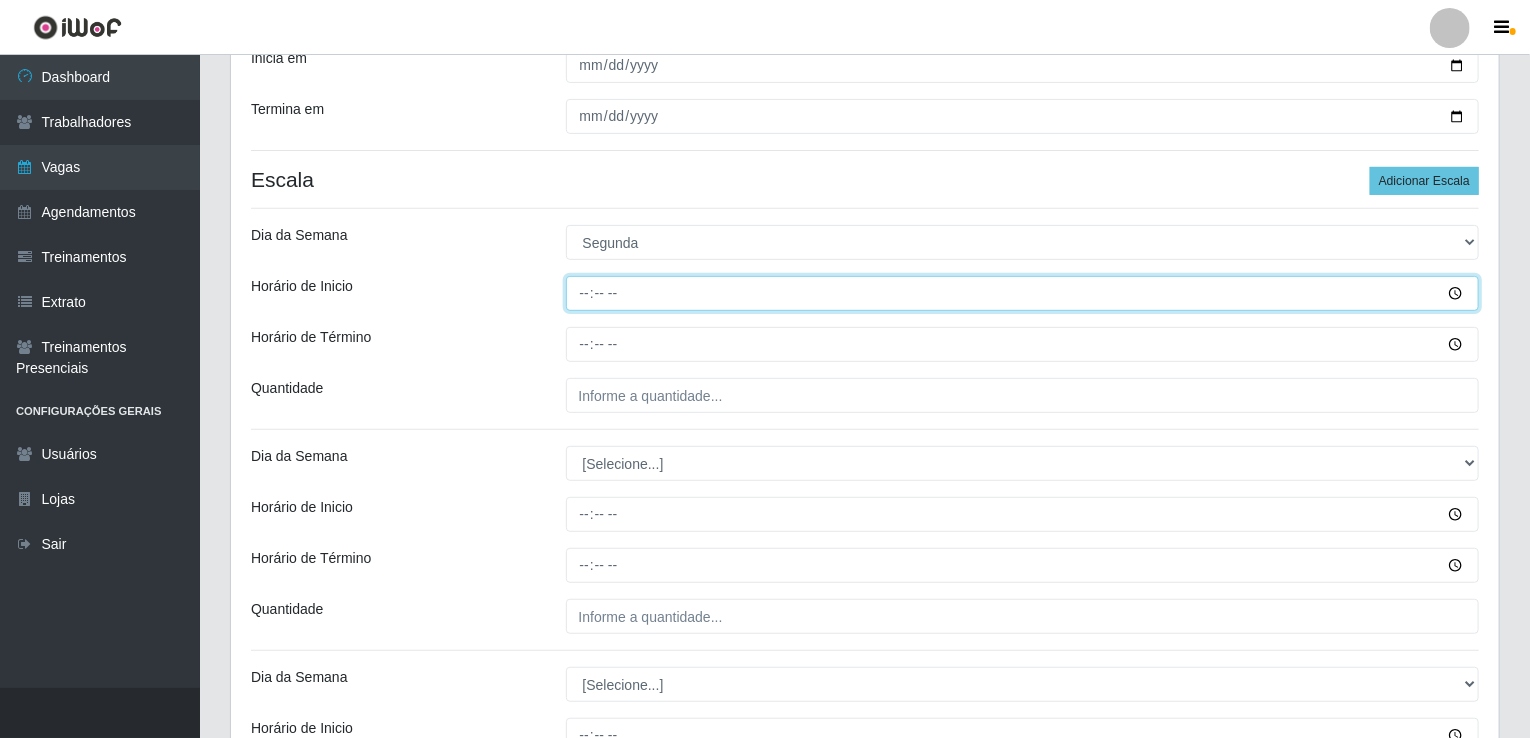 click on "Horário de Inicio" at bounding box center (1023, 293) 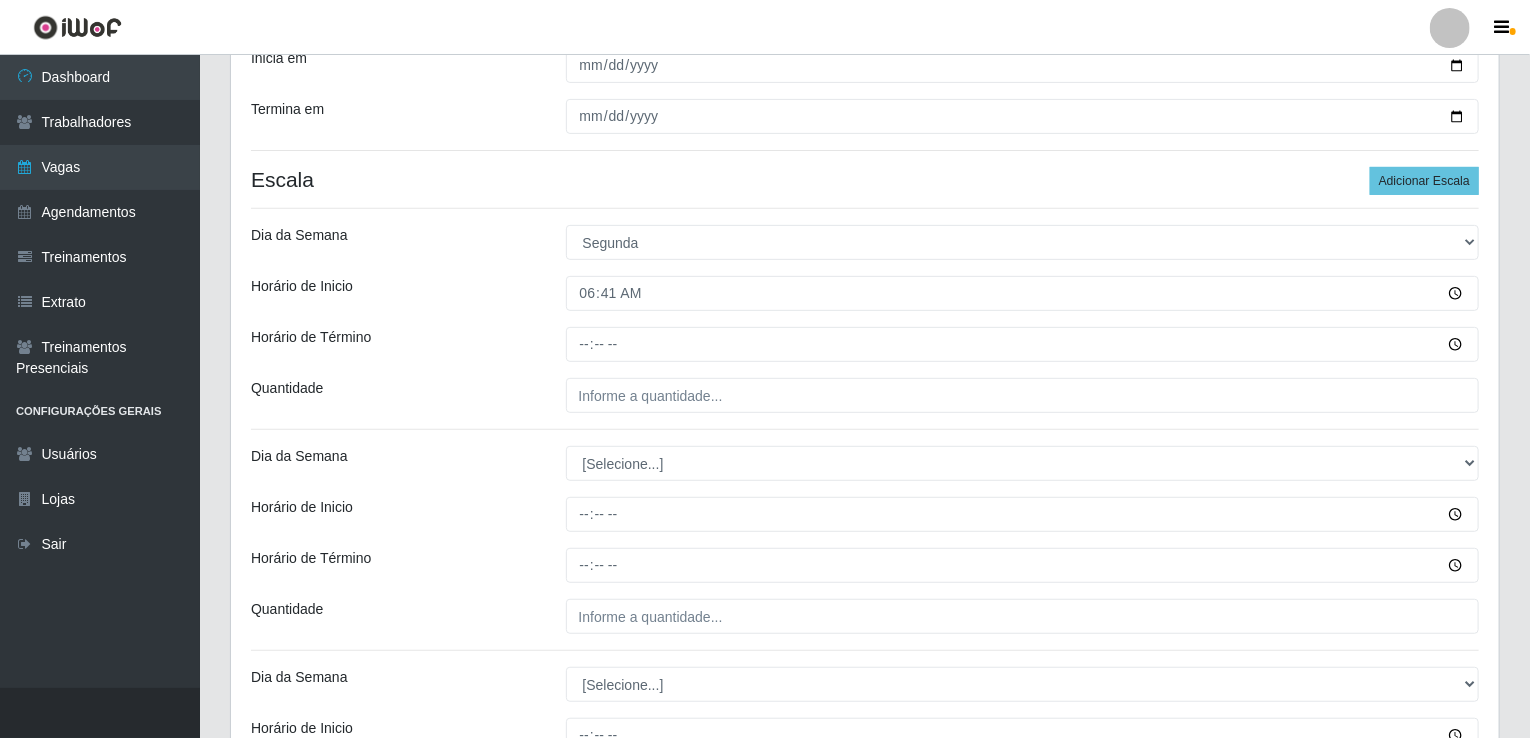 click on "Dia da Semana" at bounding box center [393, 242] 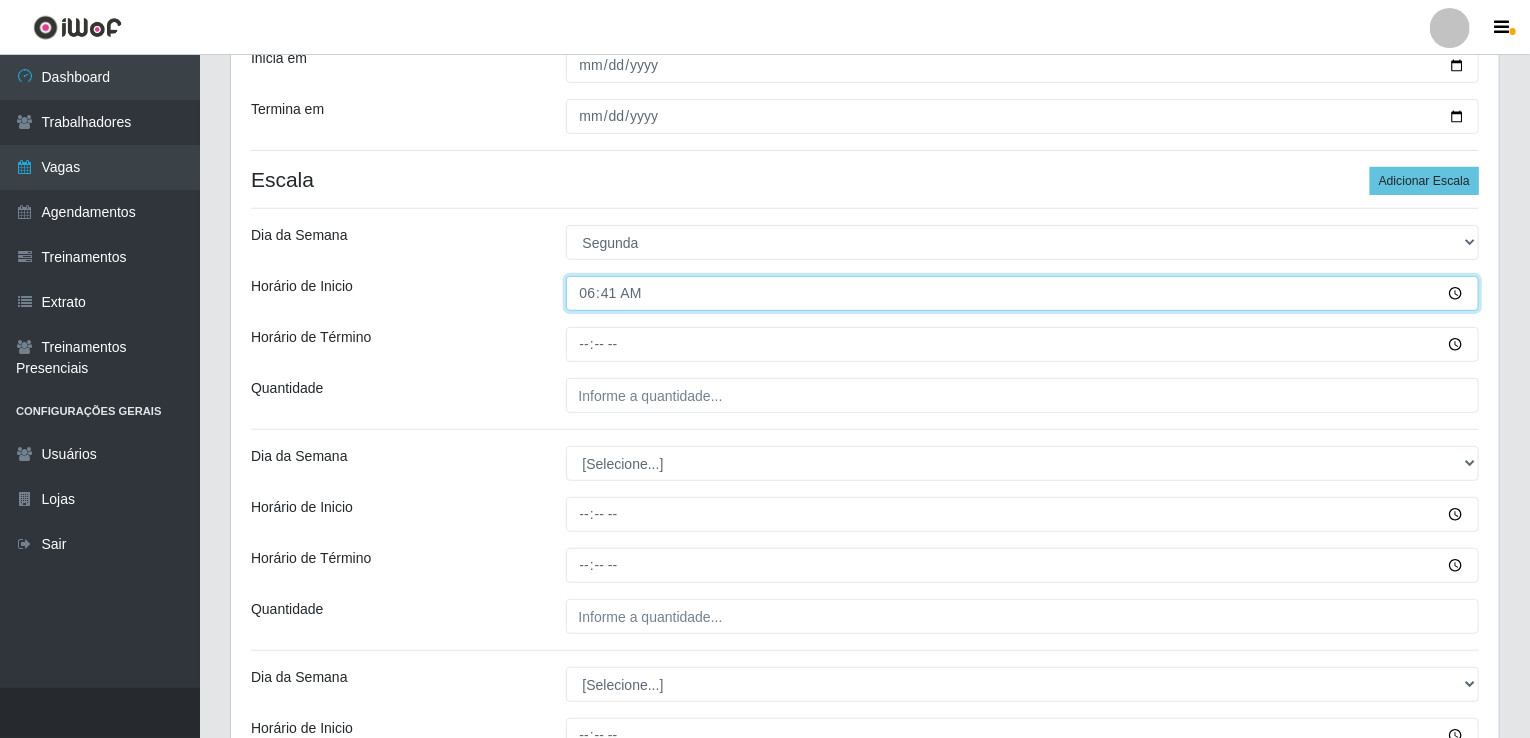 click on "06:41" at bounding box center (1023, 293) 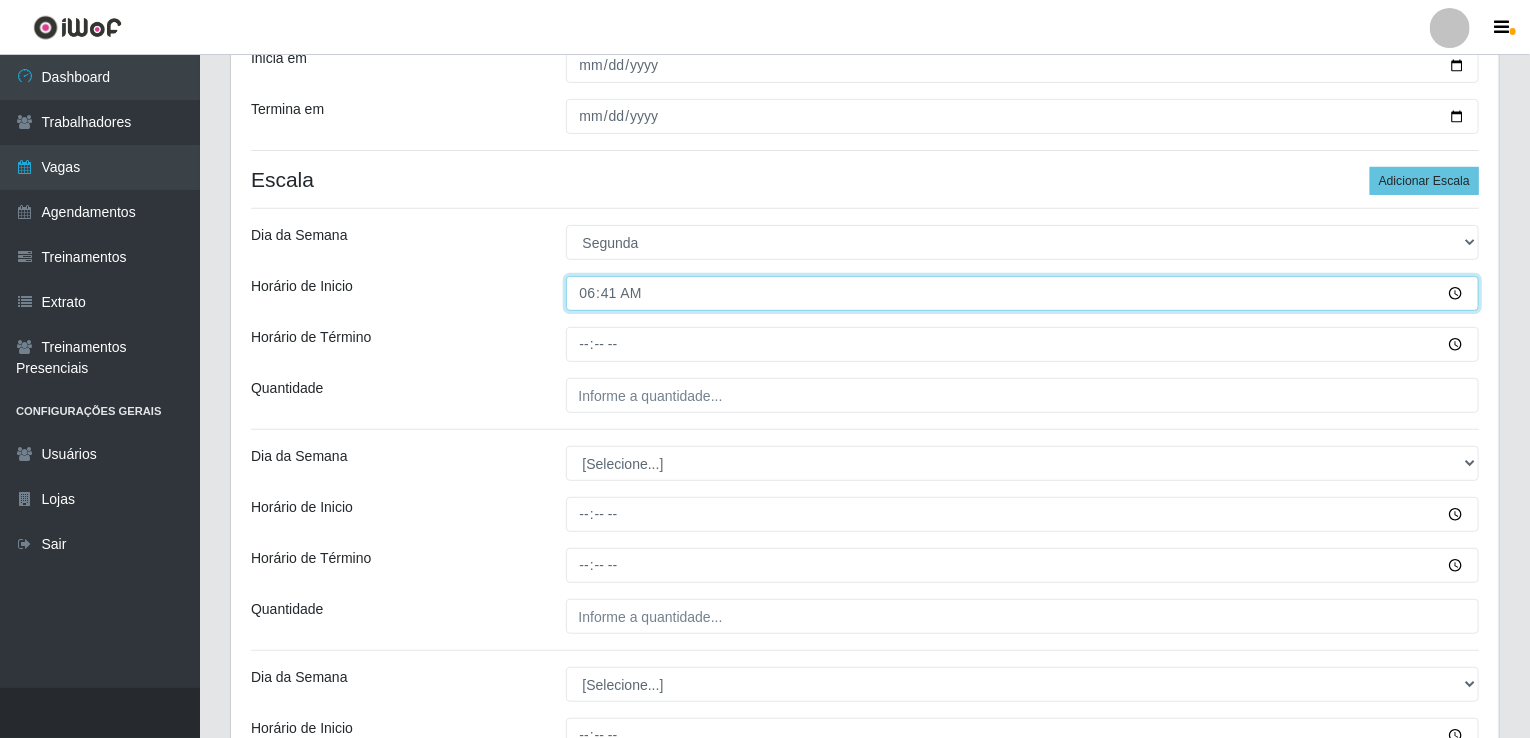 type on "06:00" 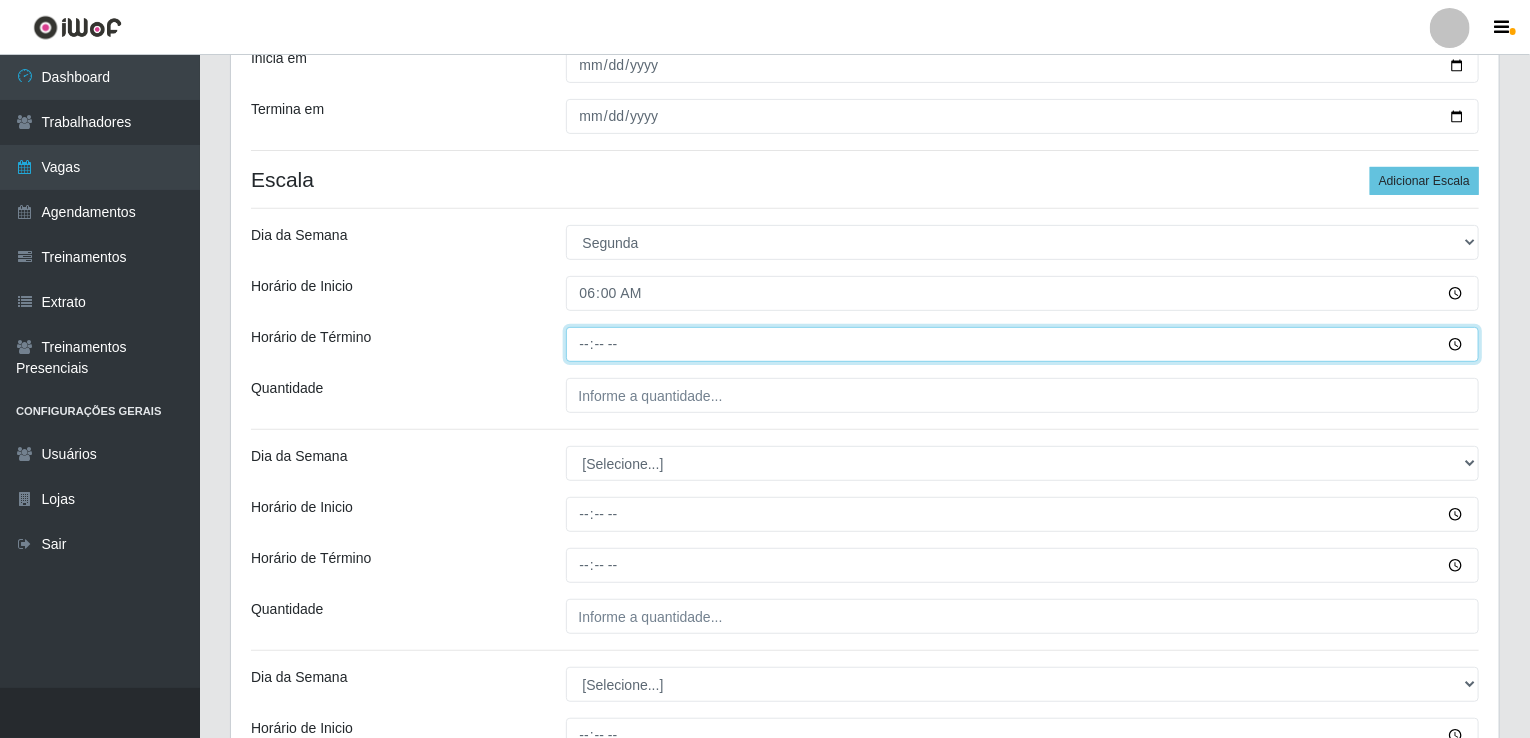 click on "Horário de Término" at bounding box center [1023, 344] 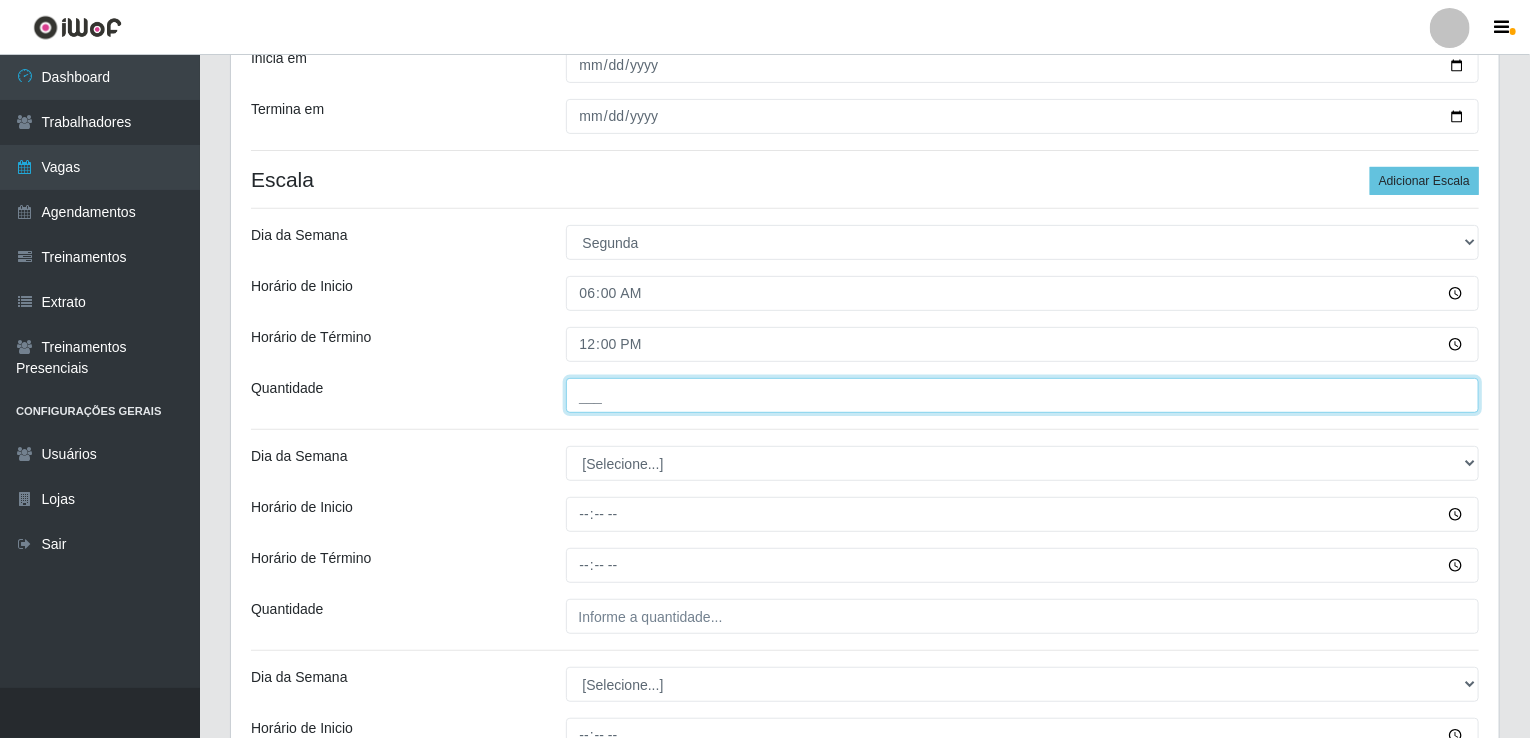 click on "___" at bounding box center [1023, 395] 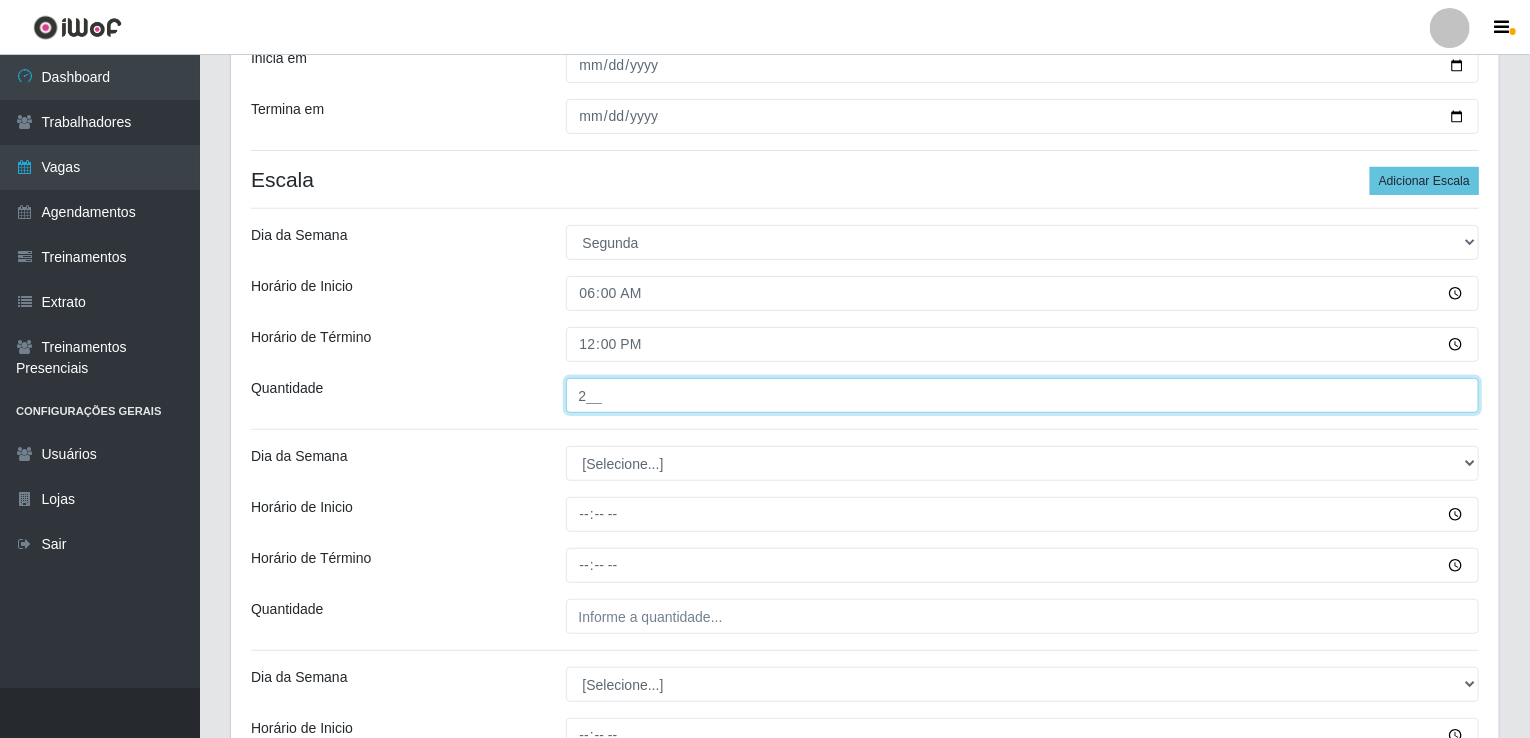 type on "2__" 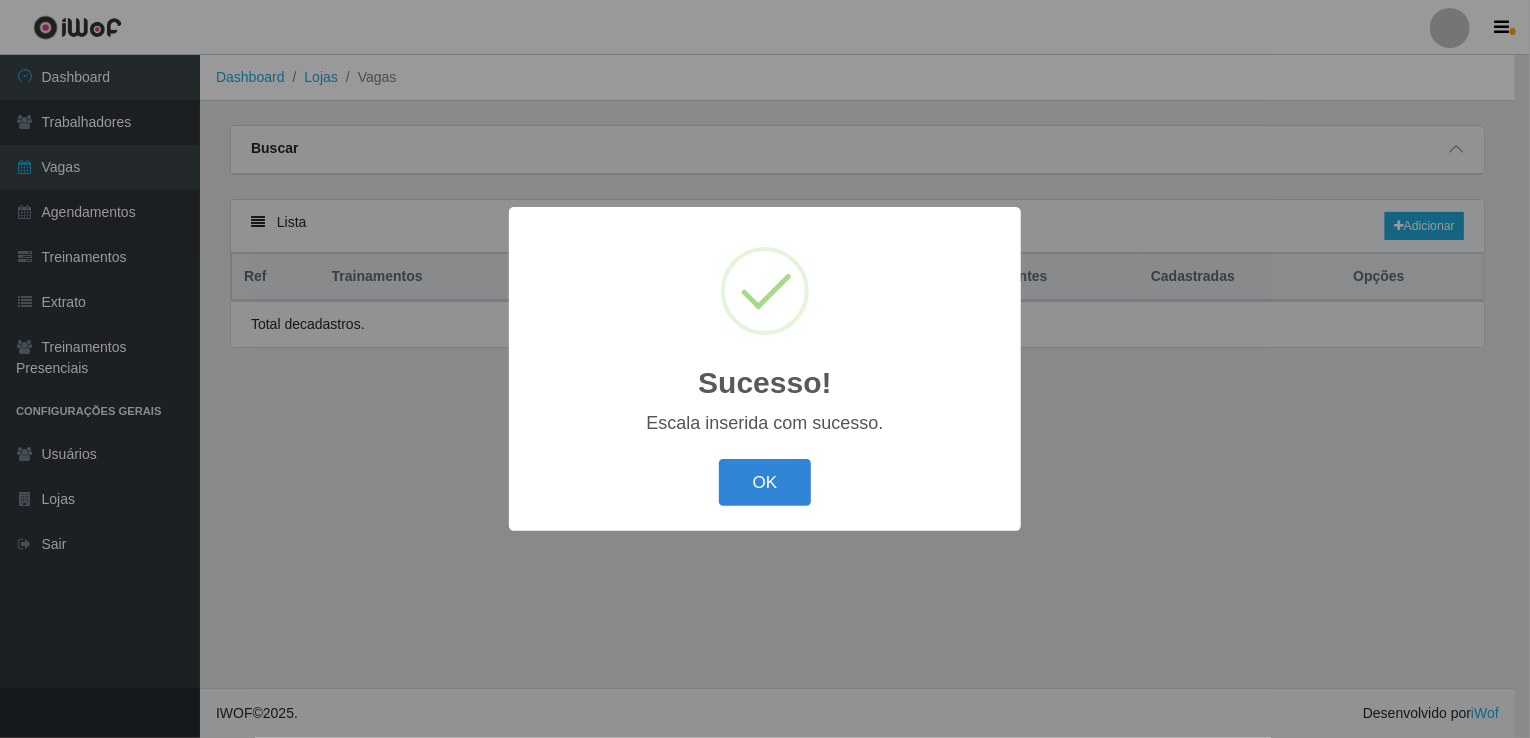 scroll, scrollTop: 0, scrollLeft: 0, axis: both 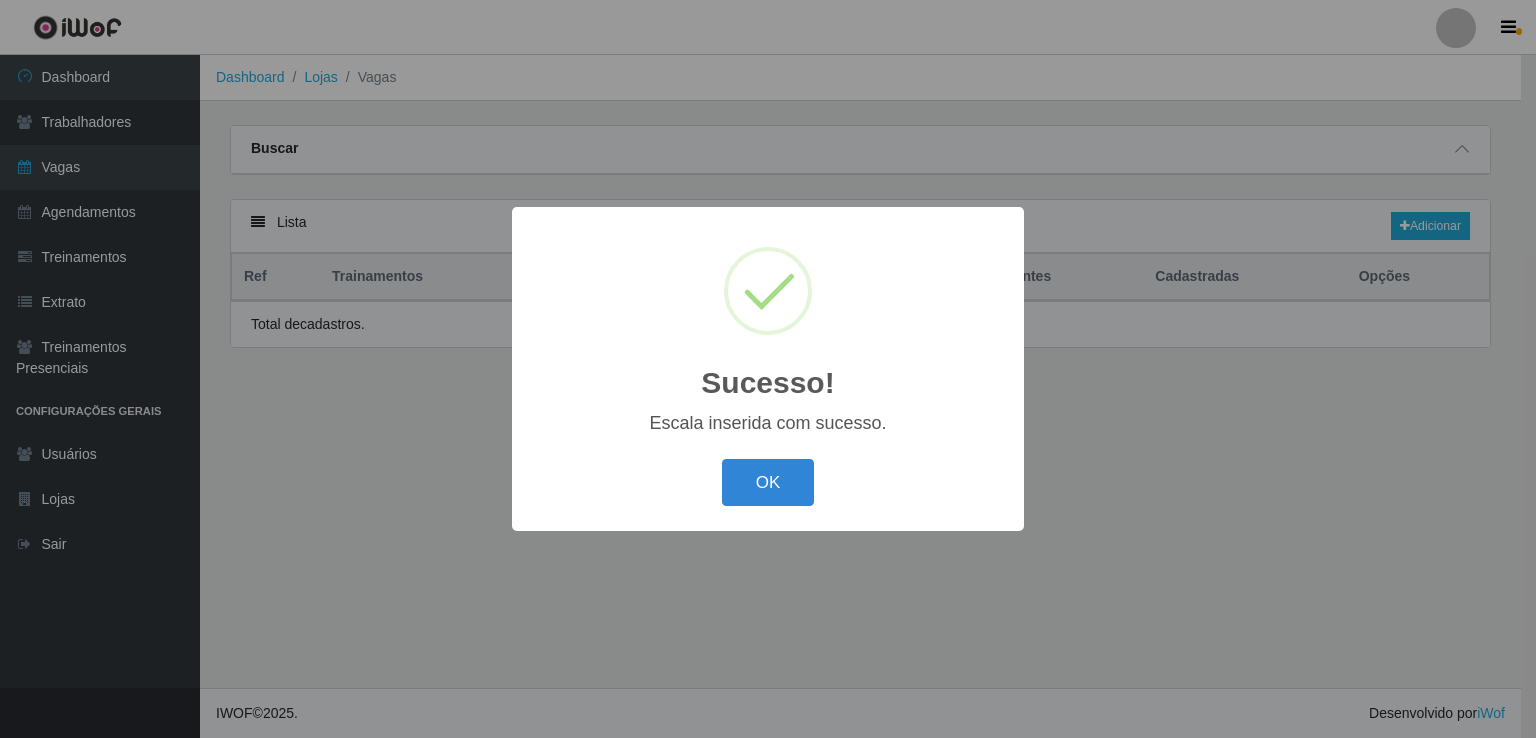 click on "Sucesso! × Escala inserida com sucesso. OK Cancel" at bounding box center (768, 369) 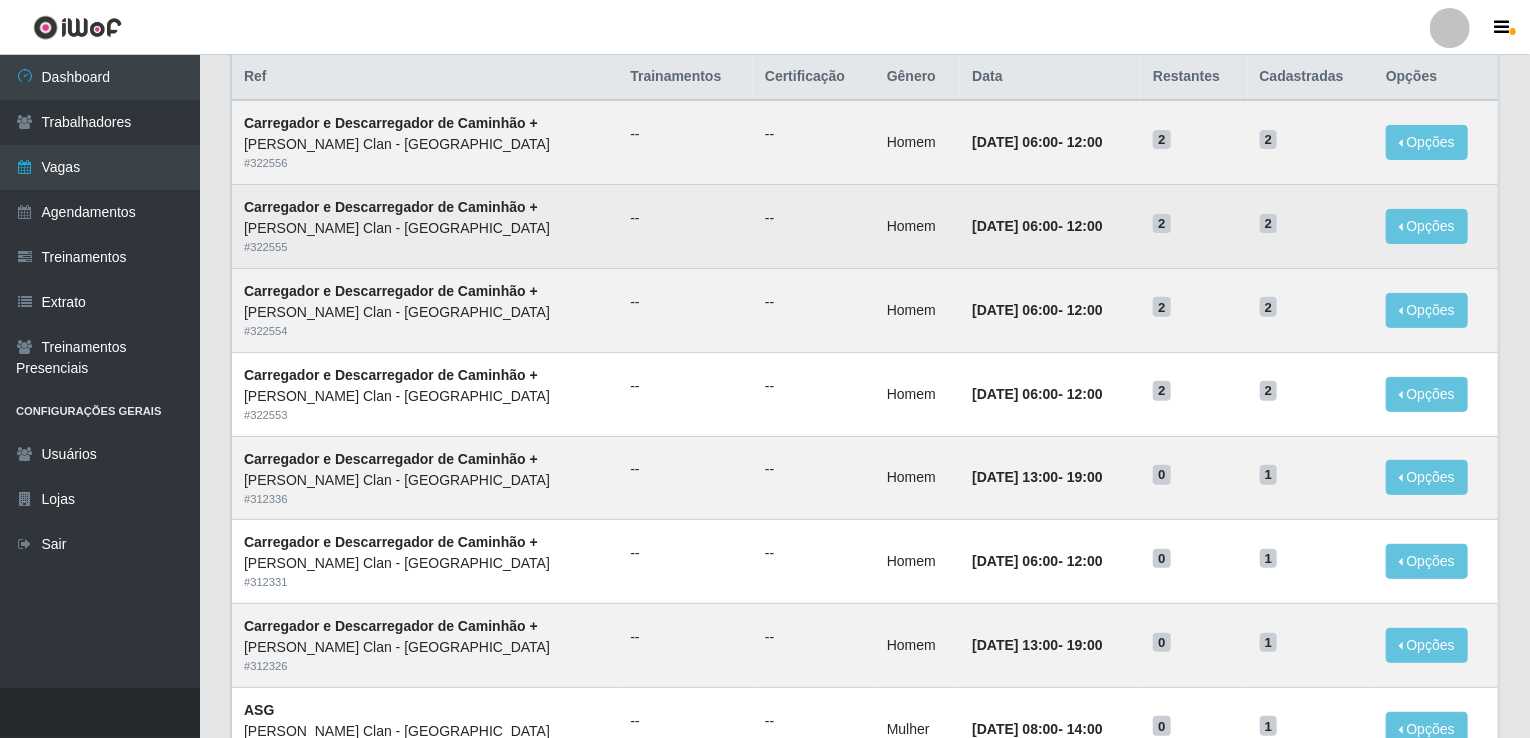 scroll, scrollTop: 0, scrollLeft: 0, axis: both 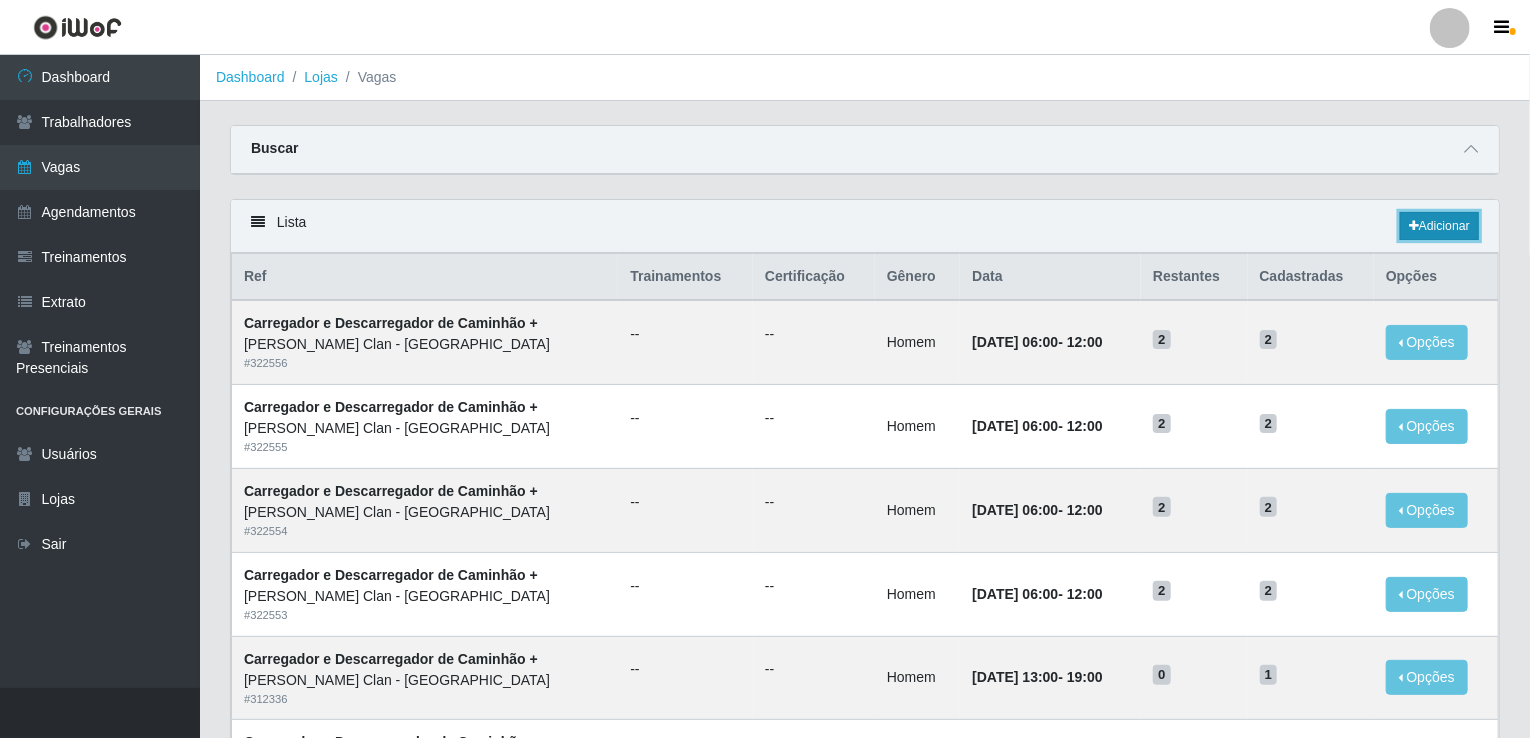 click on "Adicionar" at bounding box center [1439, 226] 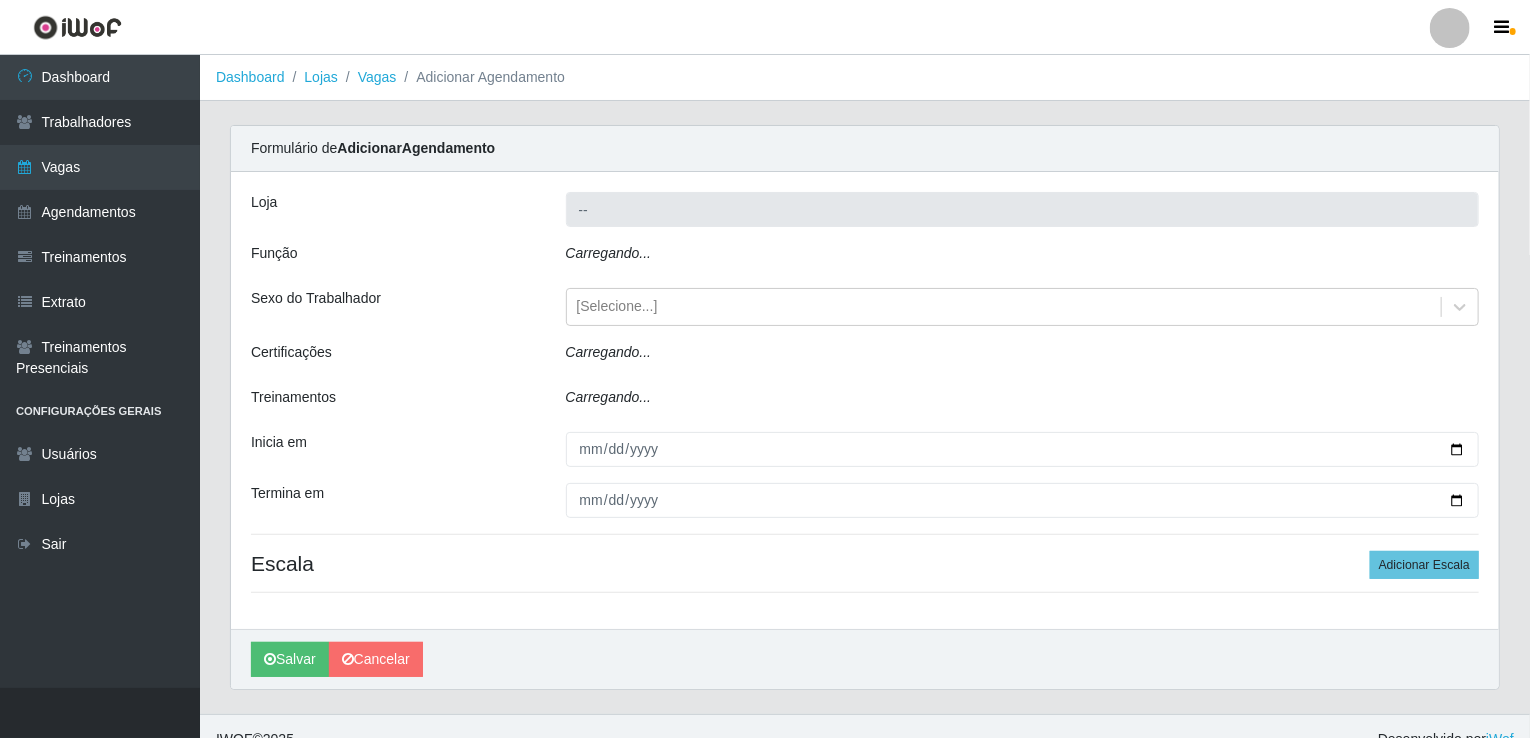 type on "Leite Clan - [GEOGRAPHIC_DATA]" 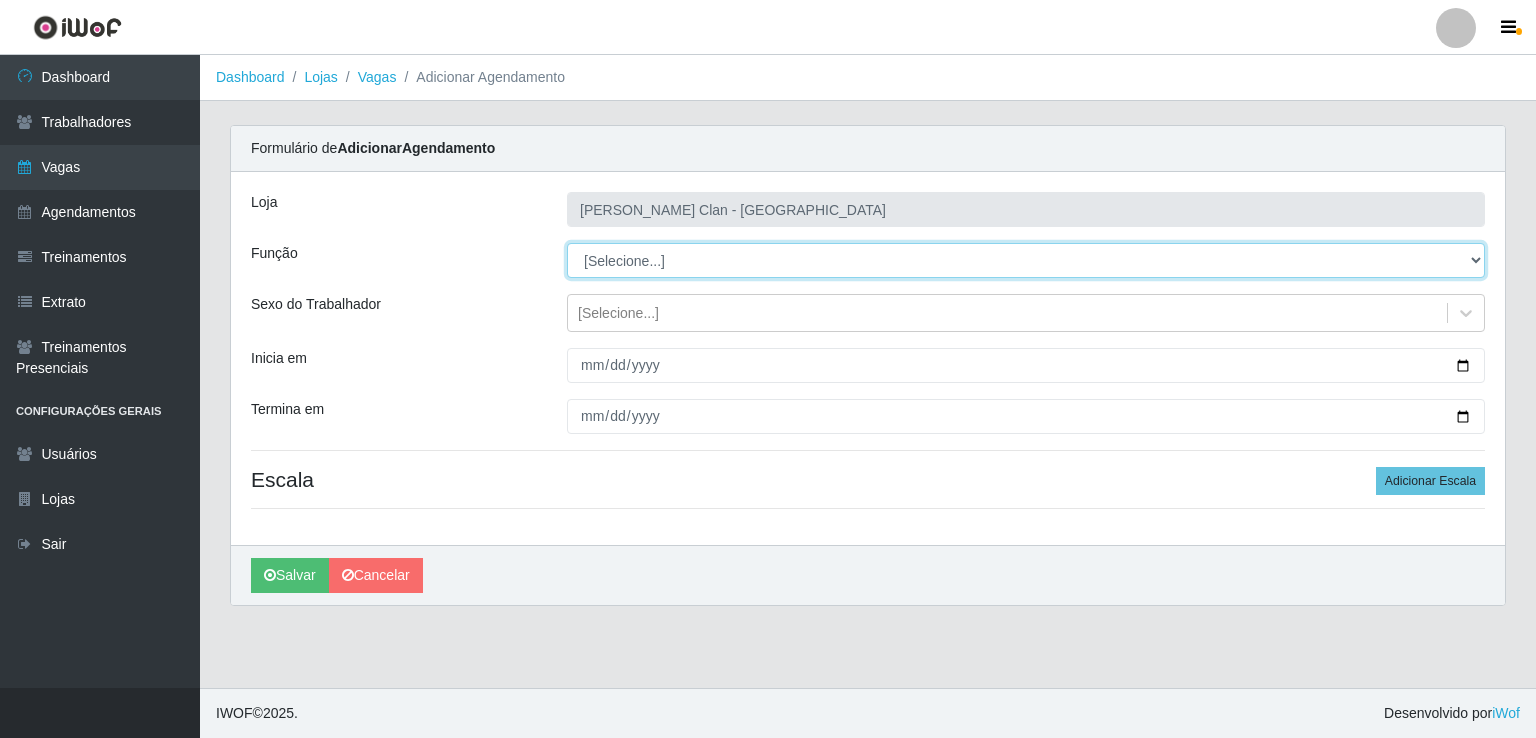 click on "[Selecione...] ASG ASG + Carregador e Descarregador de Caminhão Carregador e Descarregador de Caminhão + Carregador e Descarregador de Caminhão ++" at bounding box center [1026, 260] 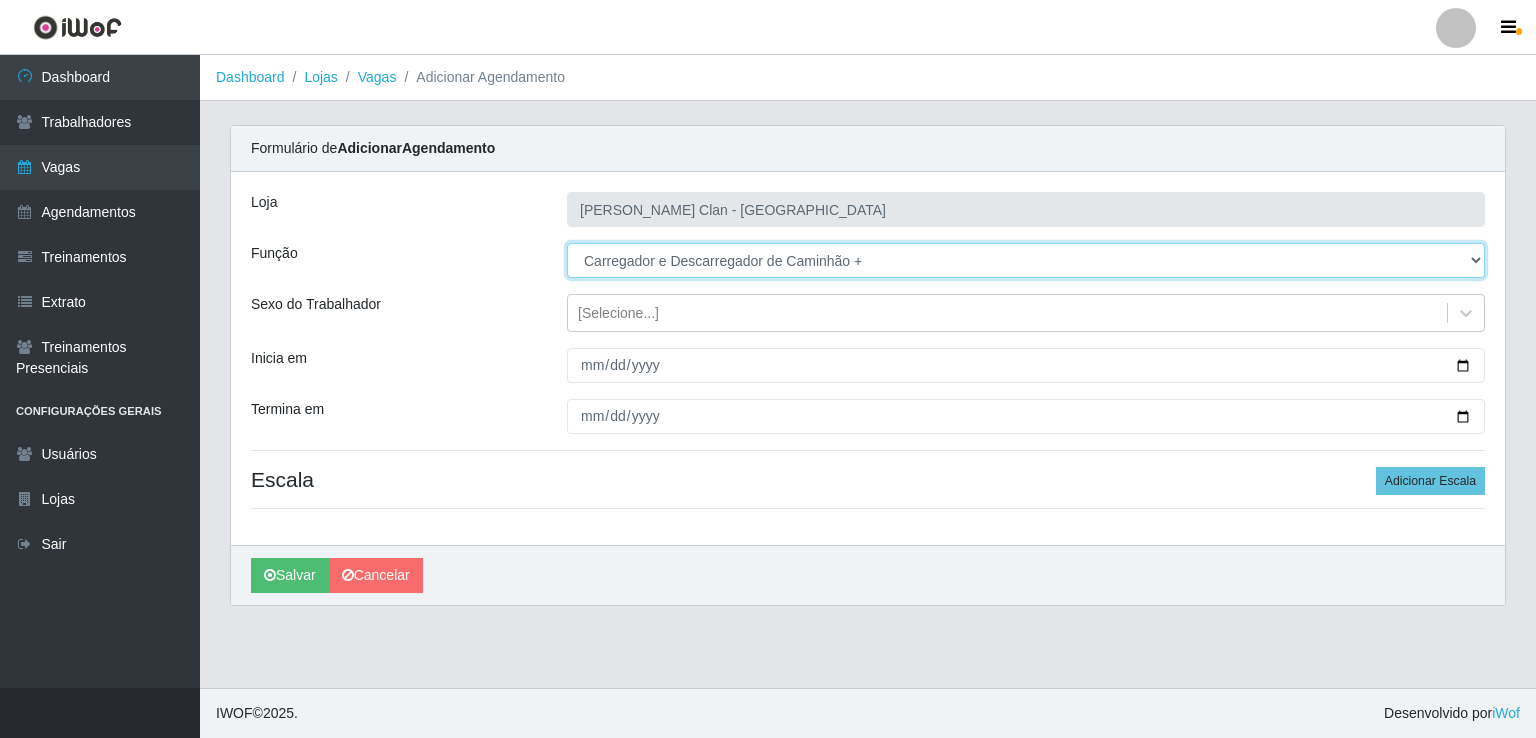 click on "[Selecione...] ASG ASG + Carregador e Descarregador de Caminhão Carregador e Descarregador de Caminhão + Carregador e Descarregador de Caminhão ++" at bounding box center [1026, 260] 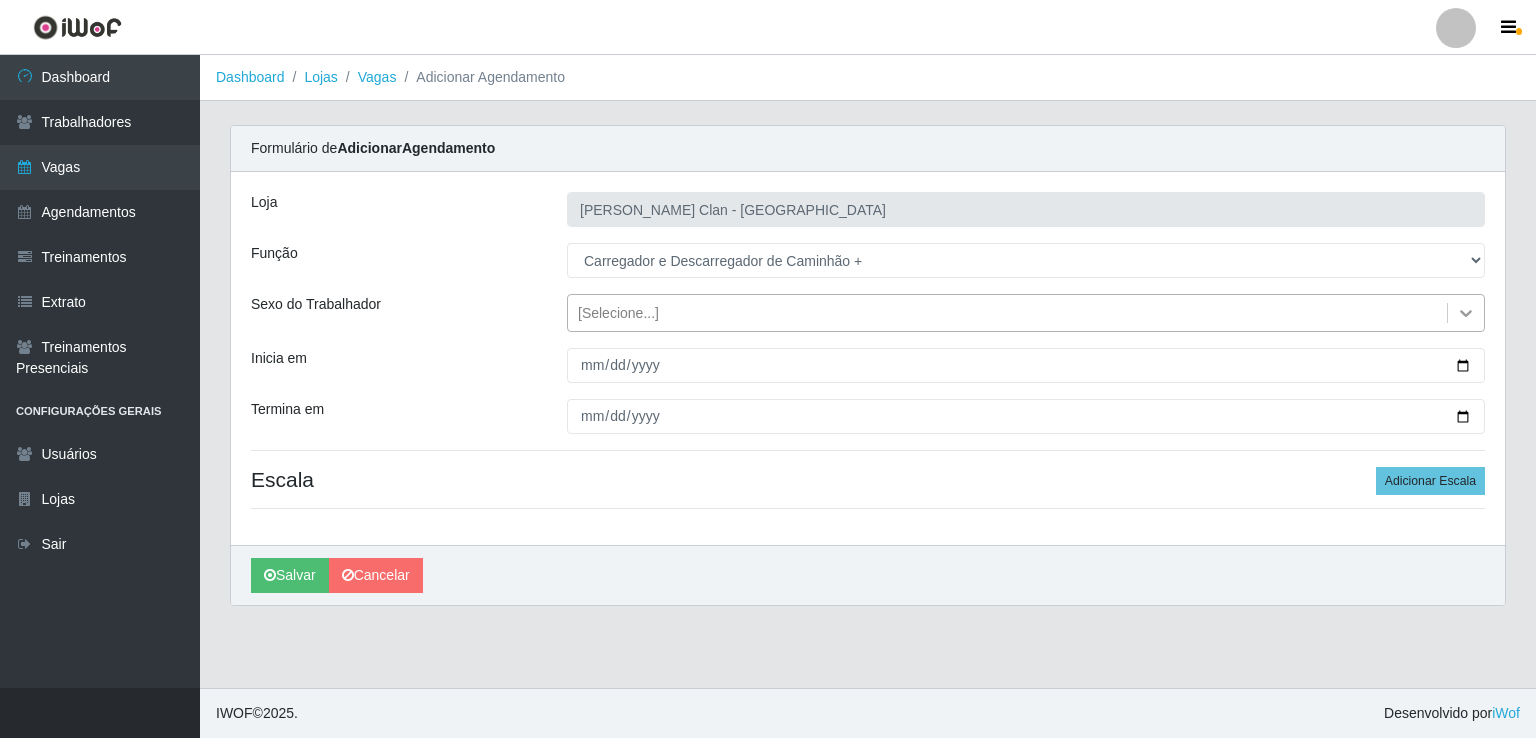 click 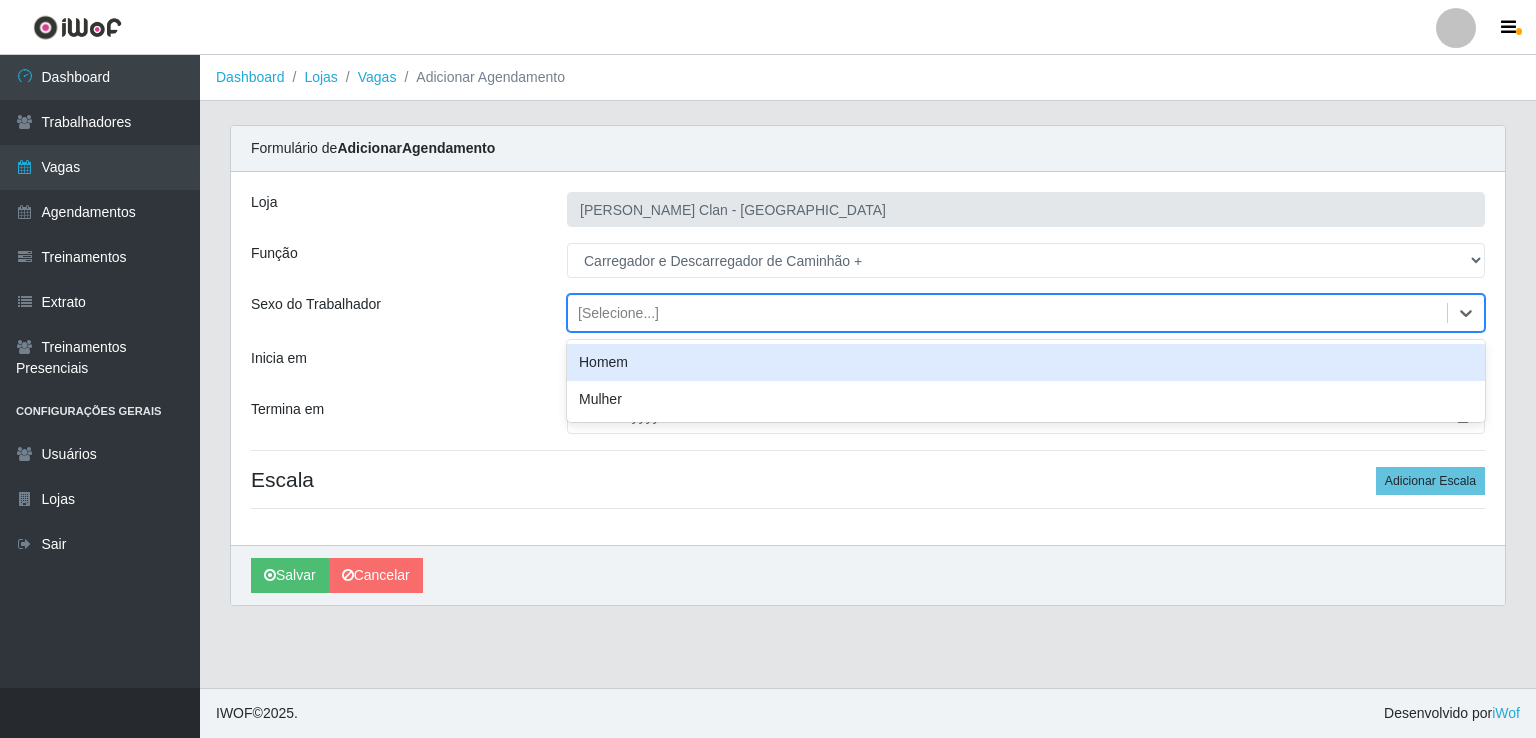 click on "Homem" at bounding box center (1026, 362) 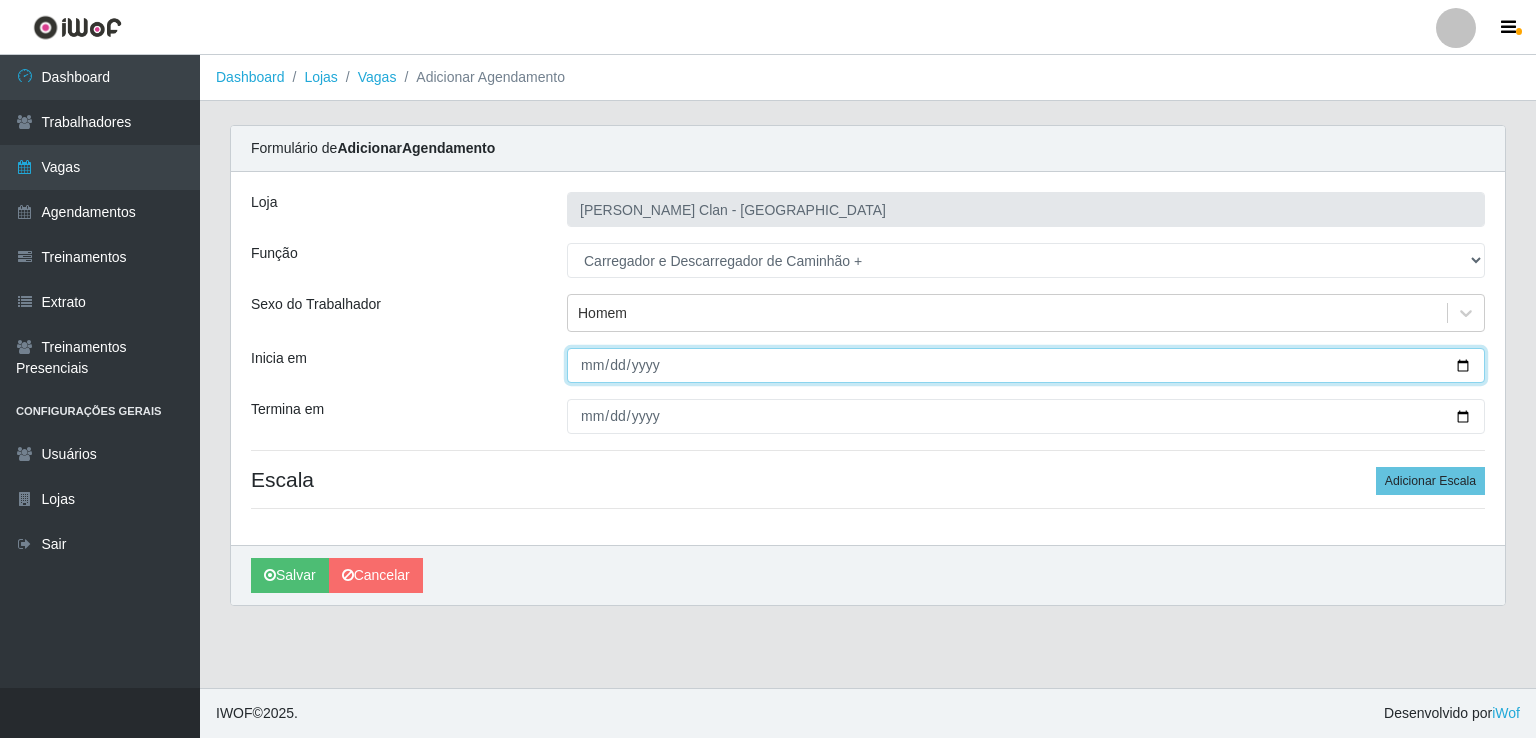 click on "Inicia em" at bounding box center [1026, 365] 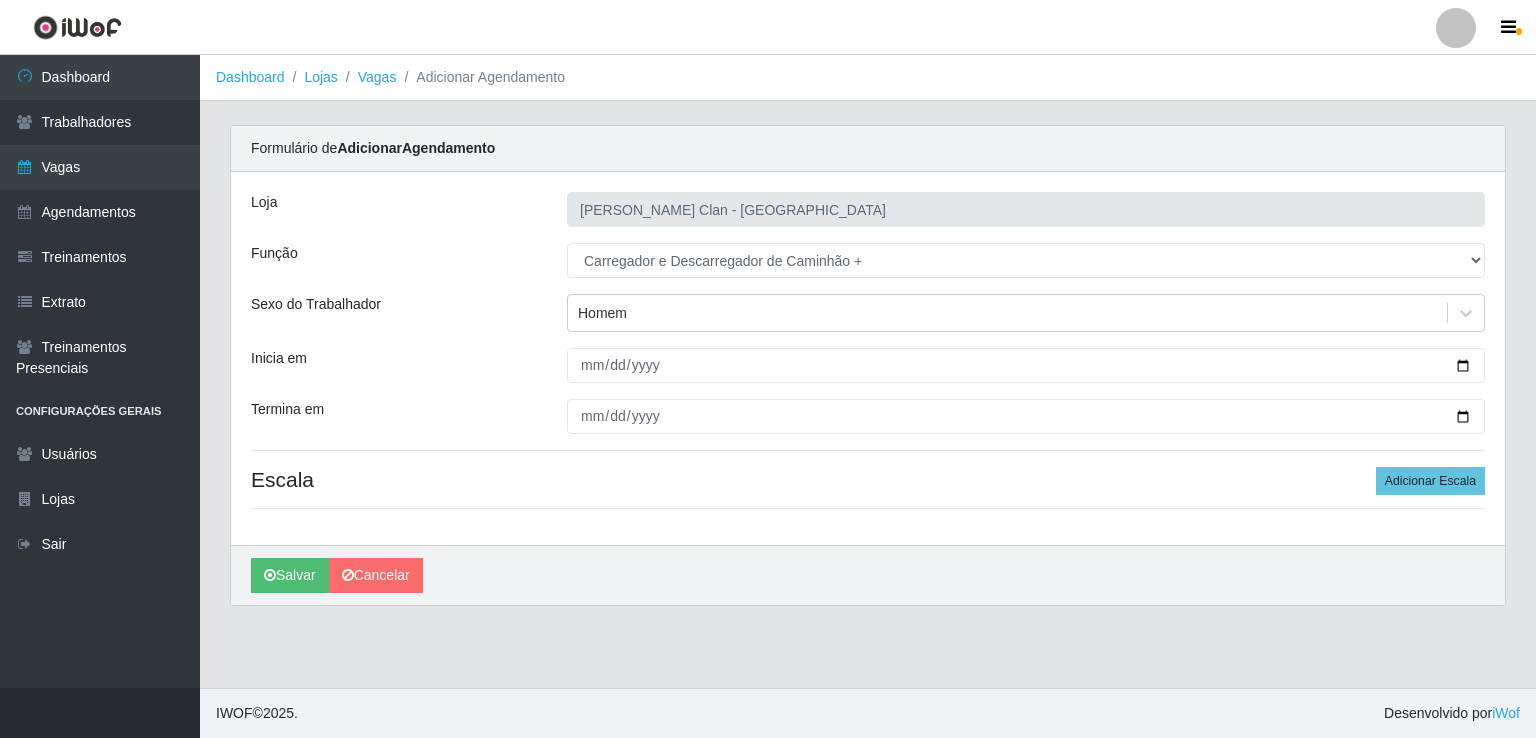 click on "Dashboard Lojas Vagas Adicionar Agendamento  Carregando...  Formulário de  Adicionar  Agendamento Loja Leite Clan - Bayeux Função [Selecione...] ASG ASG + Carregador e Descarregador de Caminhão Carregador e Descarregador de Caminhão + Carregador e Descarregador de Caminhão ++ Sexo do Trabalhador Homem Inicia em 2025-08-18 Termina em Escala Adicionar Escala  Salvar  Cancelar" at bounding box center (868, 371) 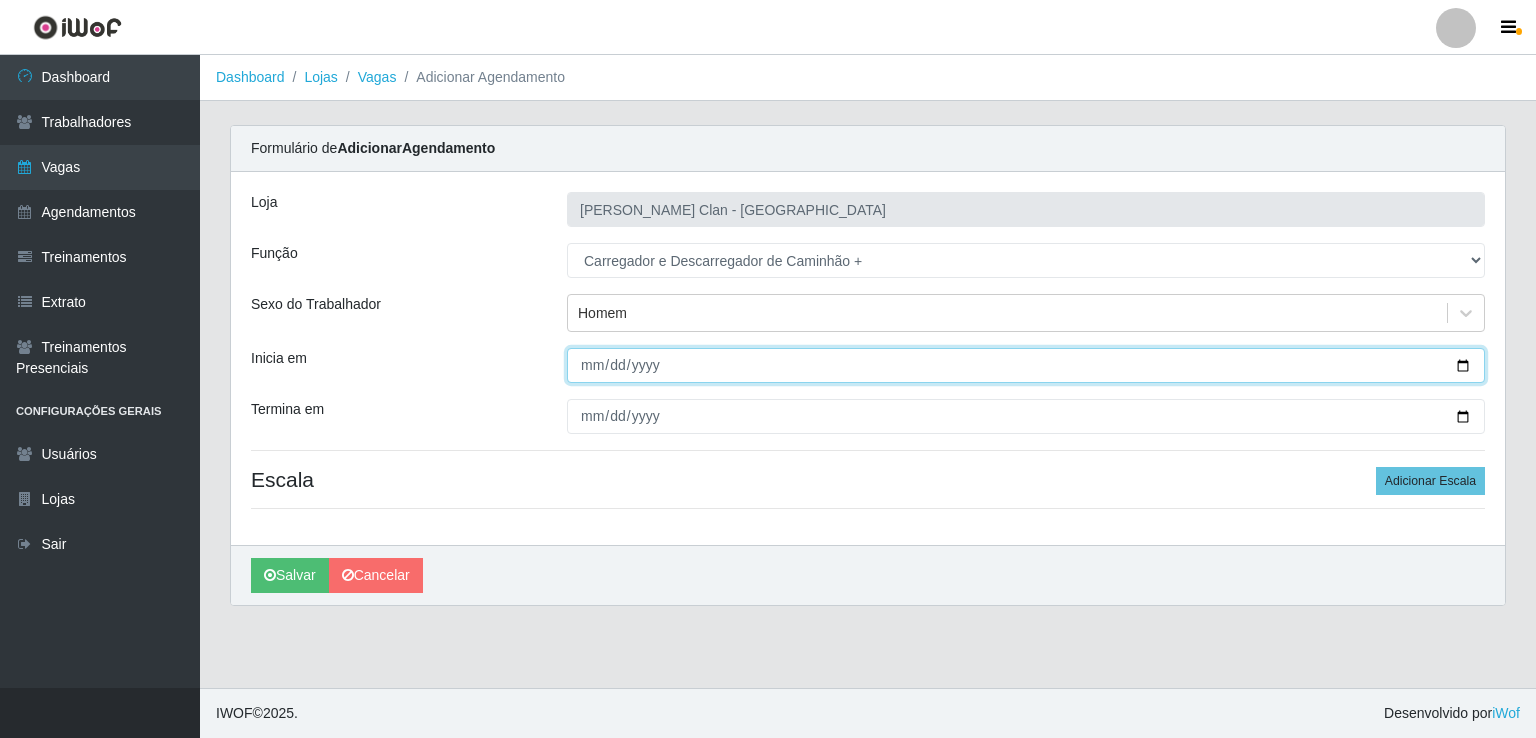 click on "2025-08-18" at bounding box center (1026, 365) 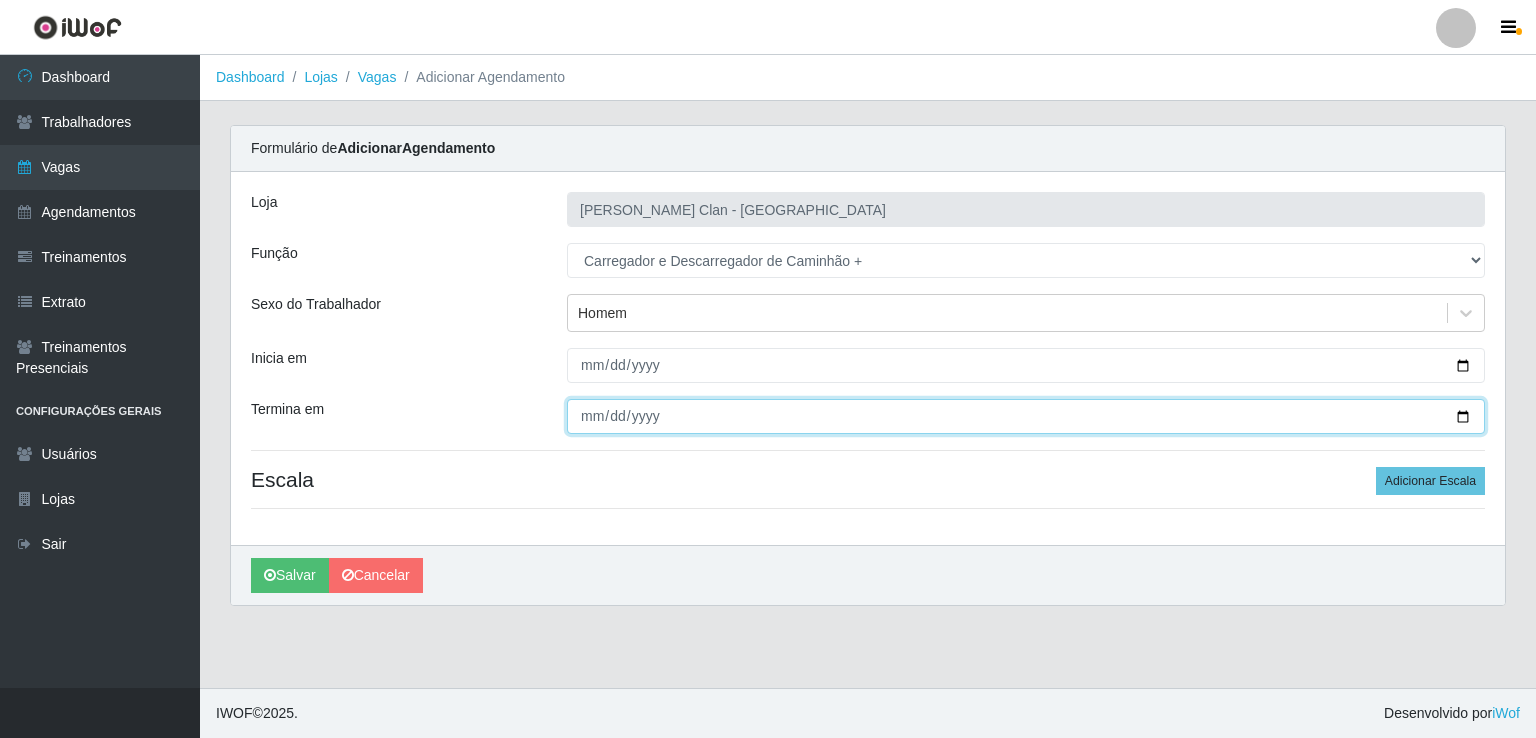 click on "Termina em" at bounding box center (1026, 416) 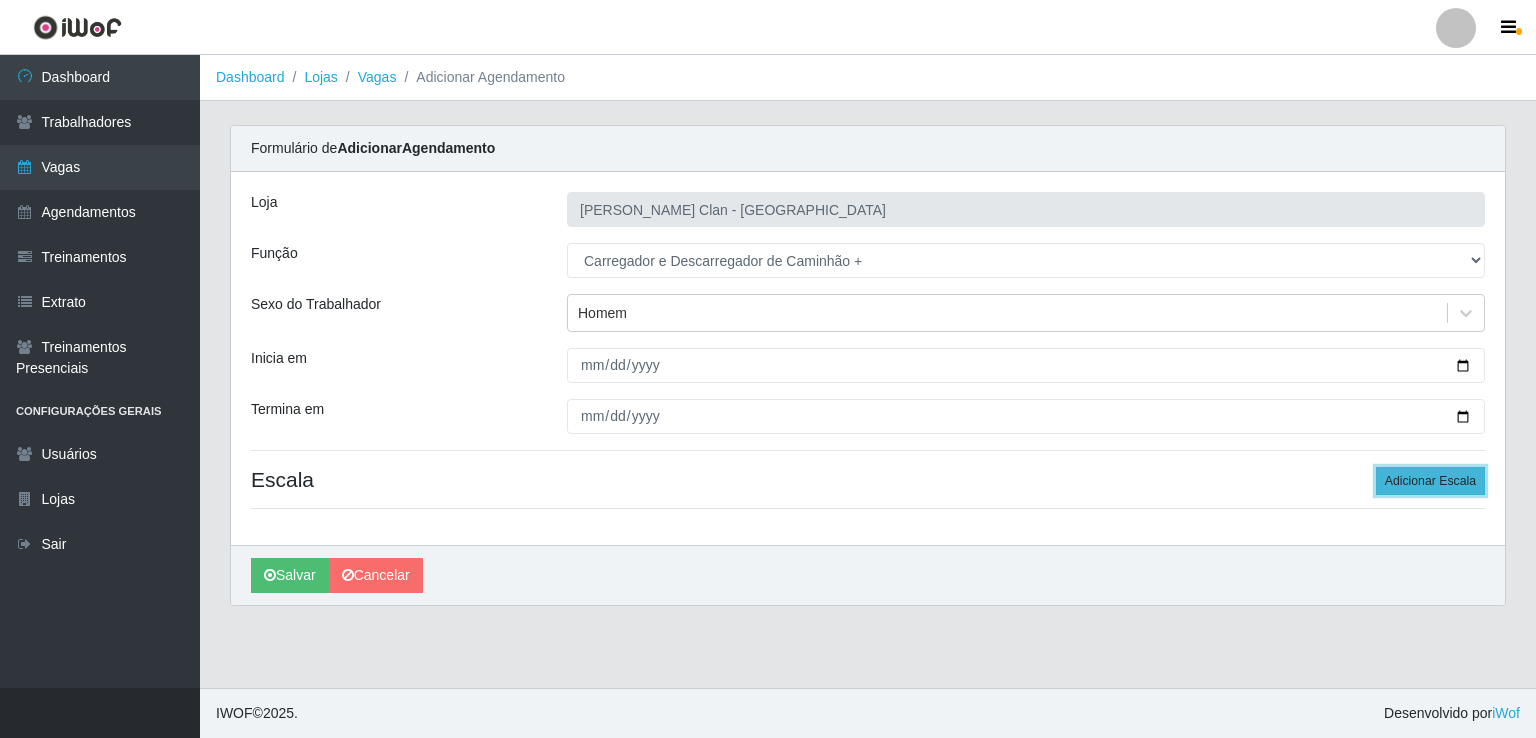 click on "Adicionar Escala" at bounding box center [1430, 481] 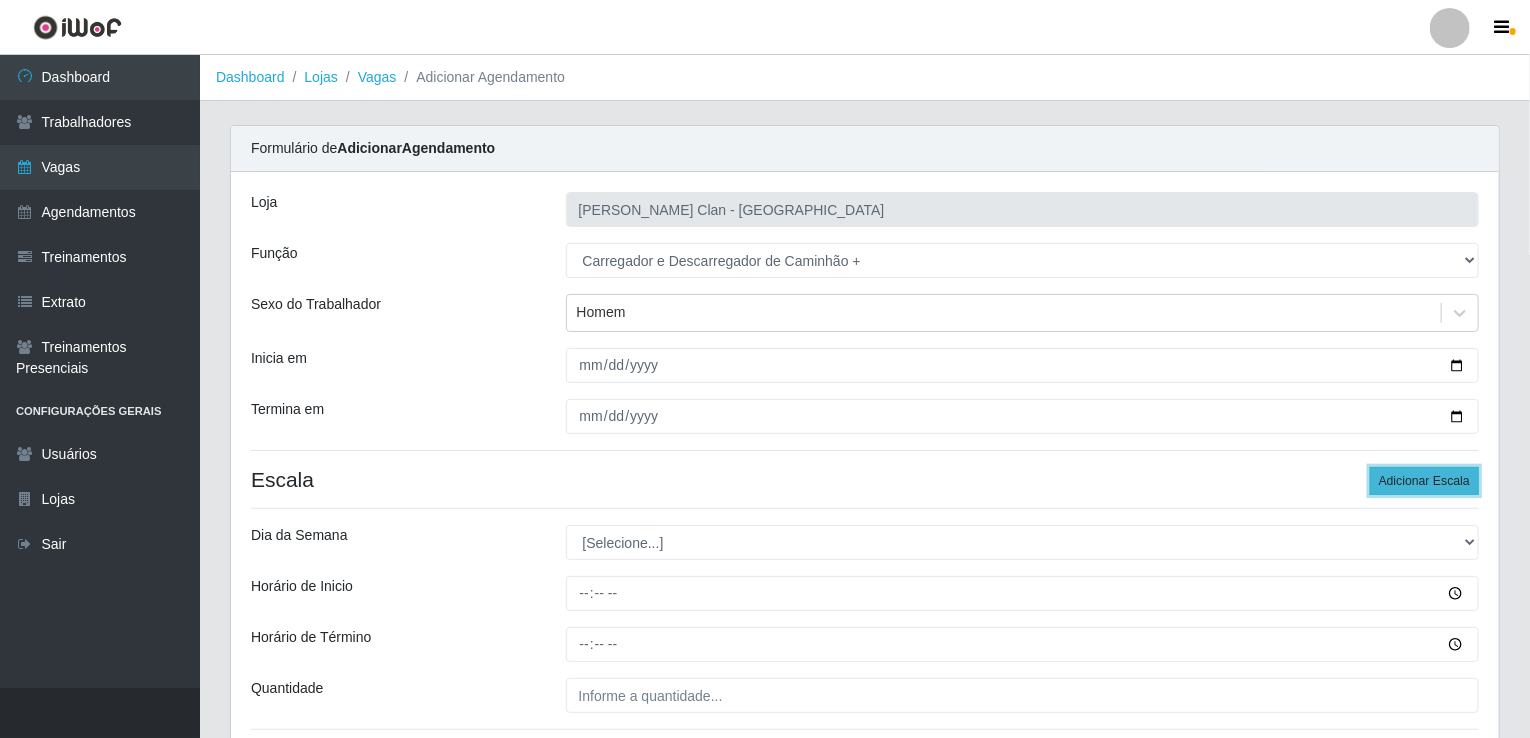 click on "Adicionar Escala" at bounding box center (1424, 481) 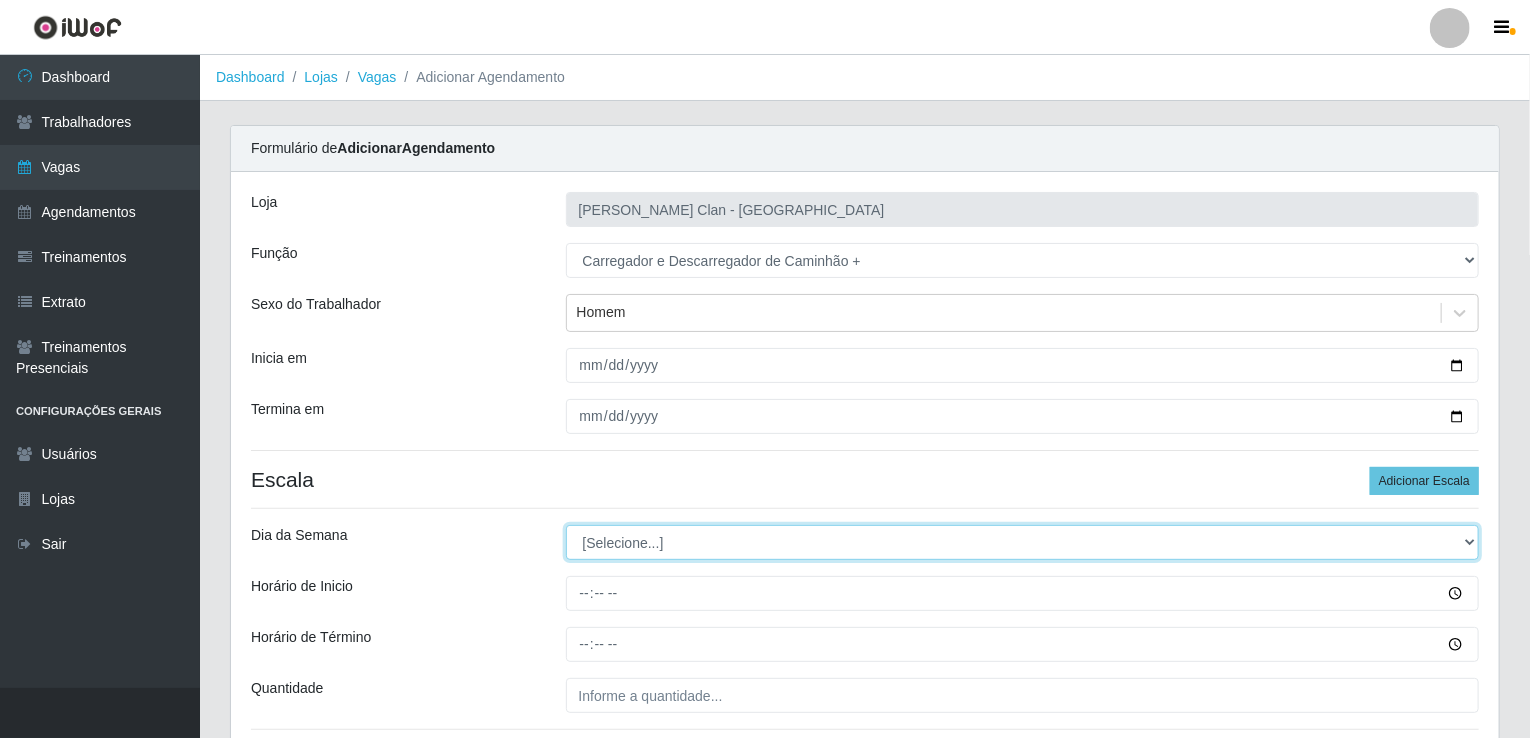 click on "[Selecione...] Segunda Terça Quarta Quinta Sexta Sábado Domingo" at bounding box center (1023, 542) 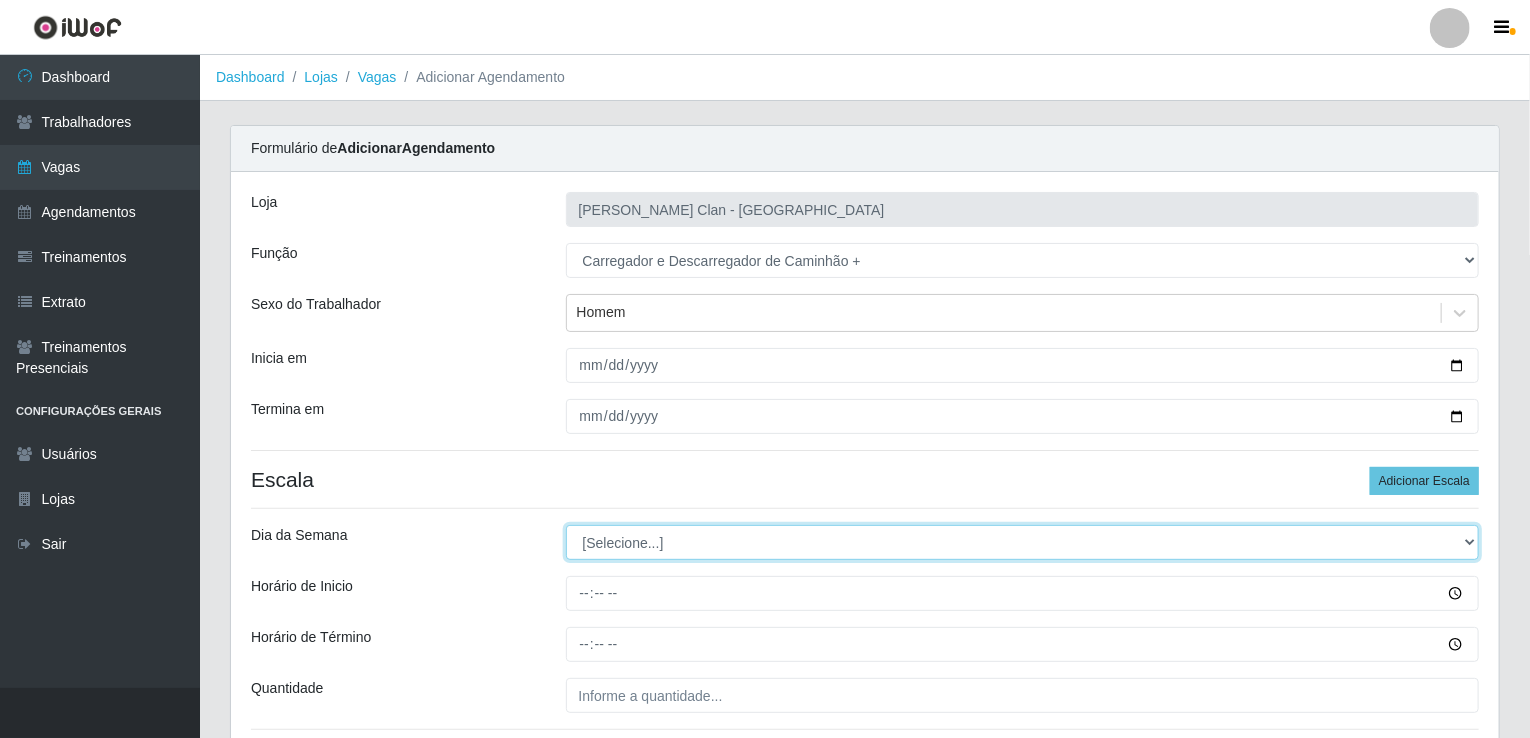 select on "1" 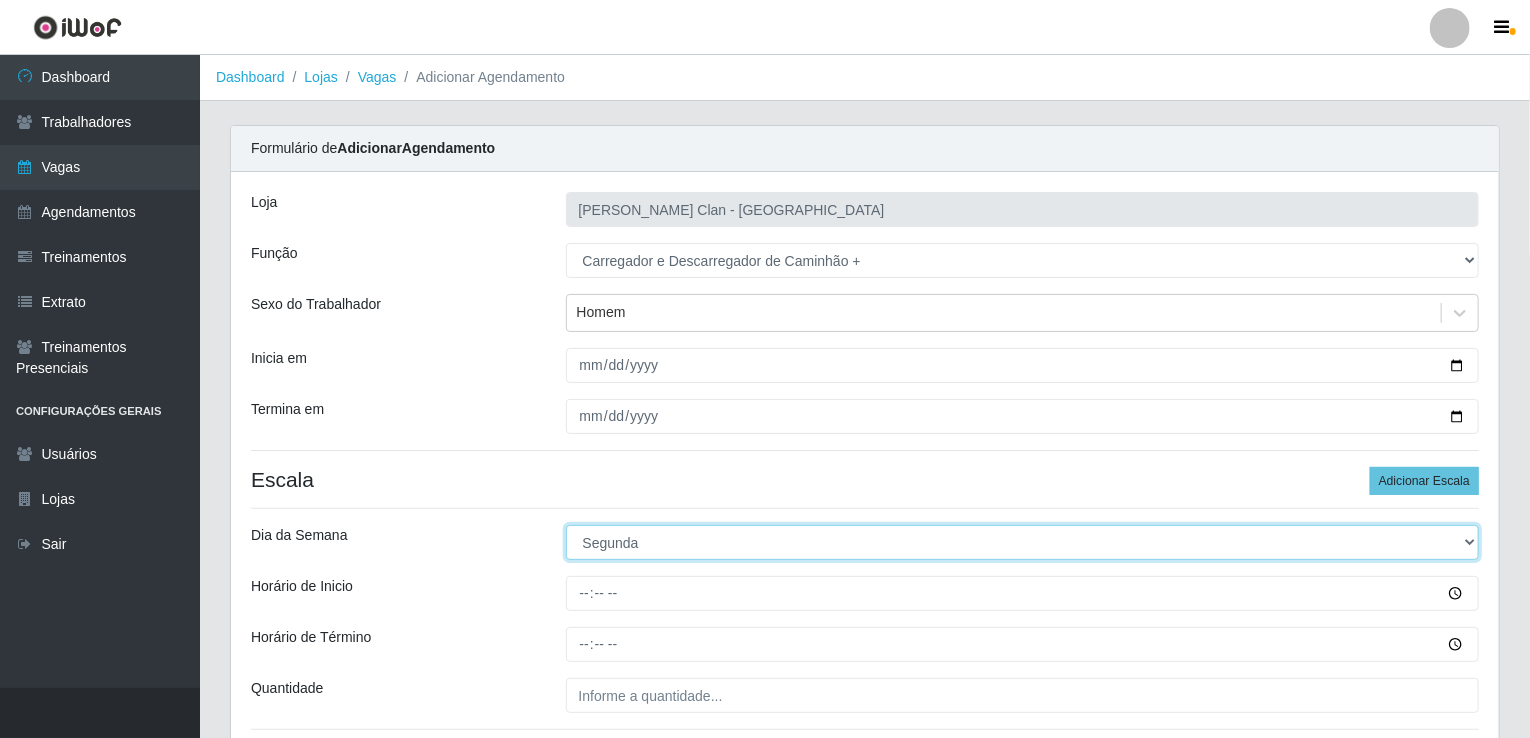 click on "[Selecione...] Segunda Terça Quarta Quinta Sexta Sábado Domingo" at bounding box center (1023, 542) 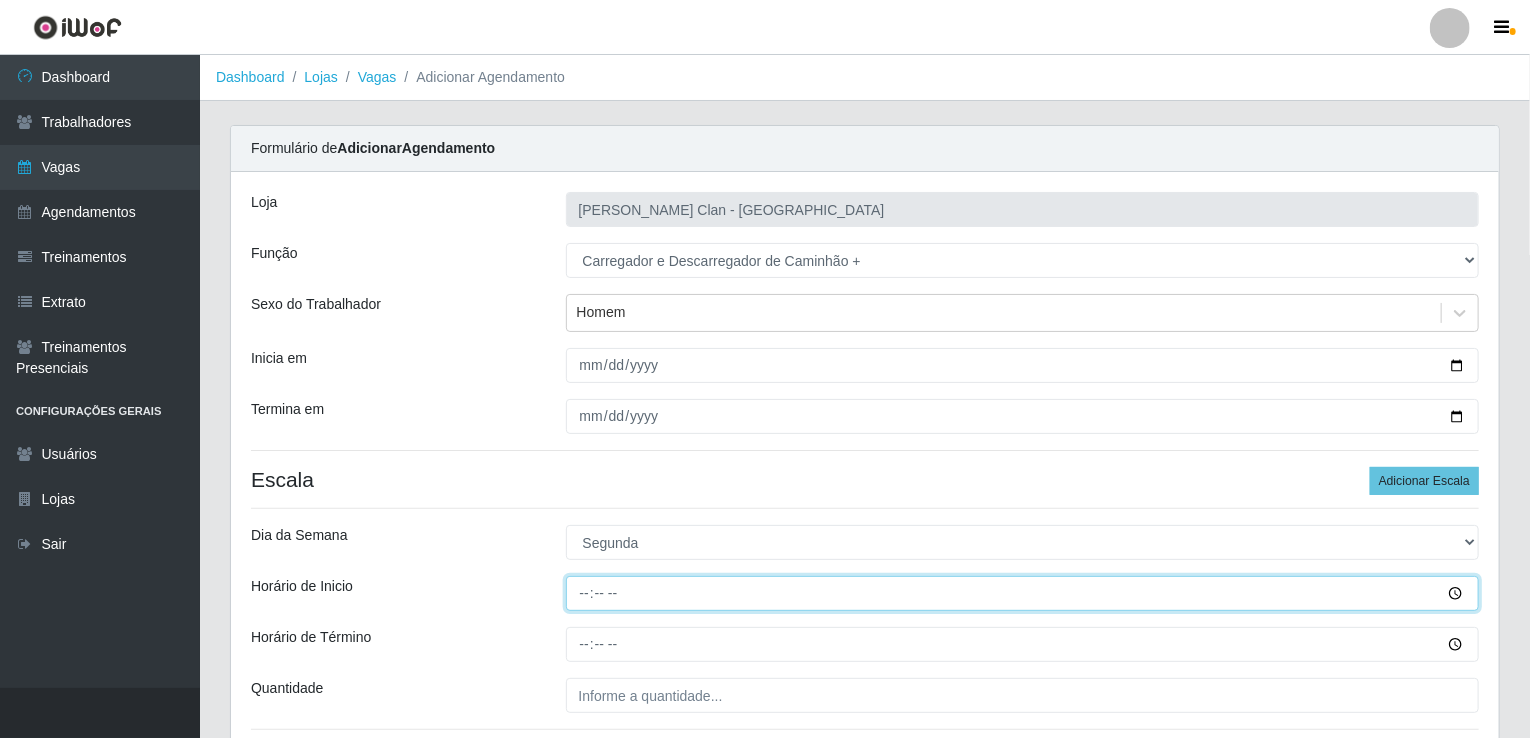 click on "Horário de Inicio" at bounding box center (1023, 593) 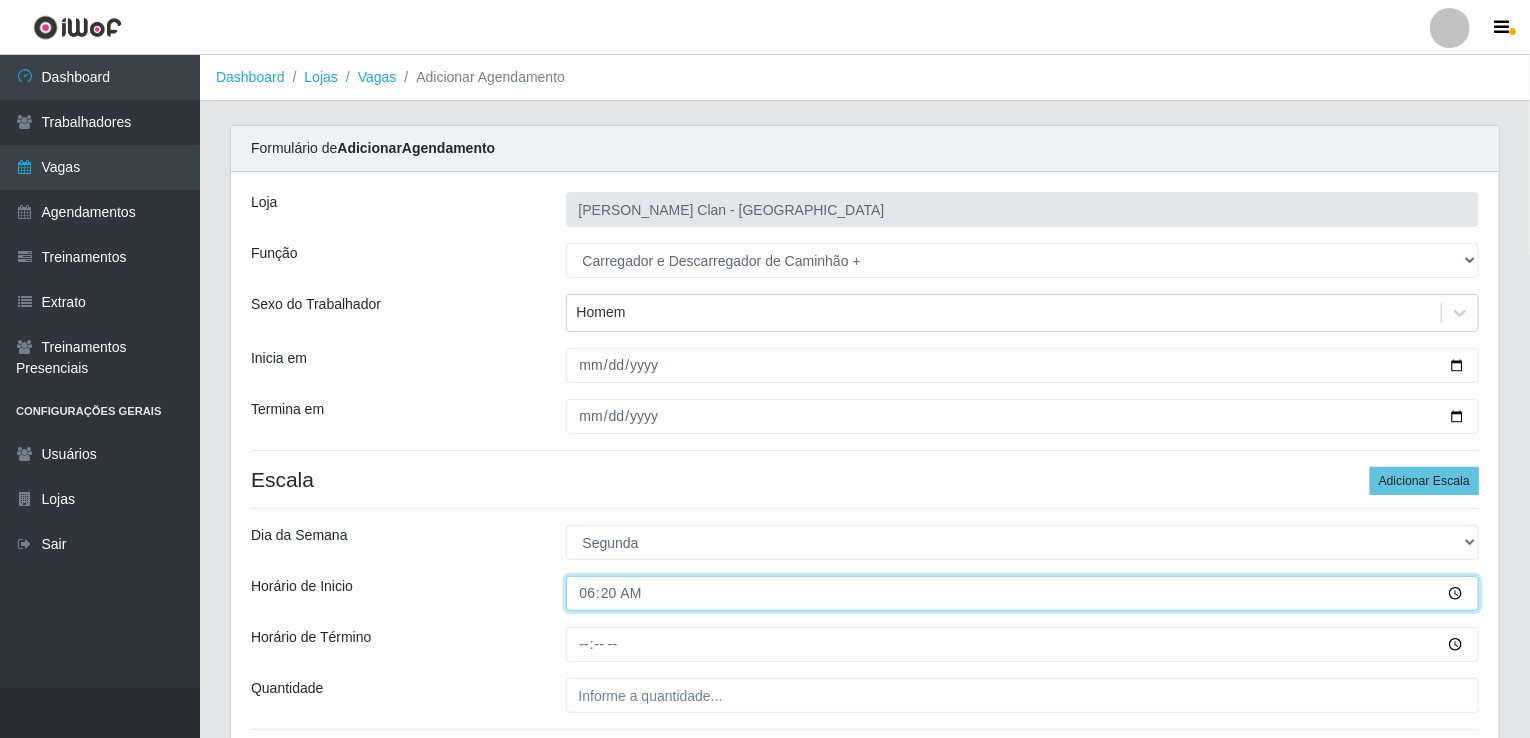 type on "06:00" 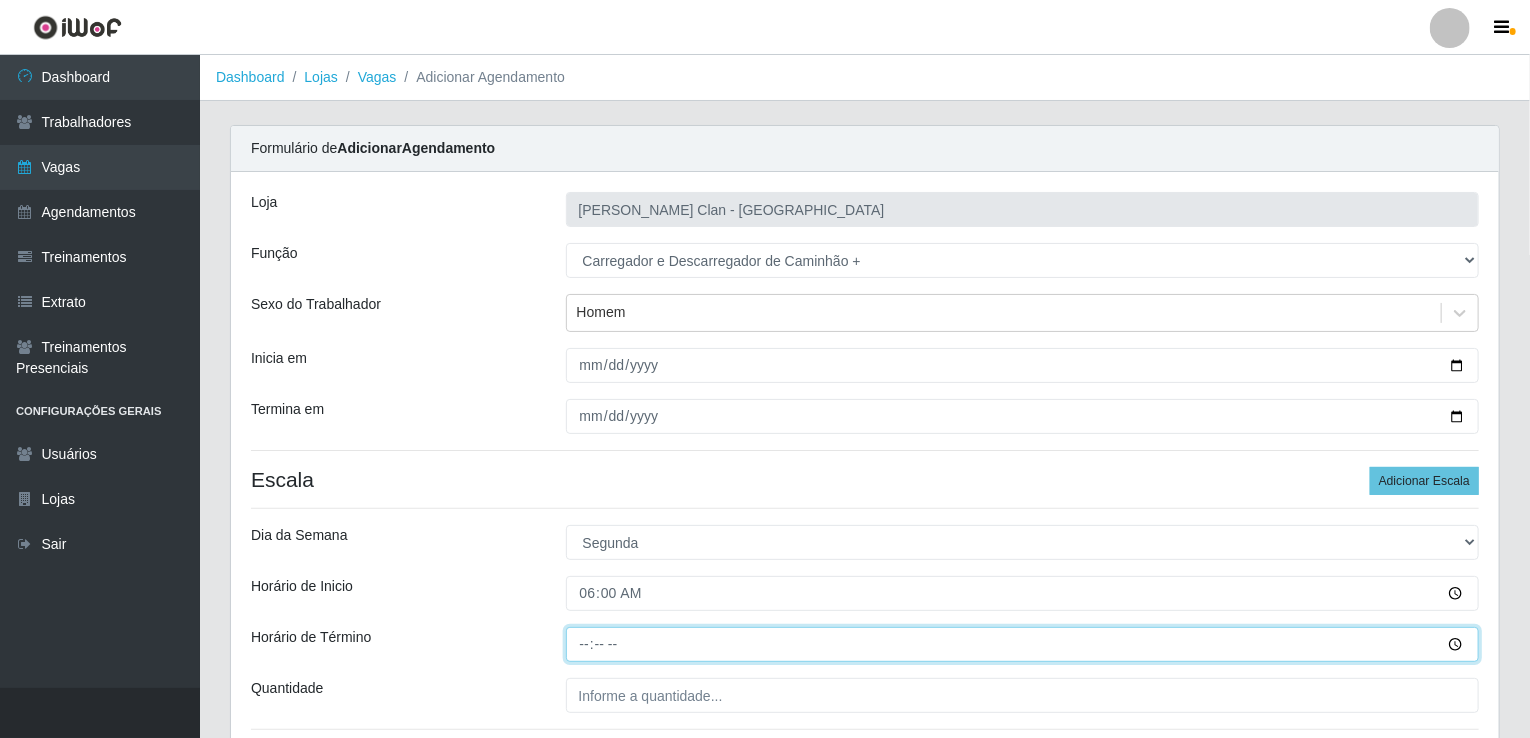 click on "Horário de Término" at bounding box center [1023, 644] 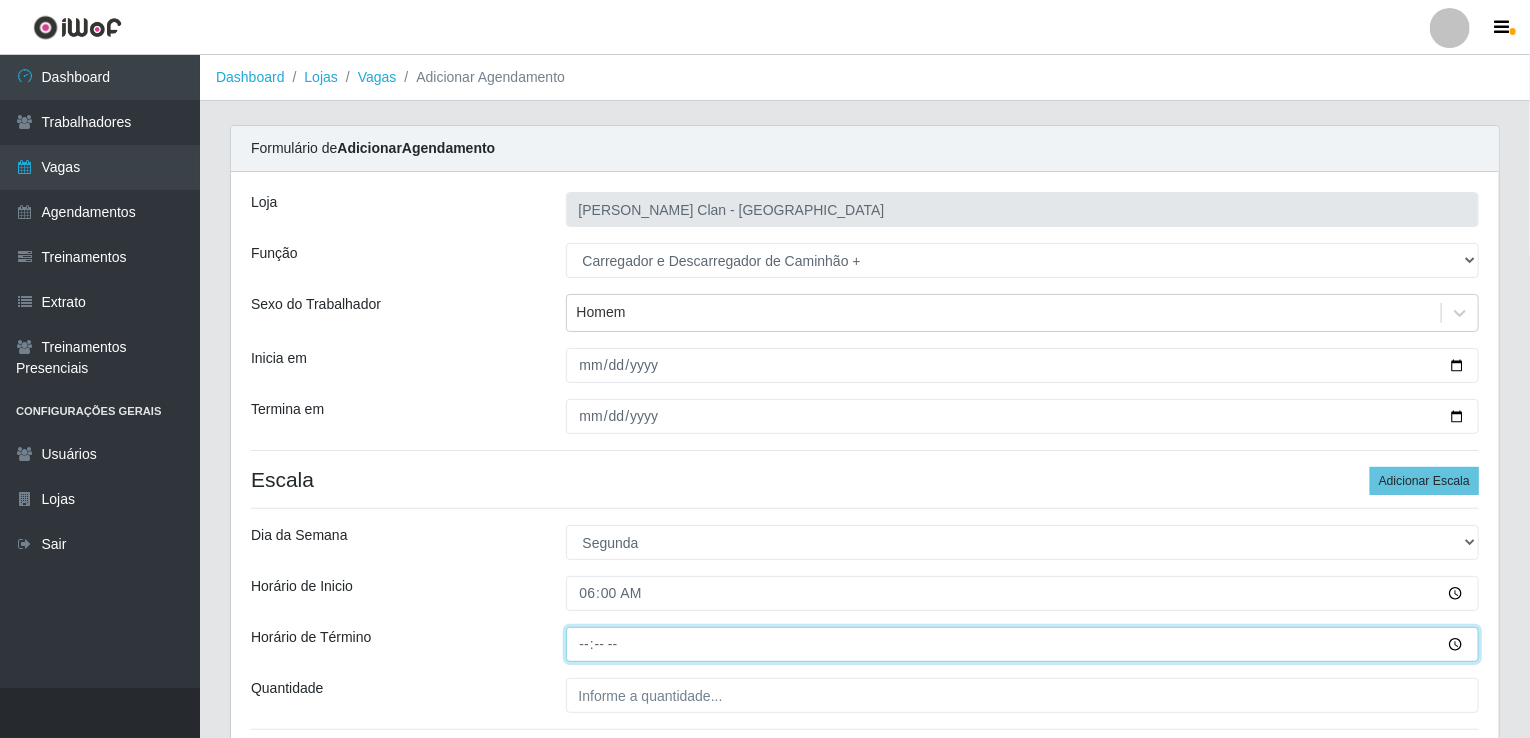 type on "12:00" 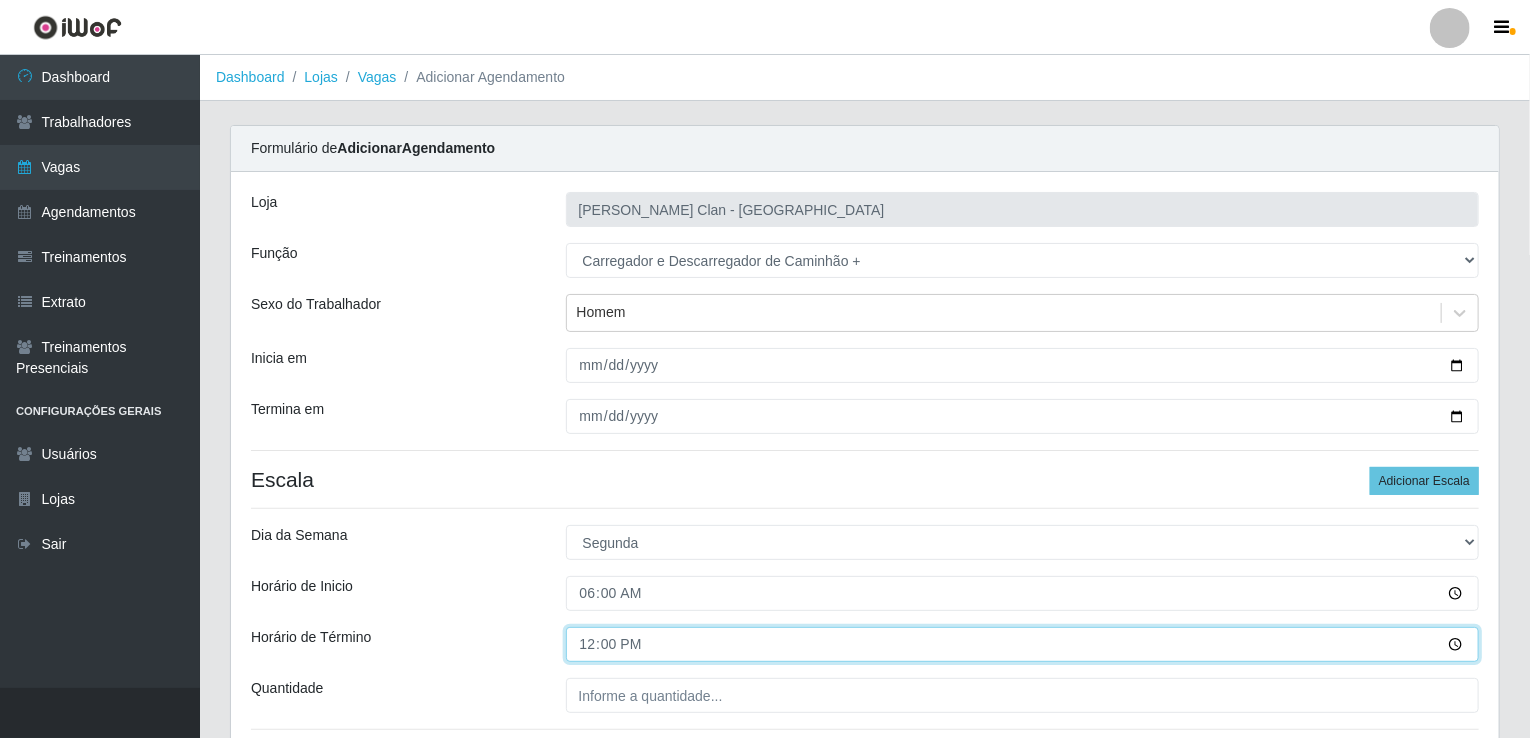 scroll, scrollTop: 200, scrollLeft: 0, axis: vertical 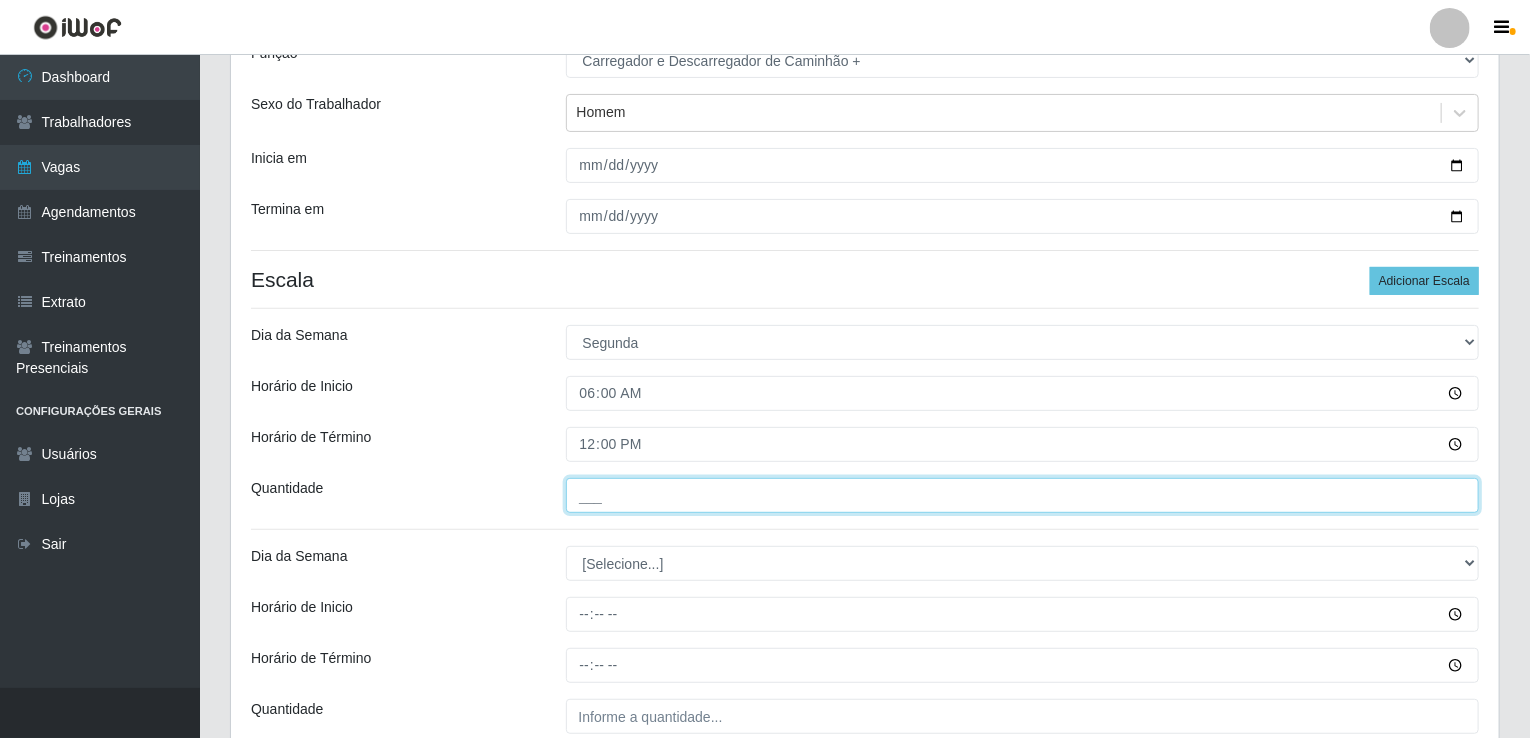 click on "___" at bounding box center [1023, 495] 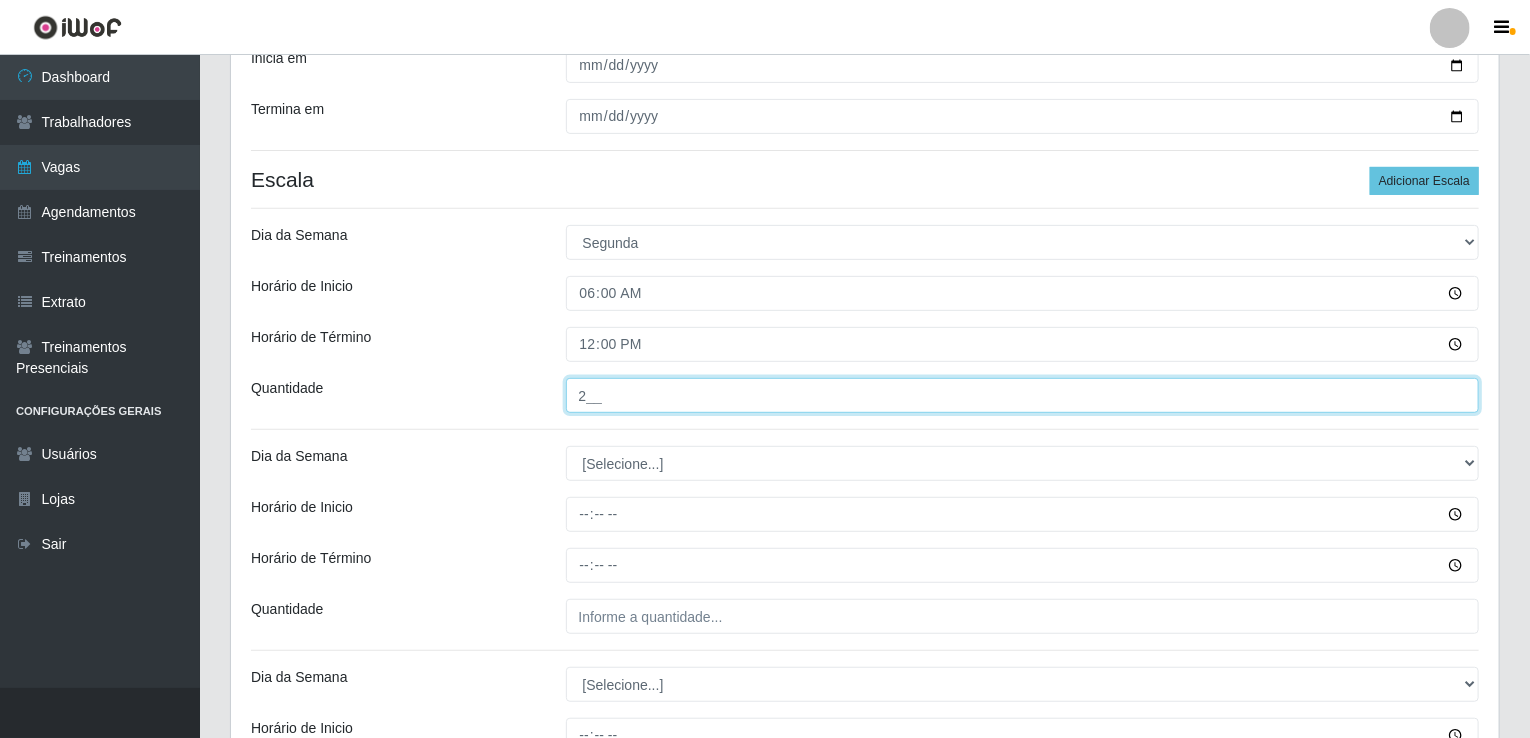 scroll, scrollTop: 400, scrollLeft: 0, axis: vertical 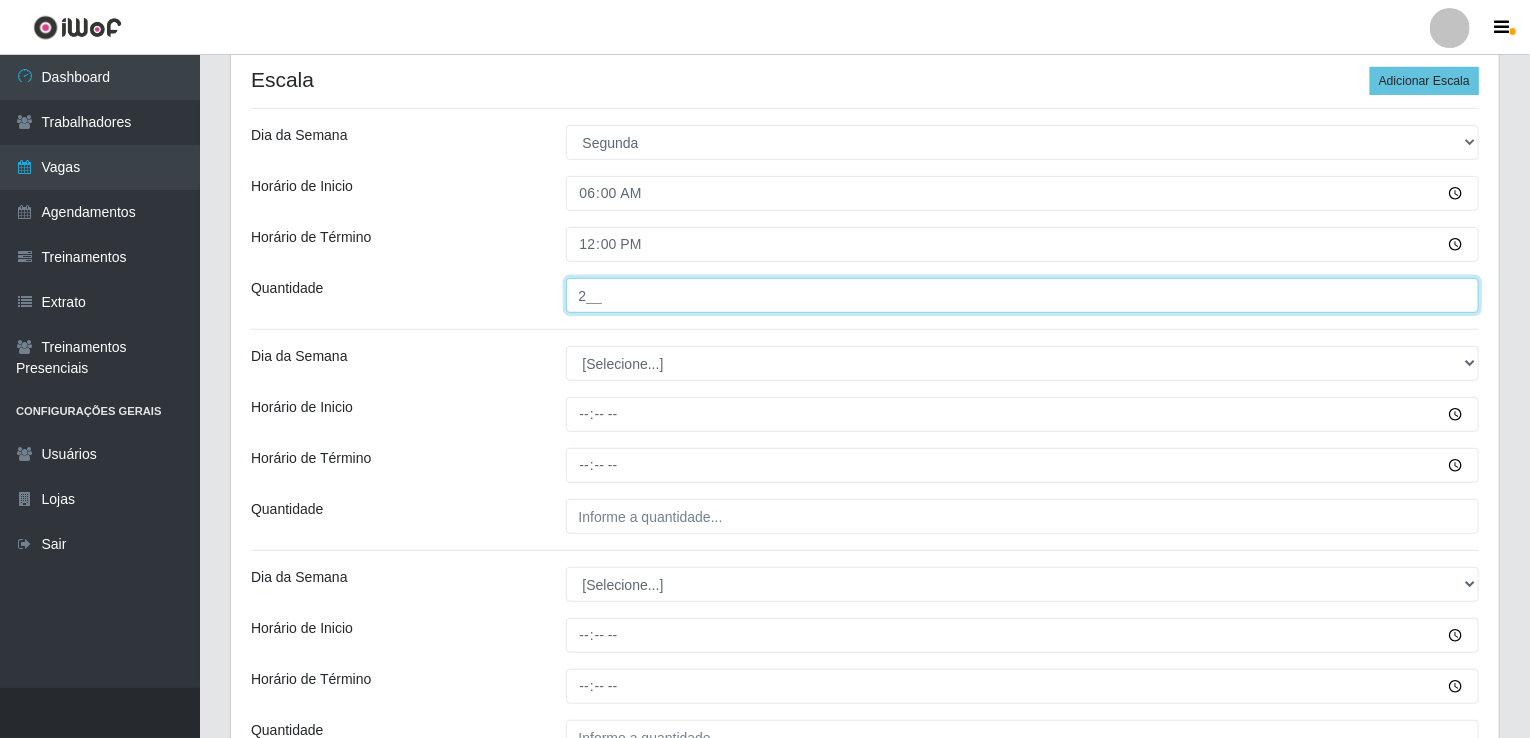 type on "2__" 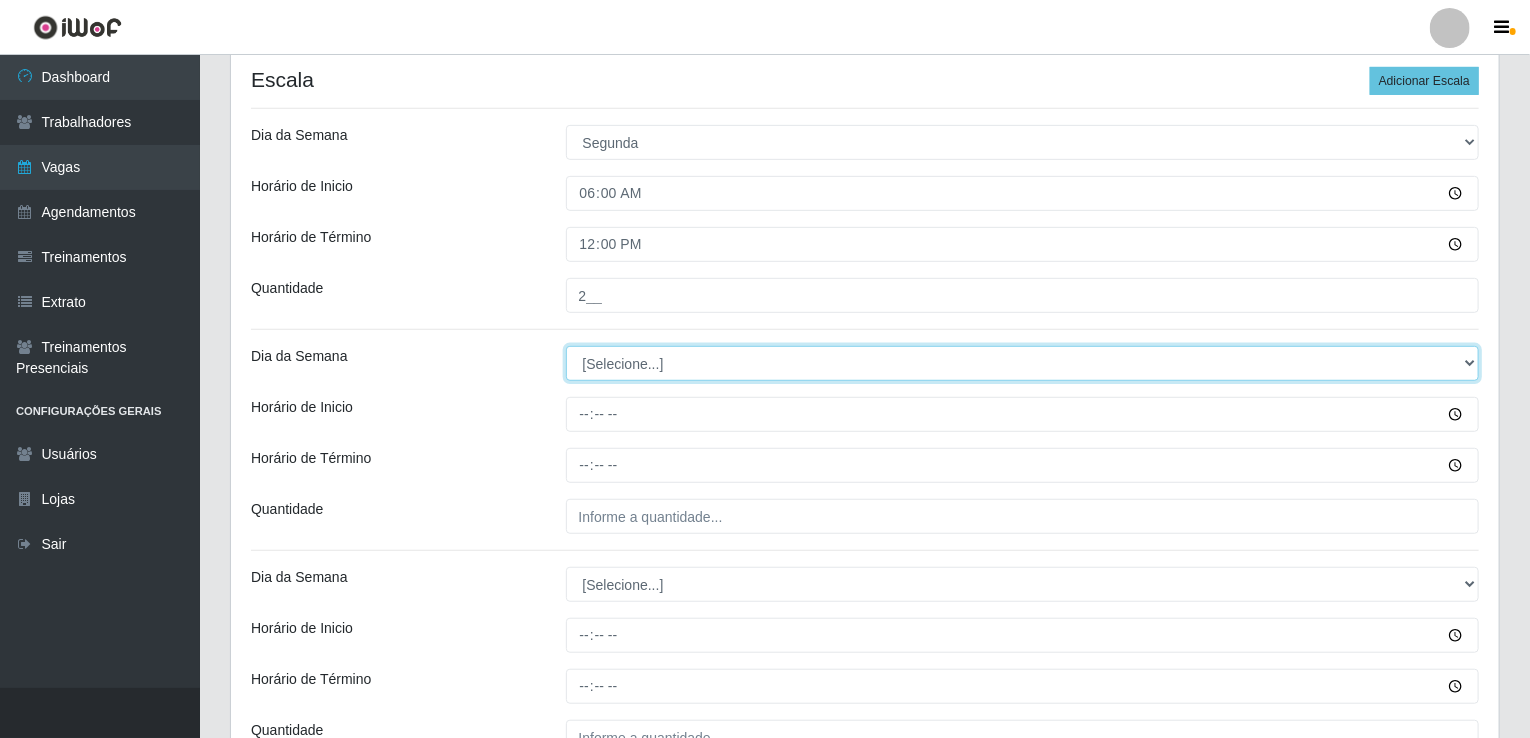 click on "[Selecione...] Segunda Terça Quarta Quinta Sexta Sábado Domingo" at bounding box center (1023, 363) 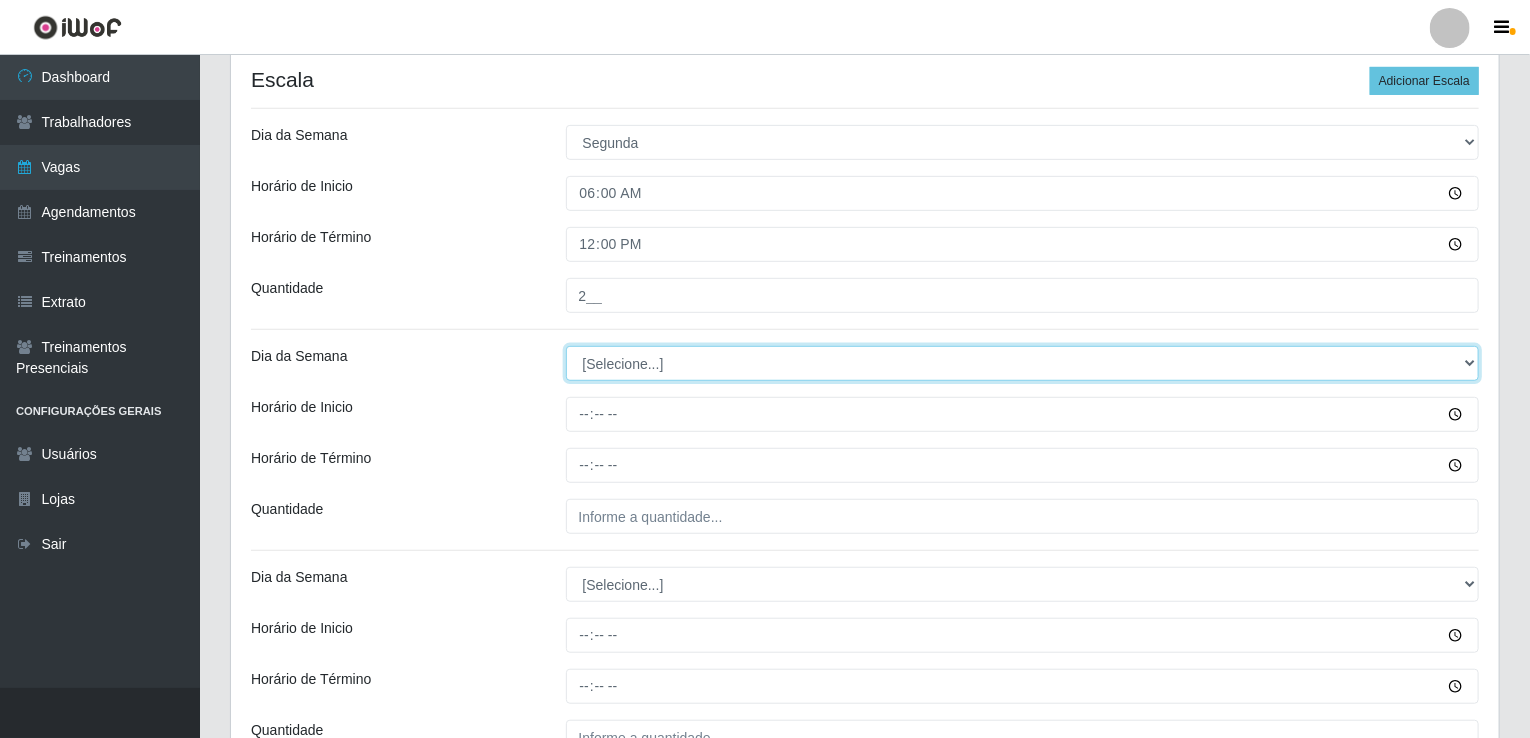 select on "2" 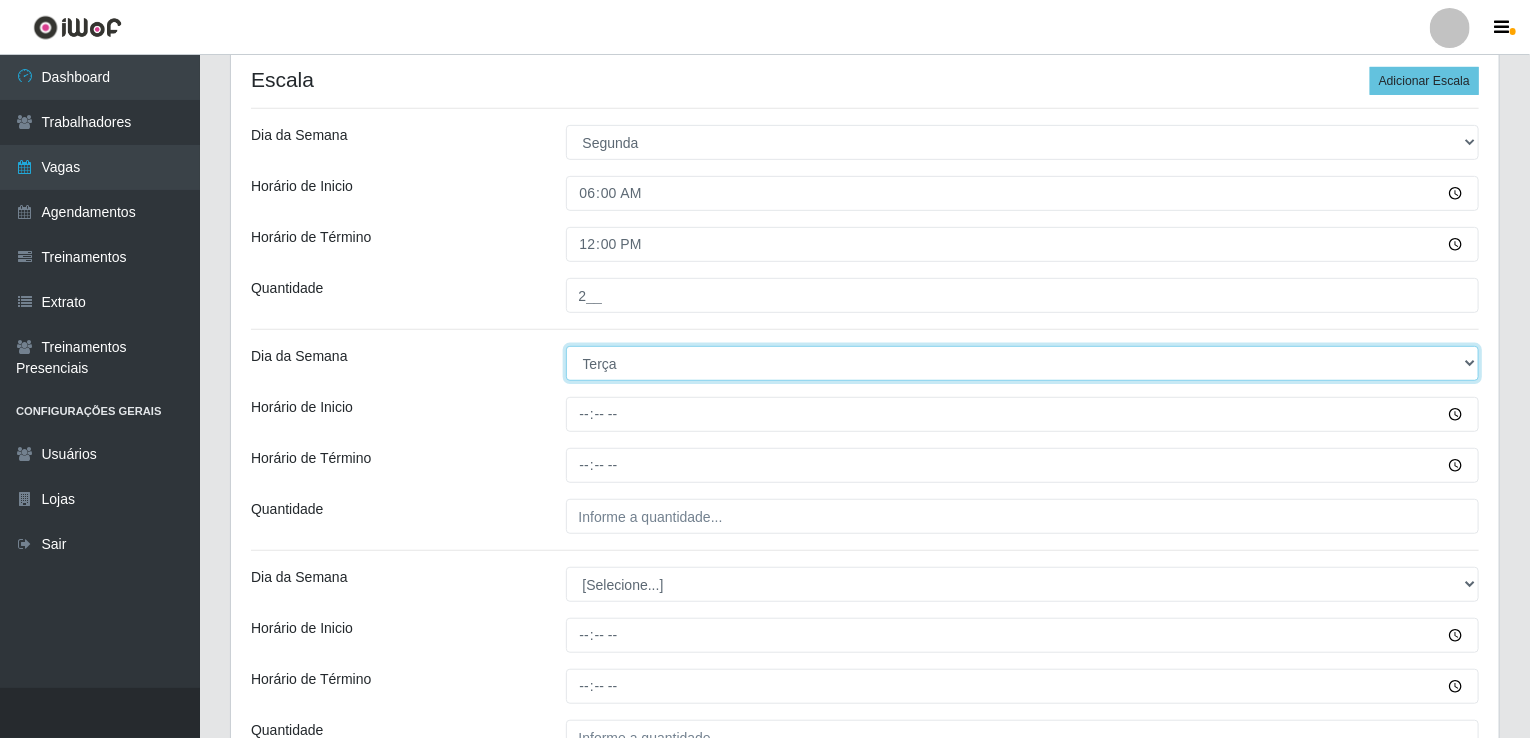 click on "[Selecione...] Segunda Terça Quarta Quinta Sexta Sábado Domingo" at bounding box center [1023, 363] 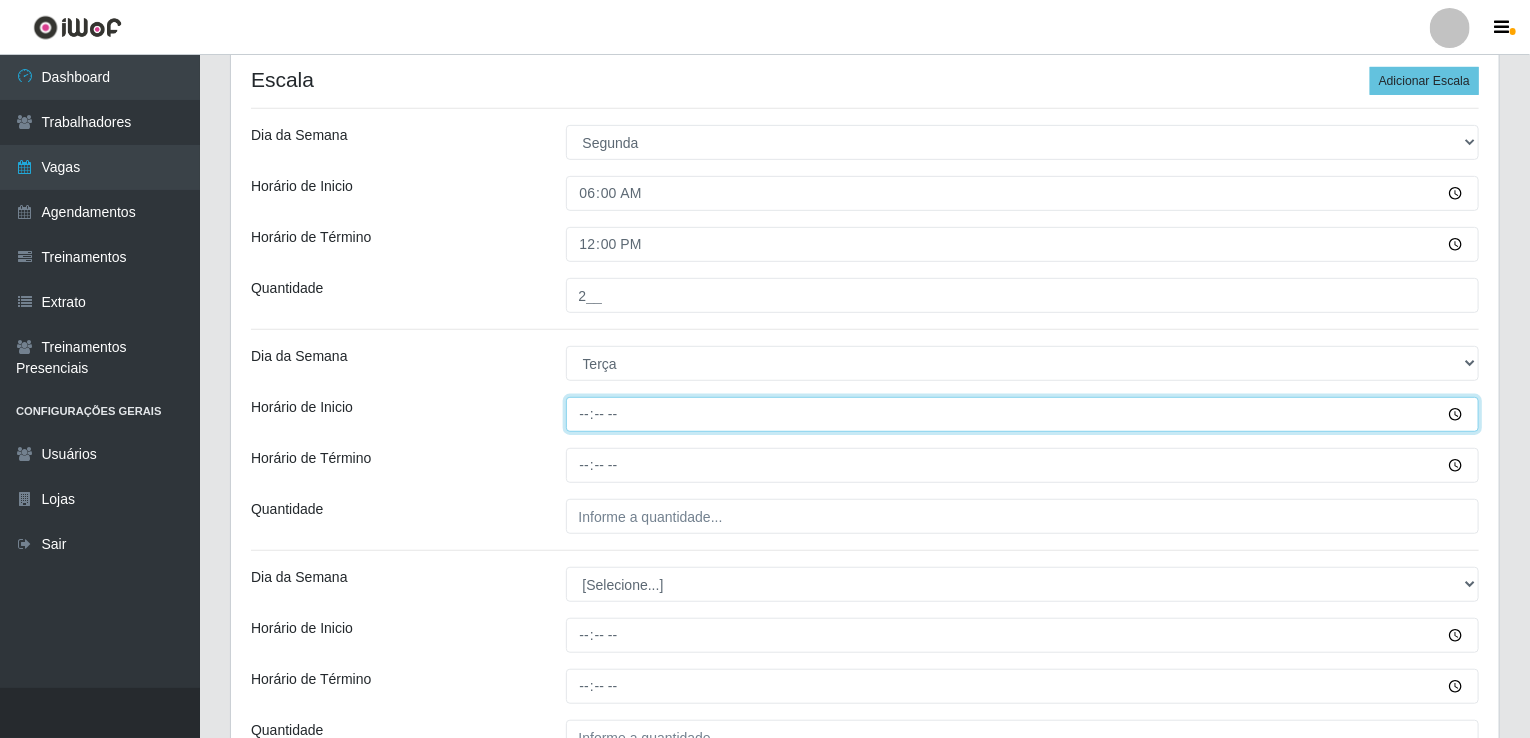 click on "Horário de Inicio" at bounding box center [1023, 414] 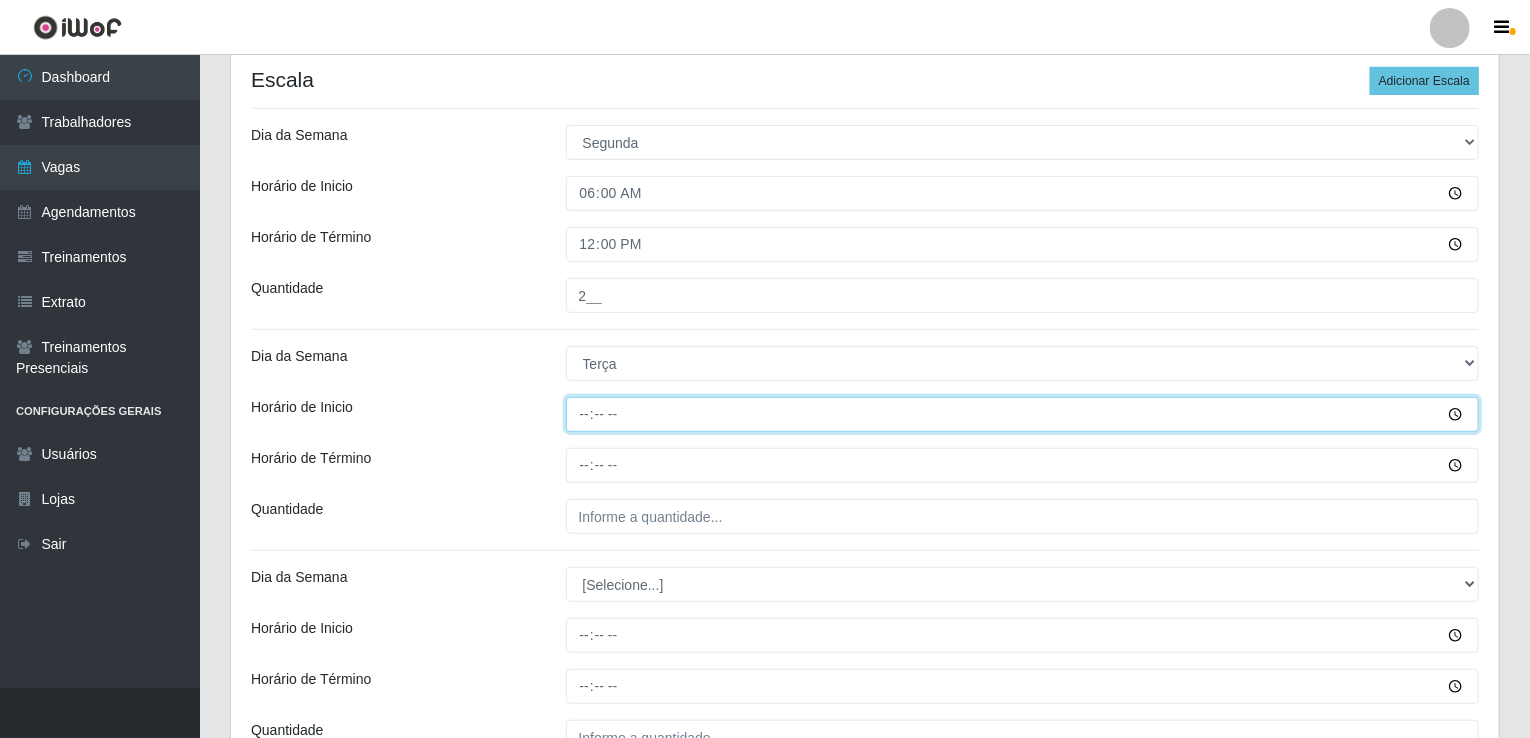 type on "06:00" 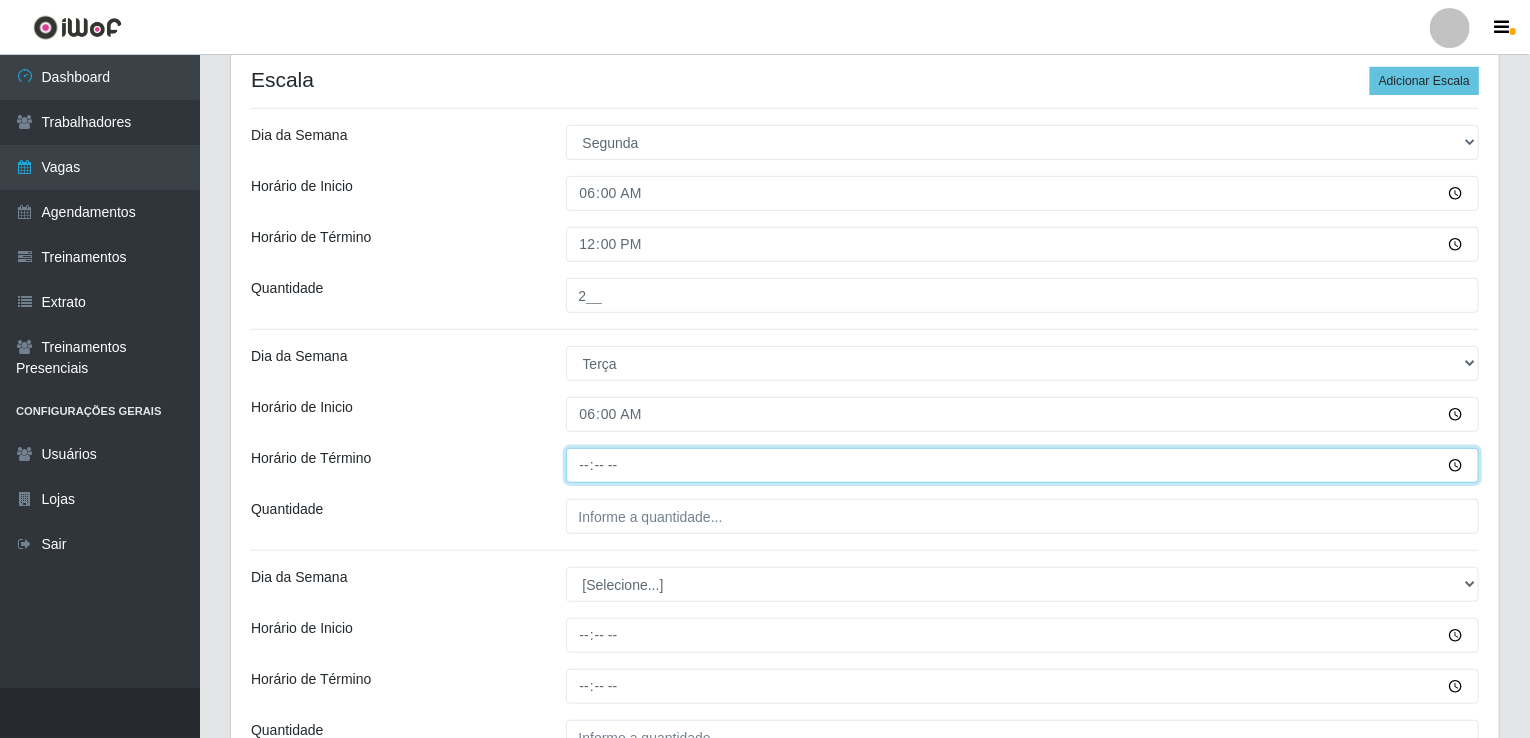 click on "Horário de Término" at bounding box center (1023, 465) 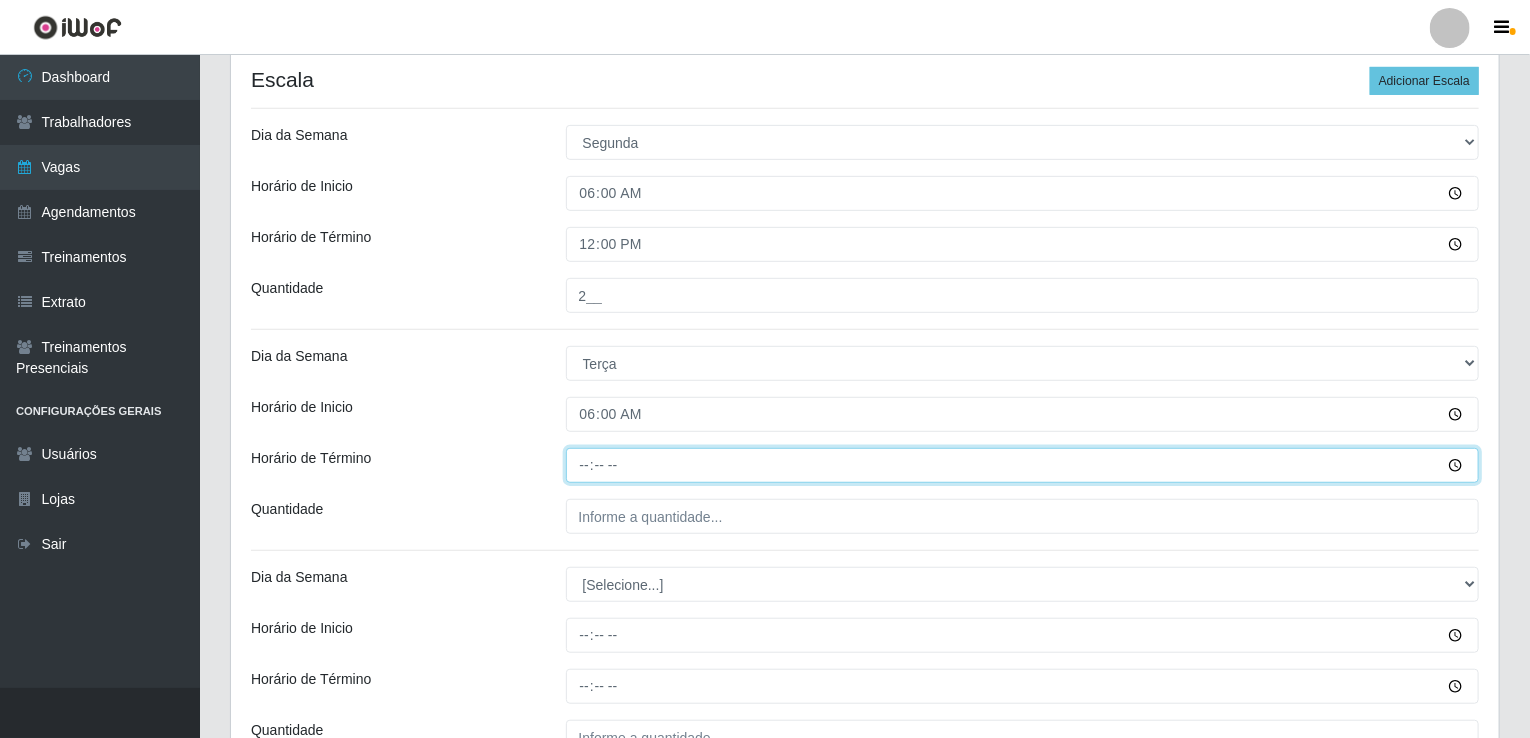 type on "12:00" 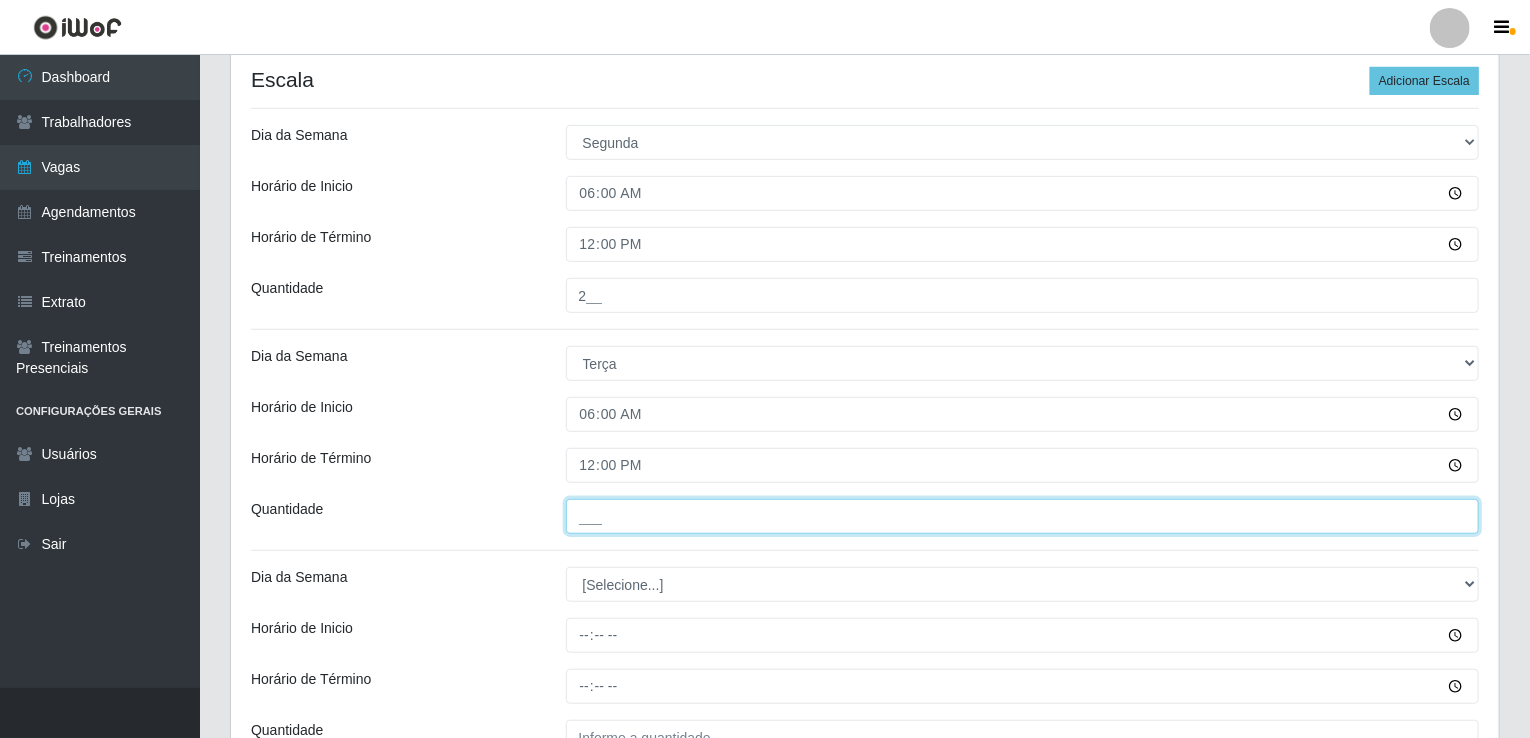 click on "___" at bounding box center [1023, 516] 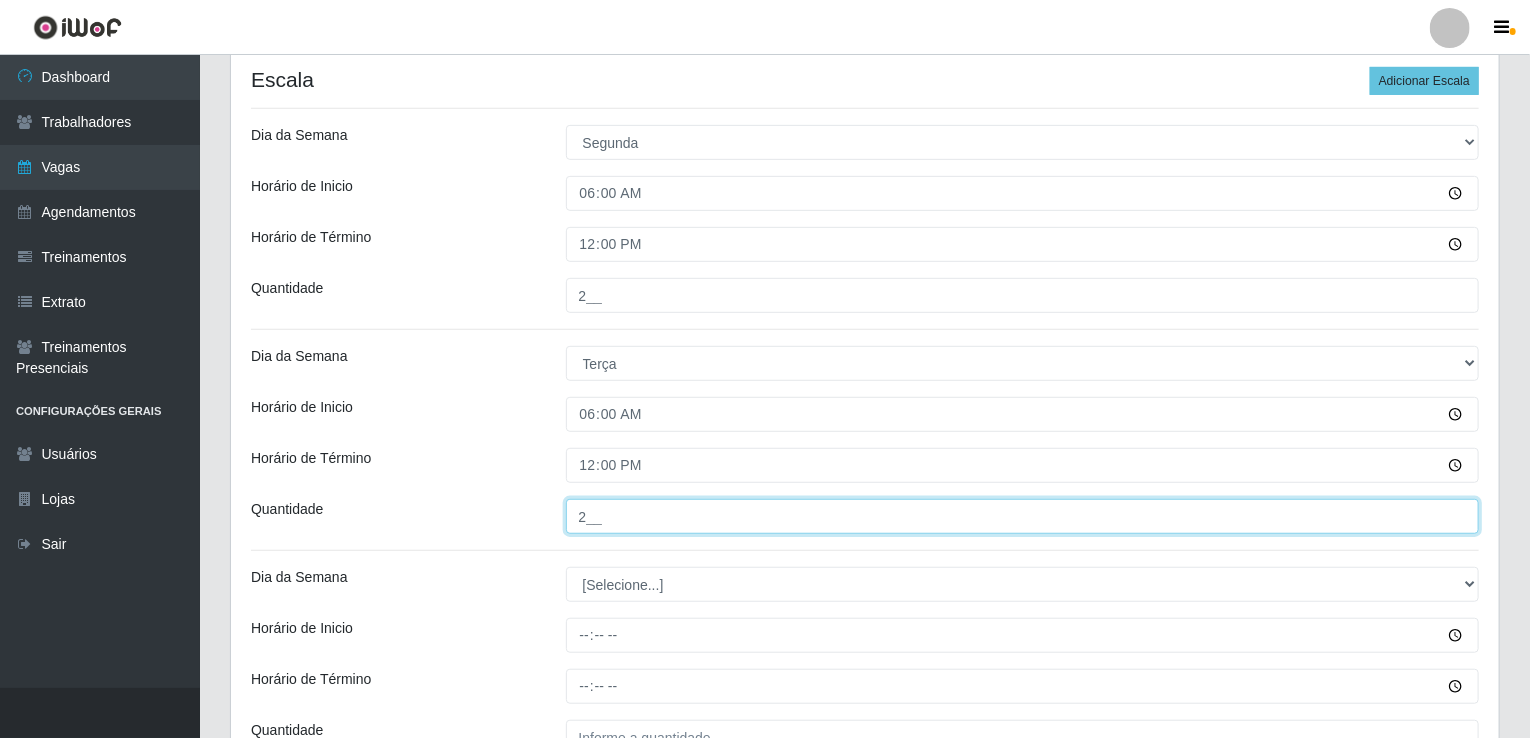 scroll, scrollTop: 500, scrollLeft: 0, axis: vertical 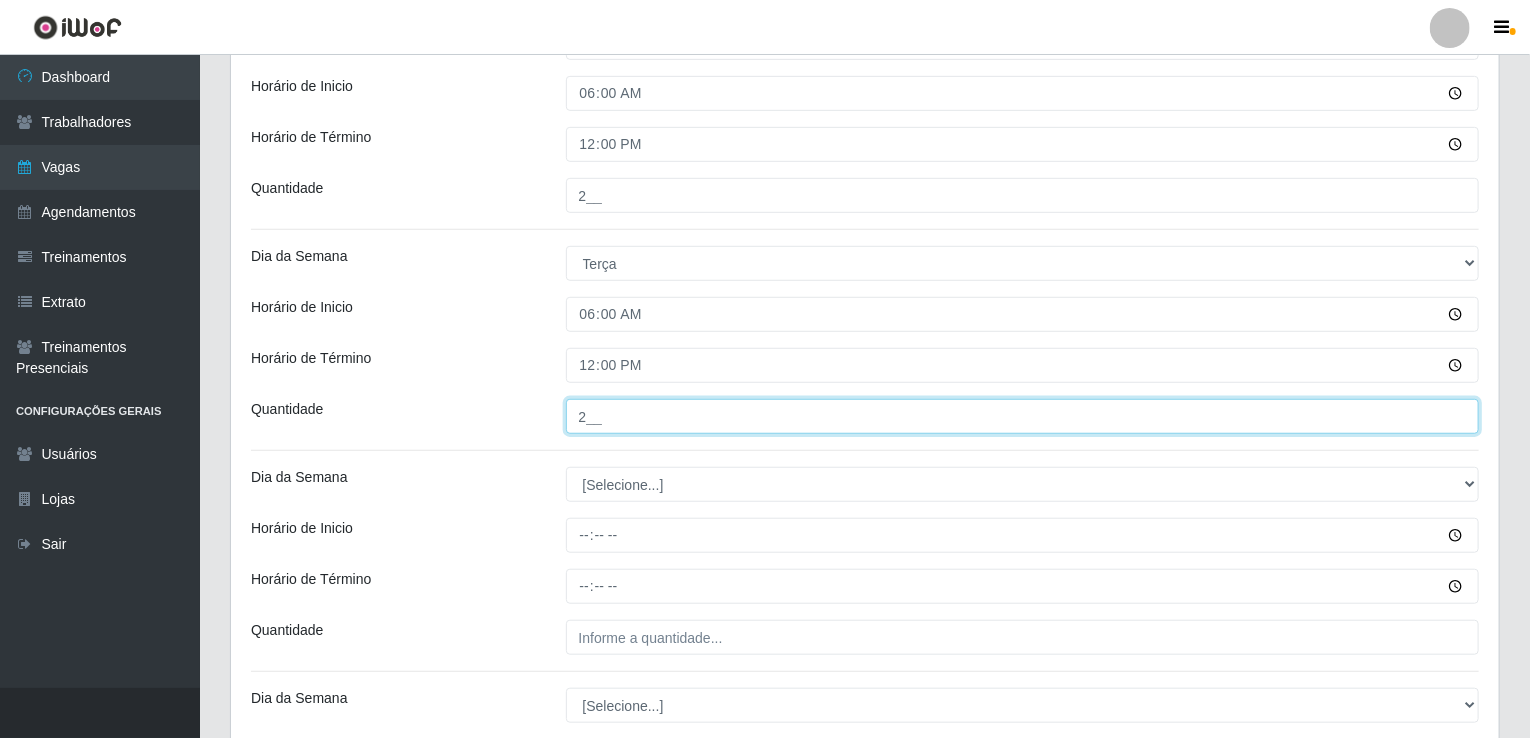 type on "2__" 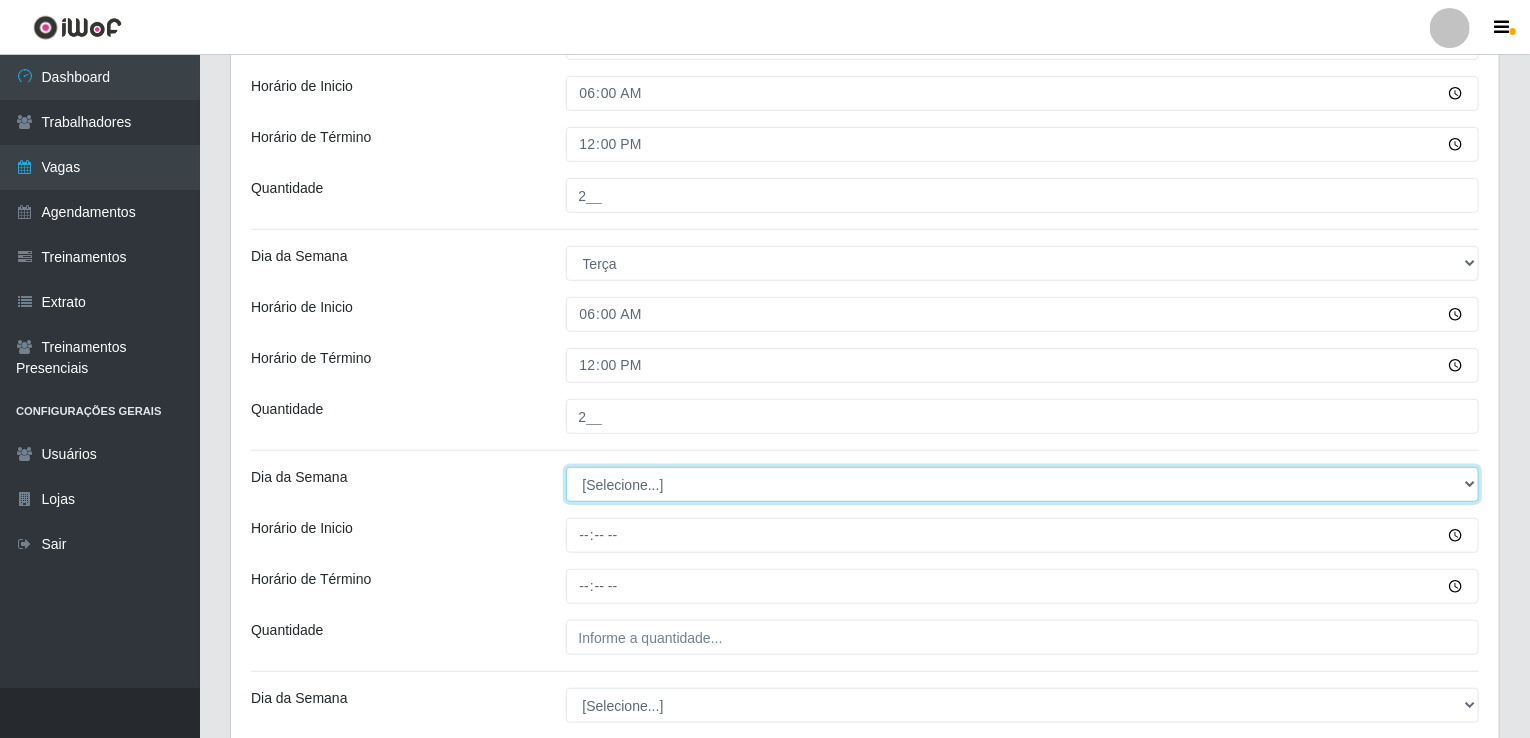 click on "[Selecione...] Segunda Terça Quarta Quinta Sexta Sábado Domingo" at bounding box center [1023, 484] 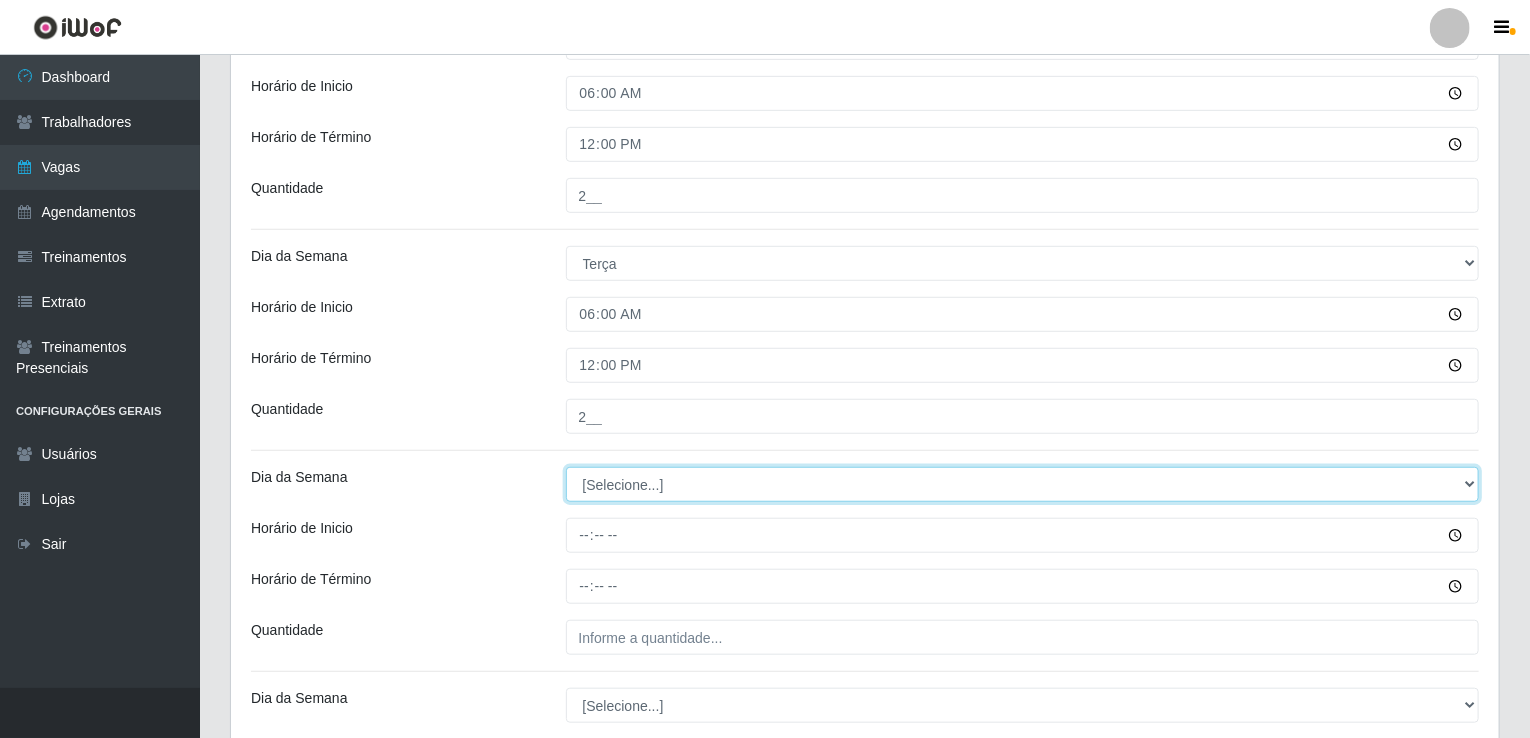 select on "3" 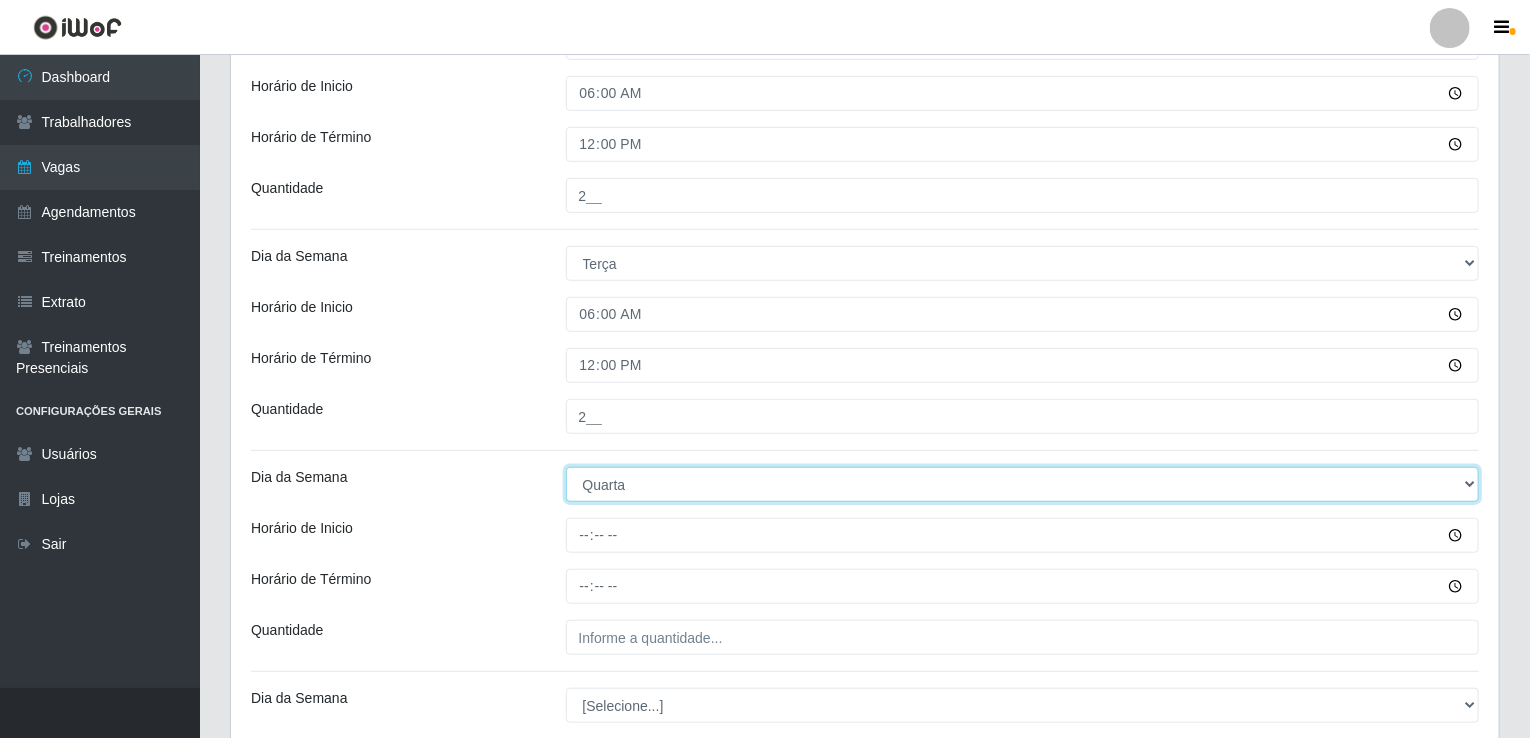 click on "[Selecione...] Segunda Terça Quarta Quinta Sexta Sábado Domingo" at bounding box center (1023, 484) 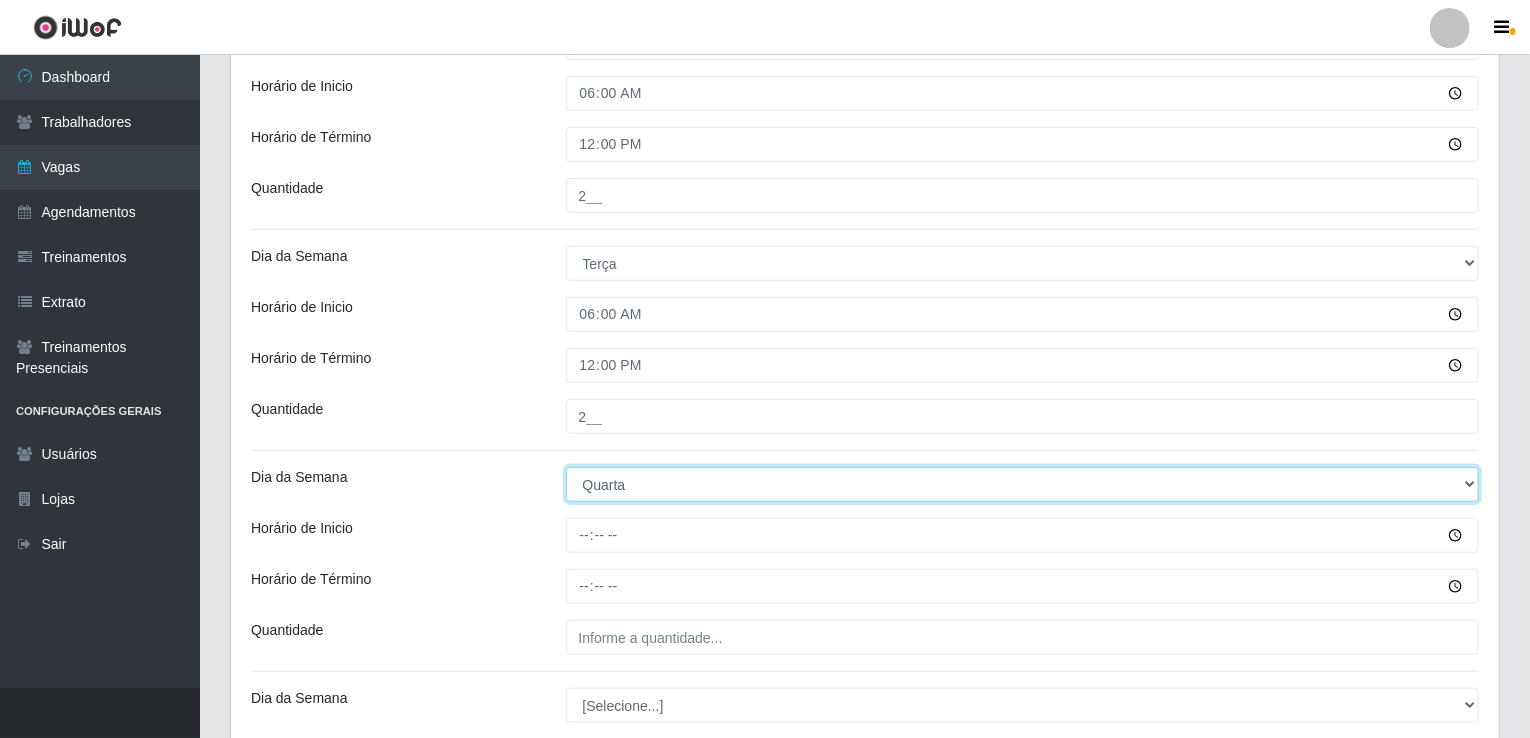 scroll, scrollTop: 600, scrollLeft: 0, axis: vertical 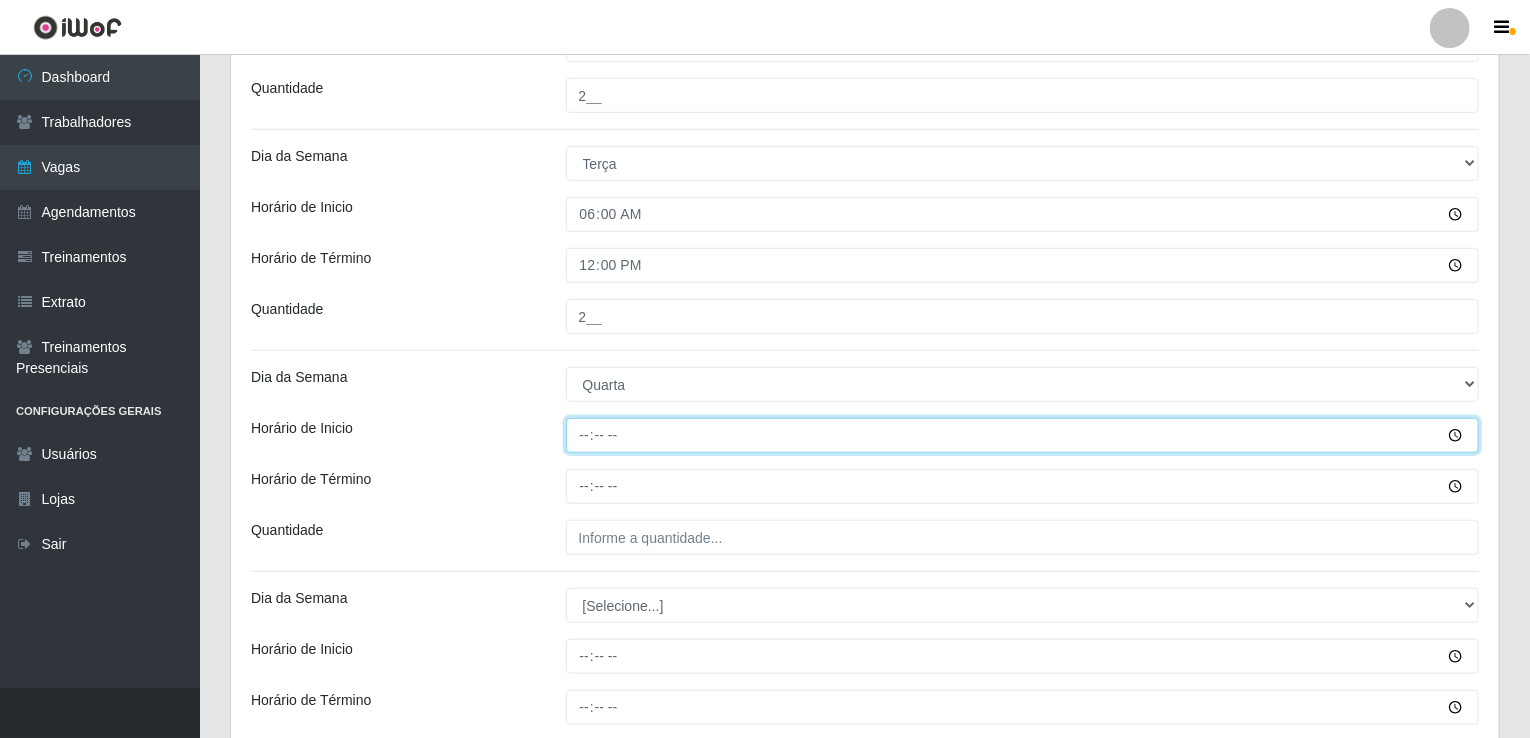 click on "Horário de Inicio" at bounding box center [1023, 435] 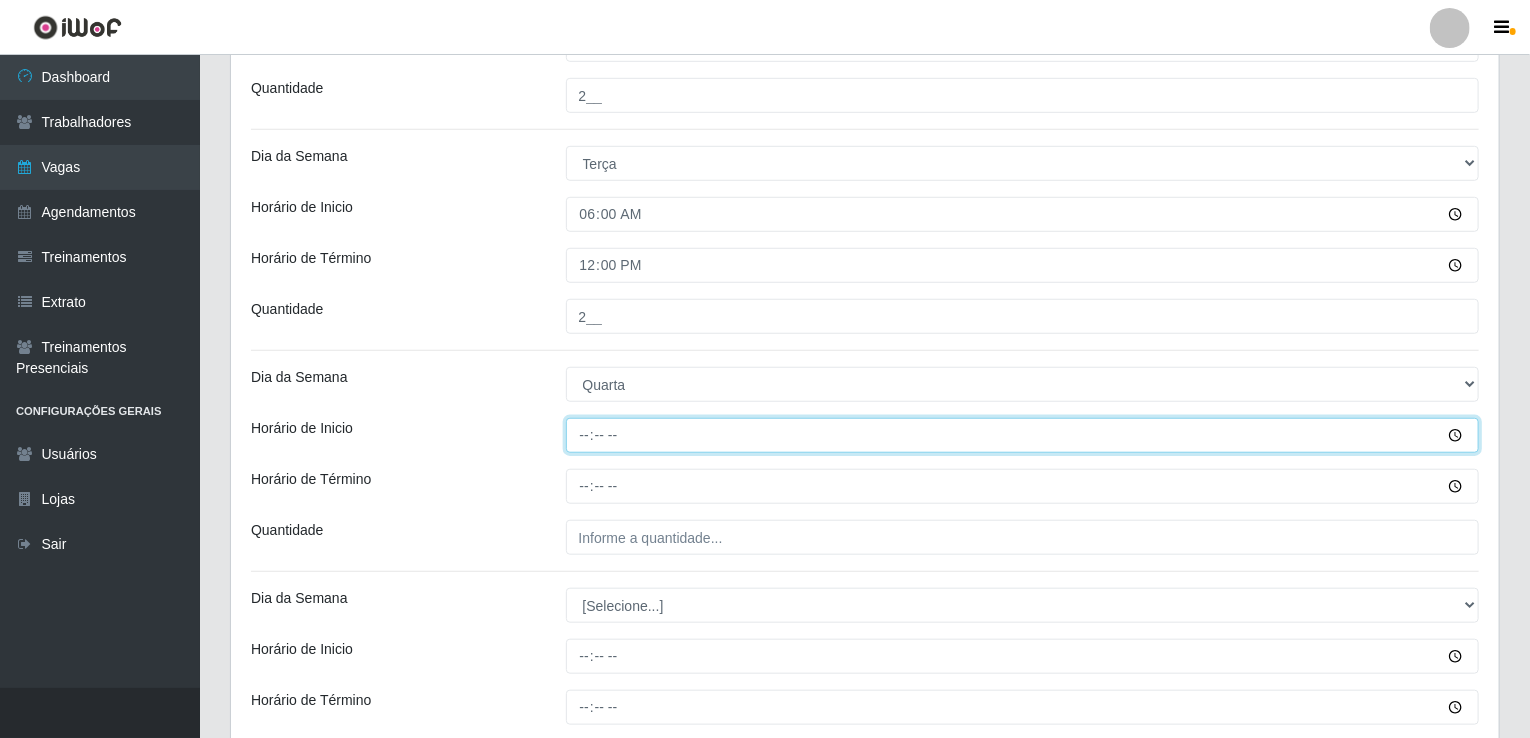 type on "06:00" 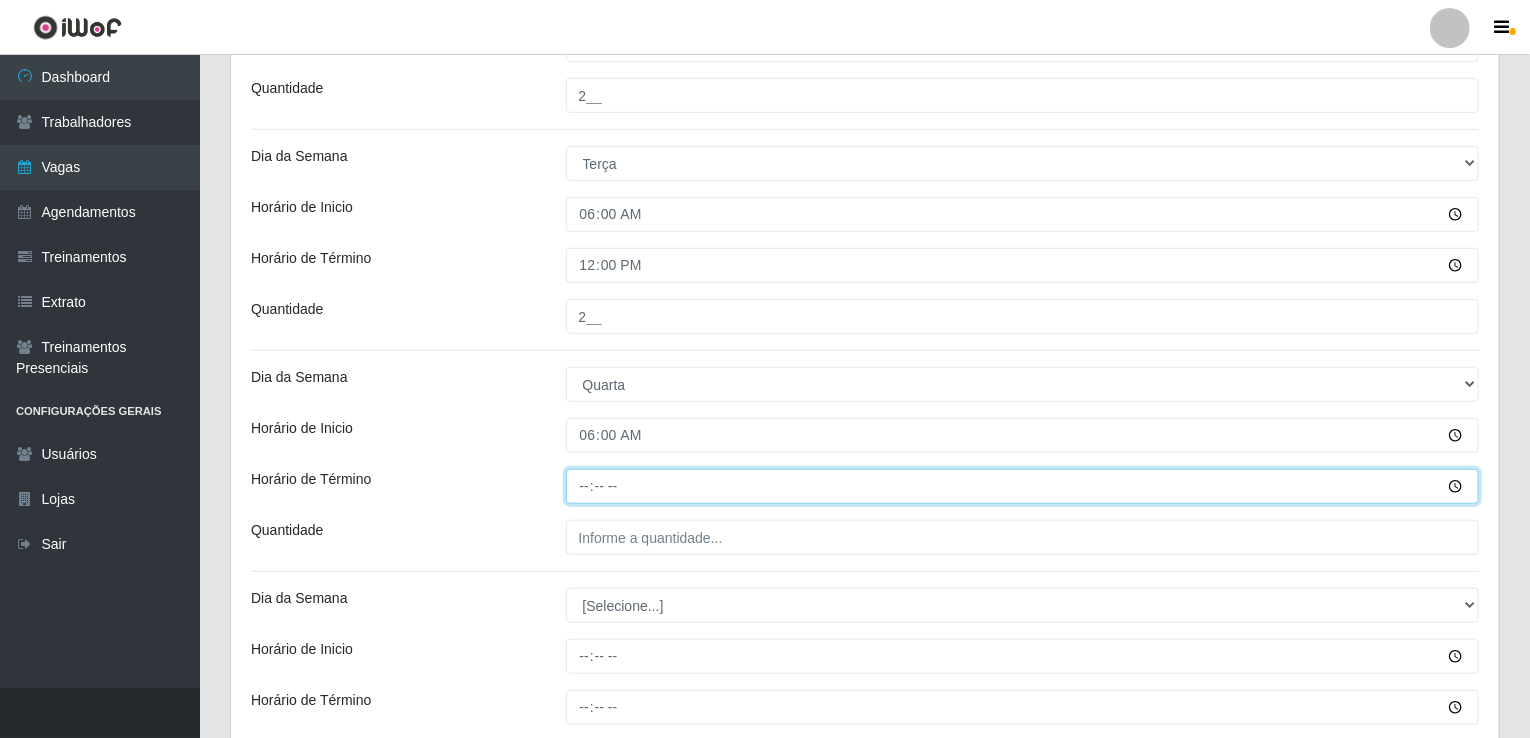 click on "Horário de Término" at bounding box center (1023, 486) 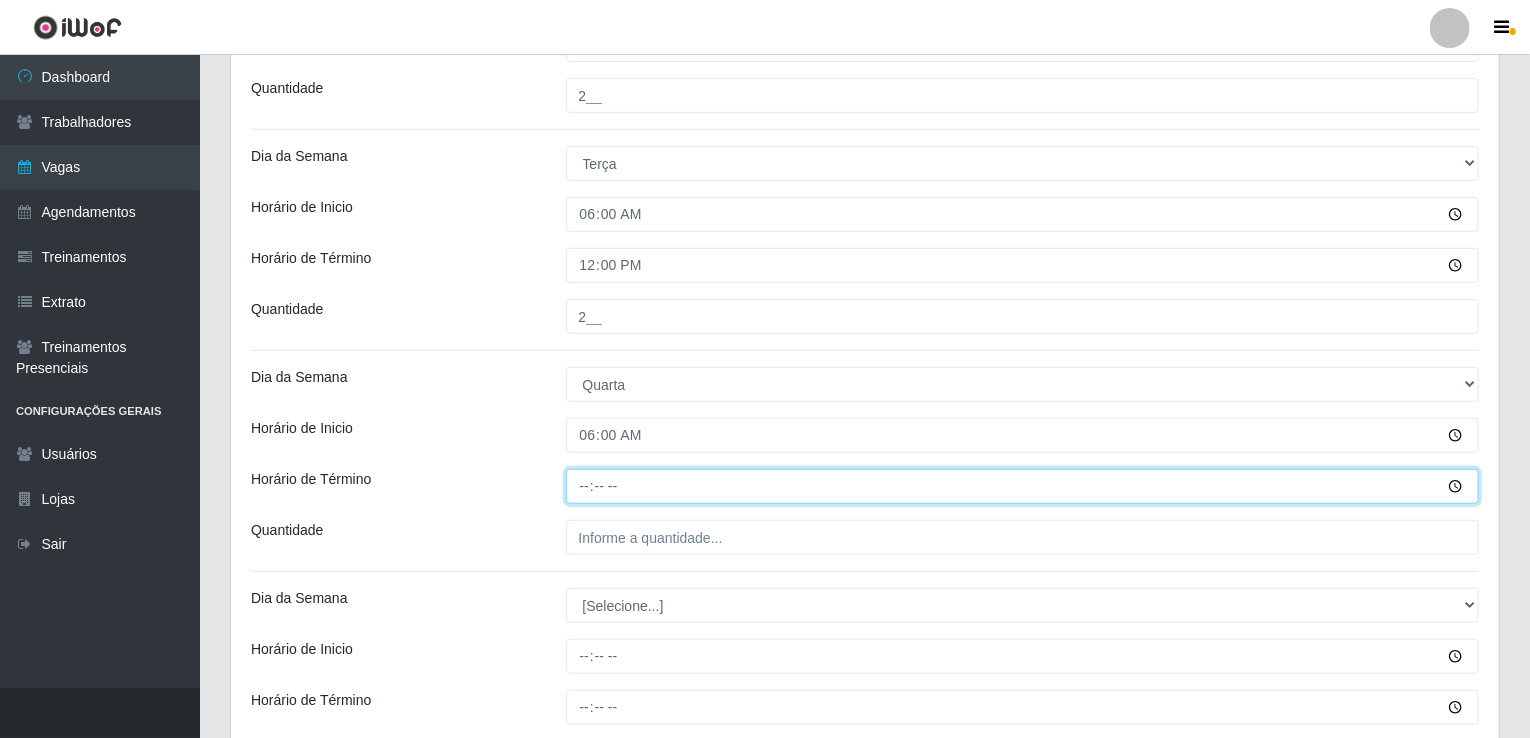 type on "12:00" 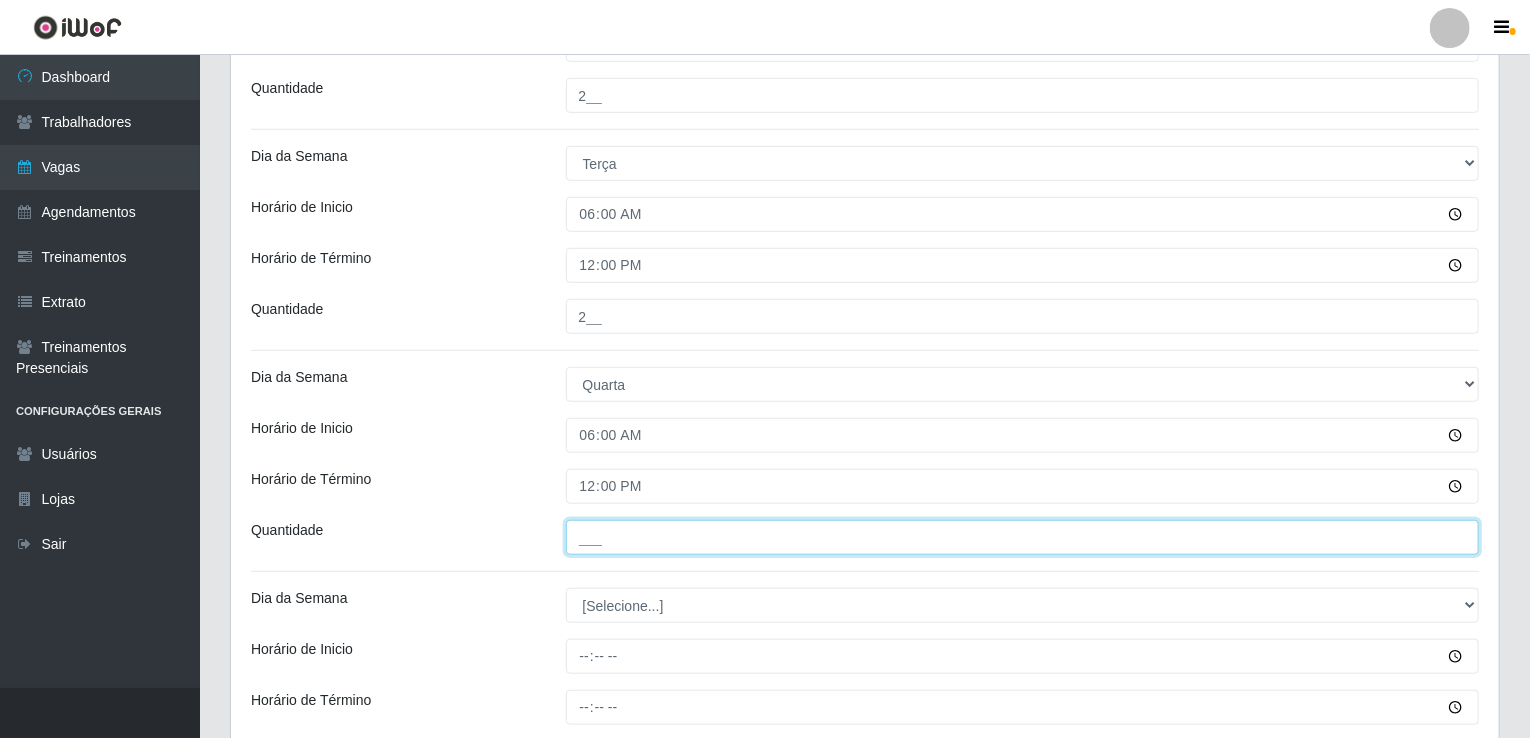 click on "___" at bounding box center (1023, 537) 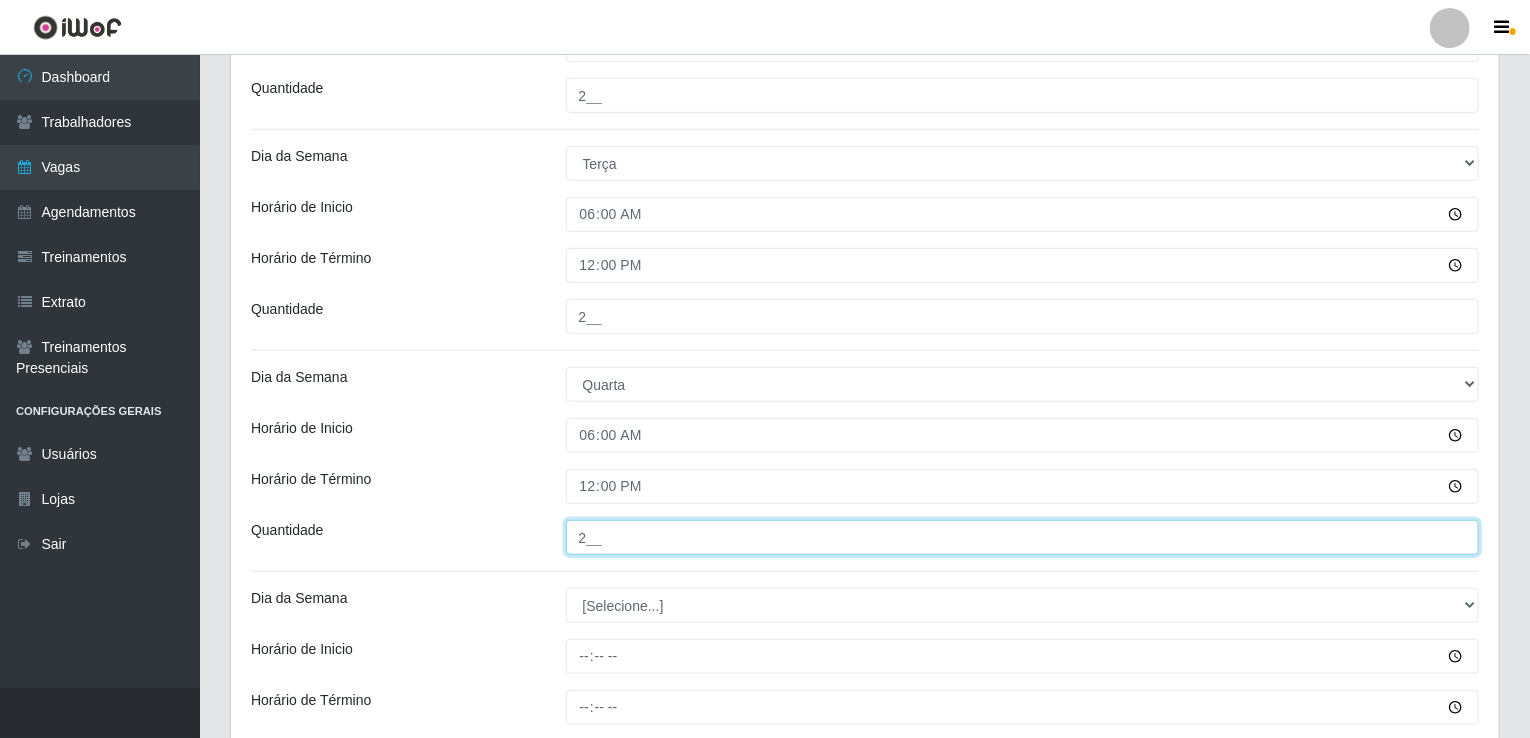 scroll, scrollTop: 700, scrollLeft: 0, axis: vertical 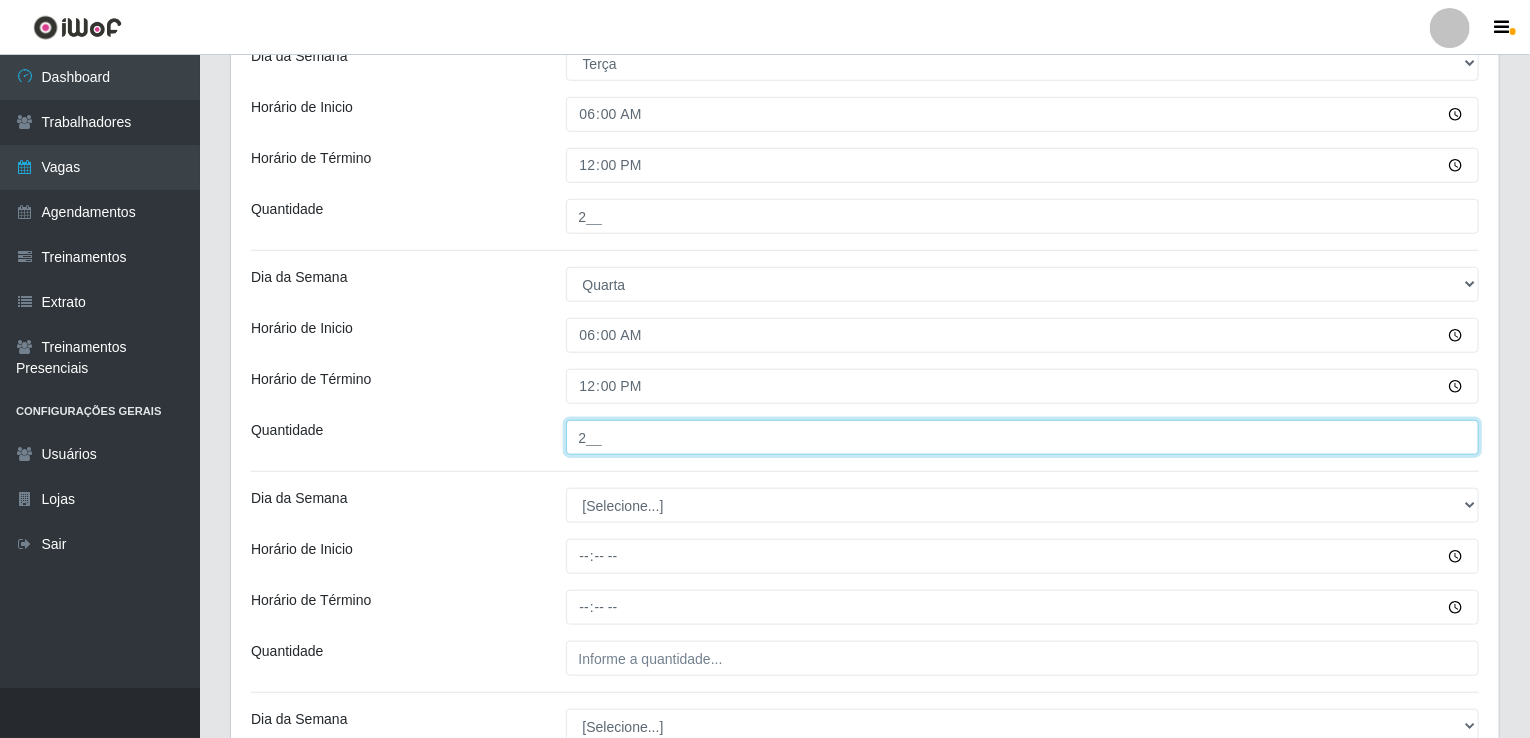 type on "2__" 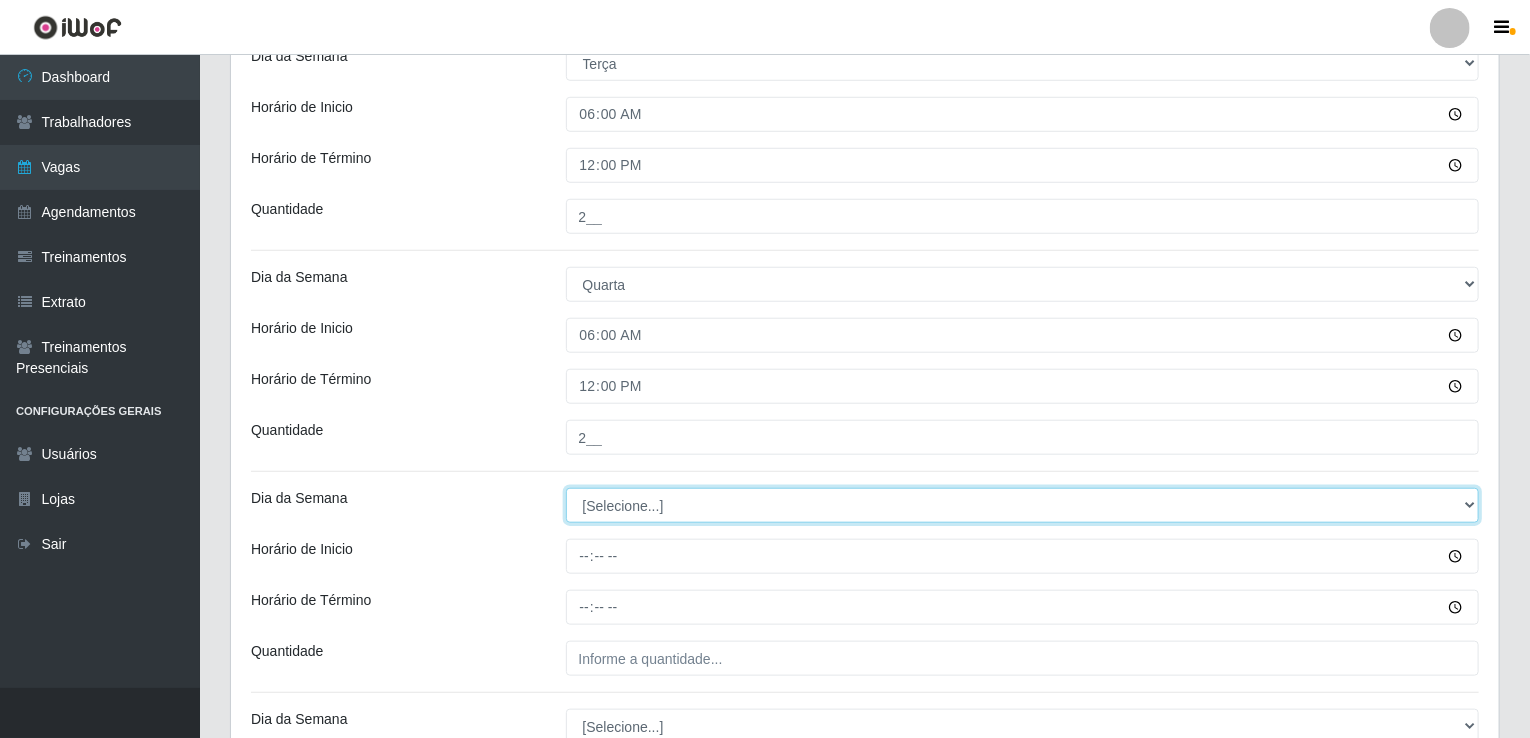 click on "[Selecione...] Segunda Terça Quarta Quinta Sexta Sábado Domingo" at bounding box center (1023, 505) 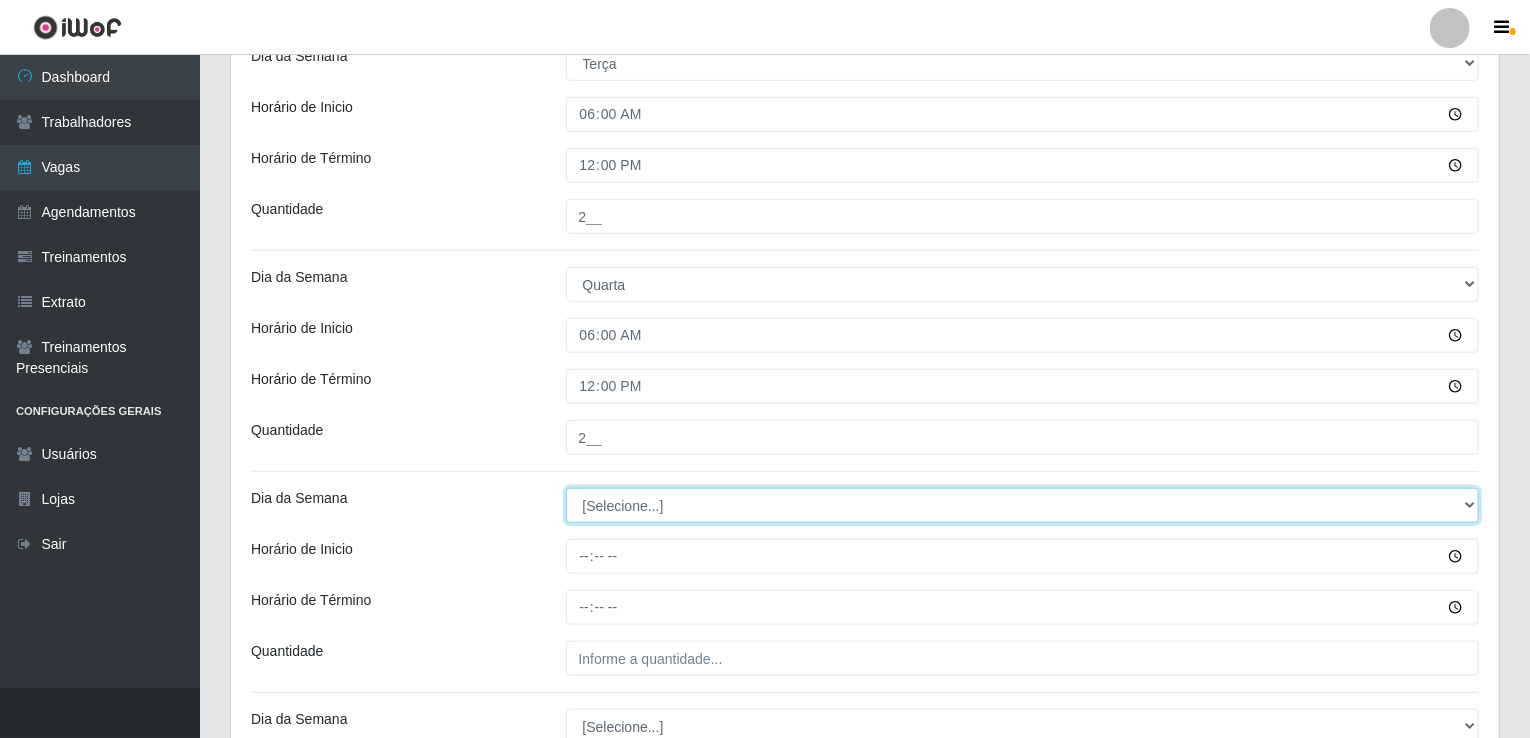 select on "4" 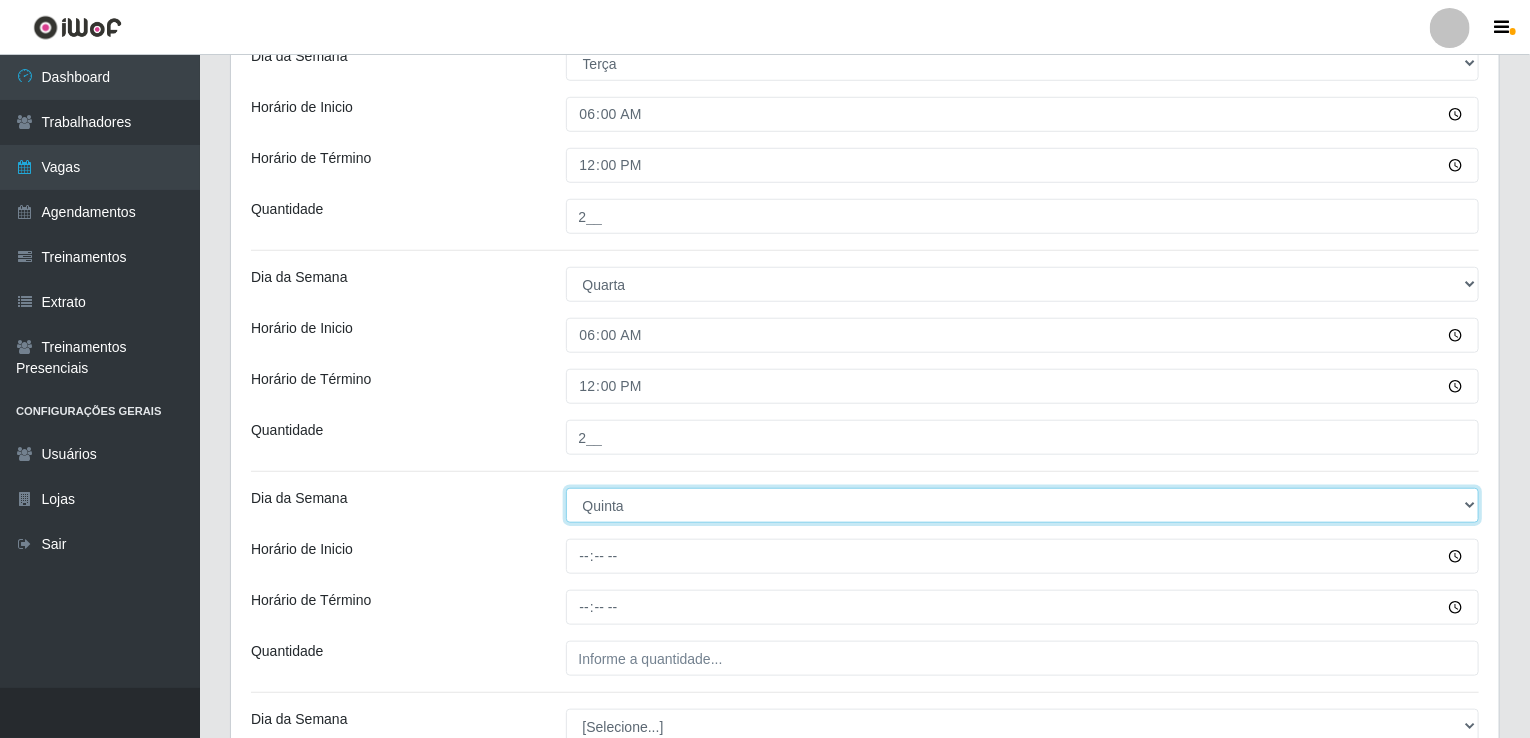 click on "[Selecione...] Segunda Terça Quarta Quinta Sexta Sábado Domingo" at bounding box center [1023, 505] 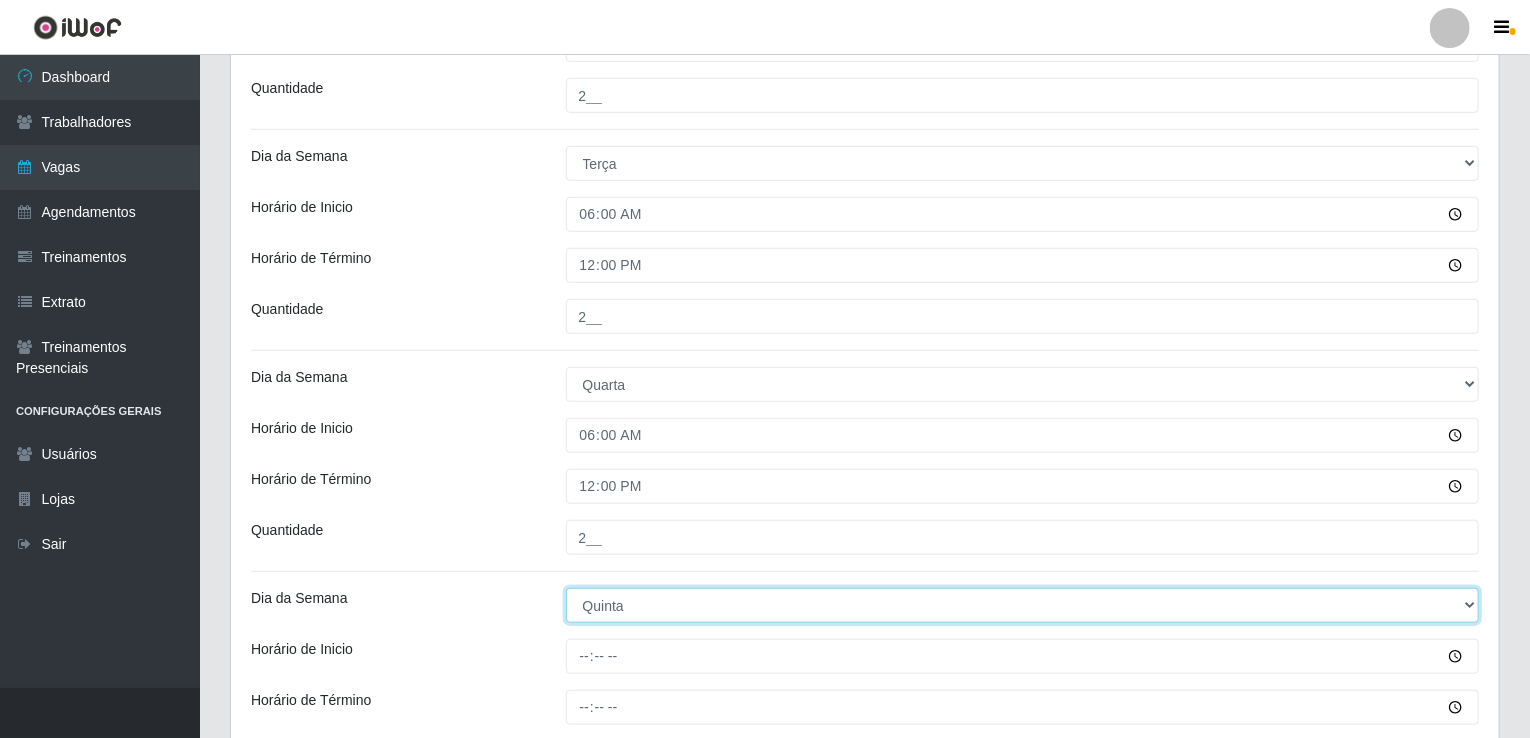 scroll, scrollTop: 700, scrollLeft: 0, axis: vertical 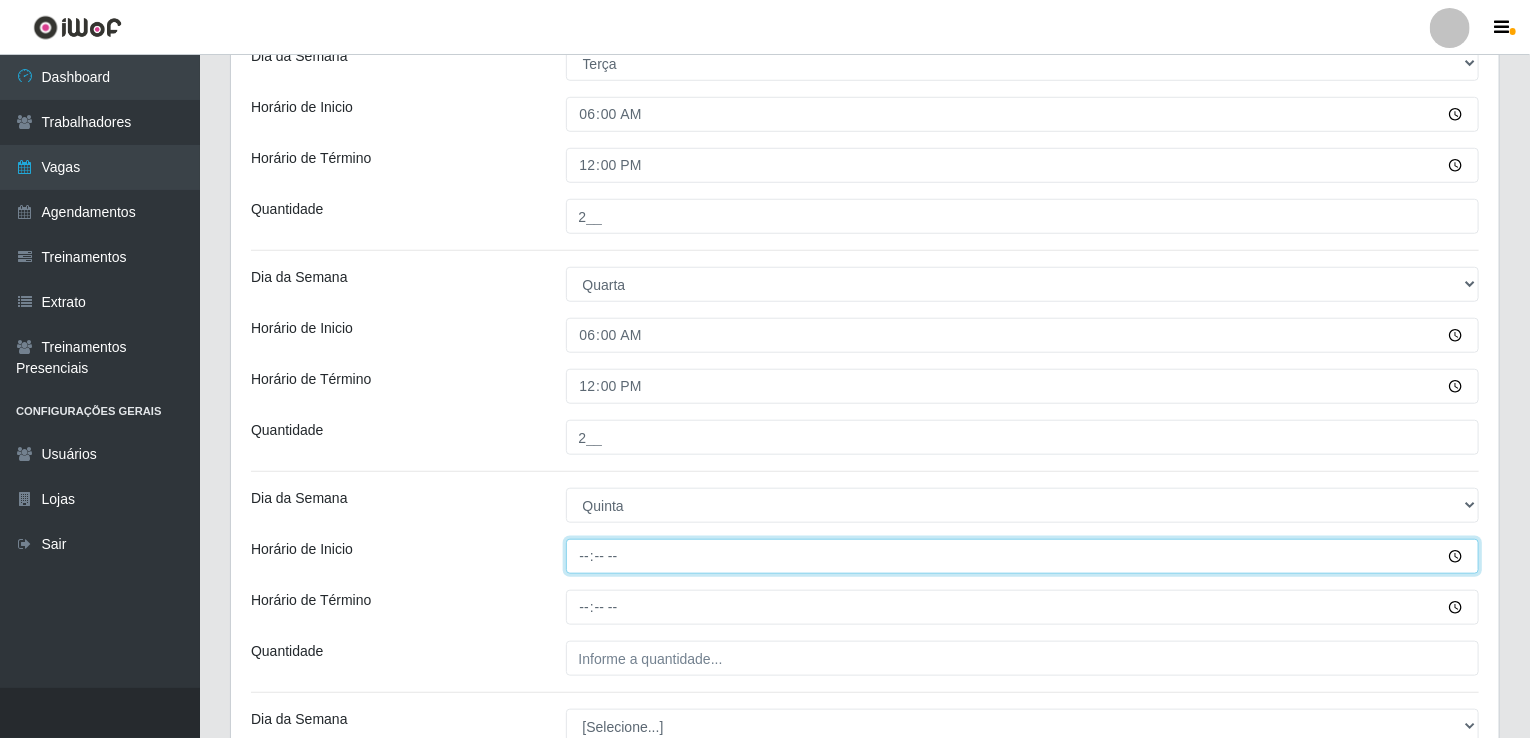 click on "Horário de Inicio" at bounding box center (1023, 556) 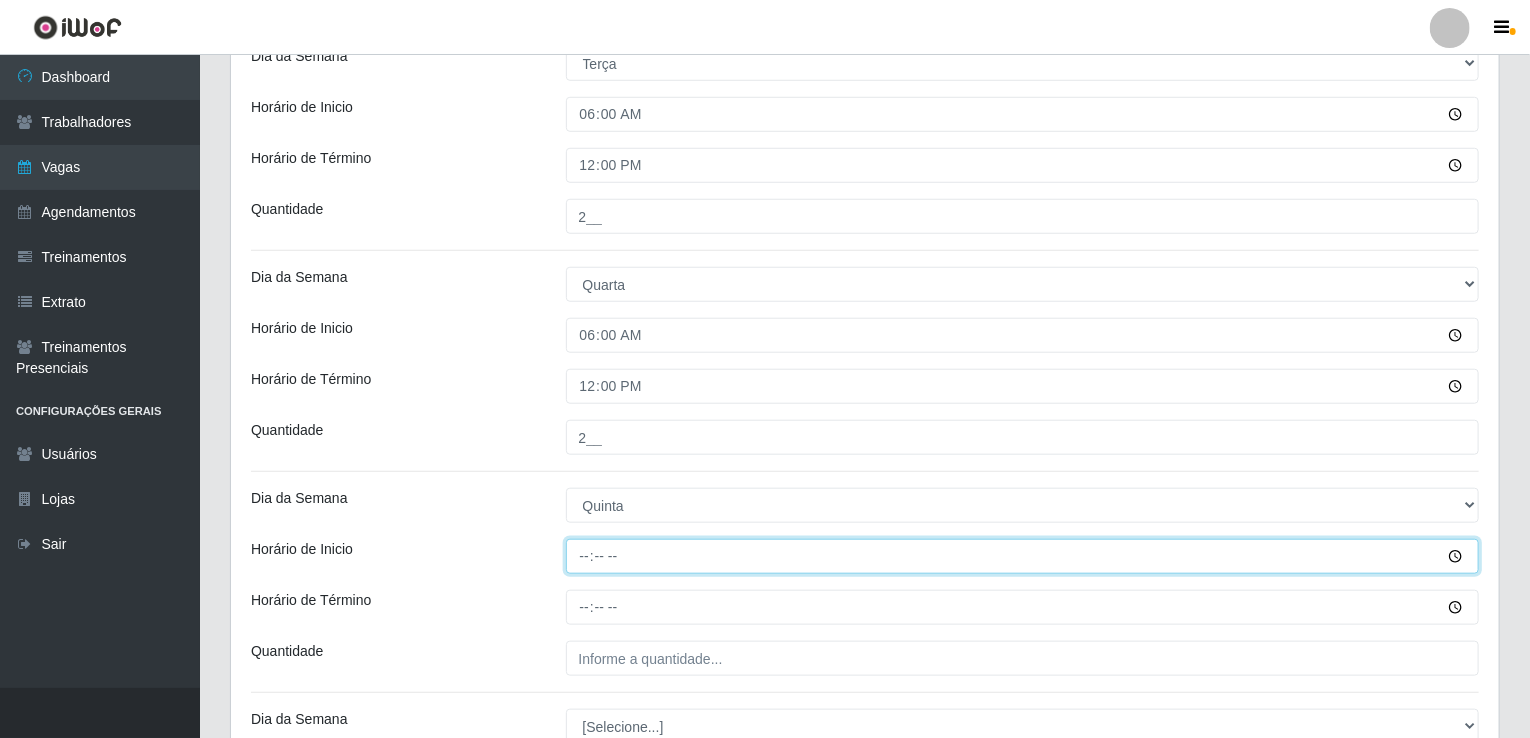 type on "06:00" 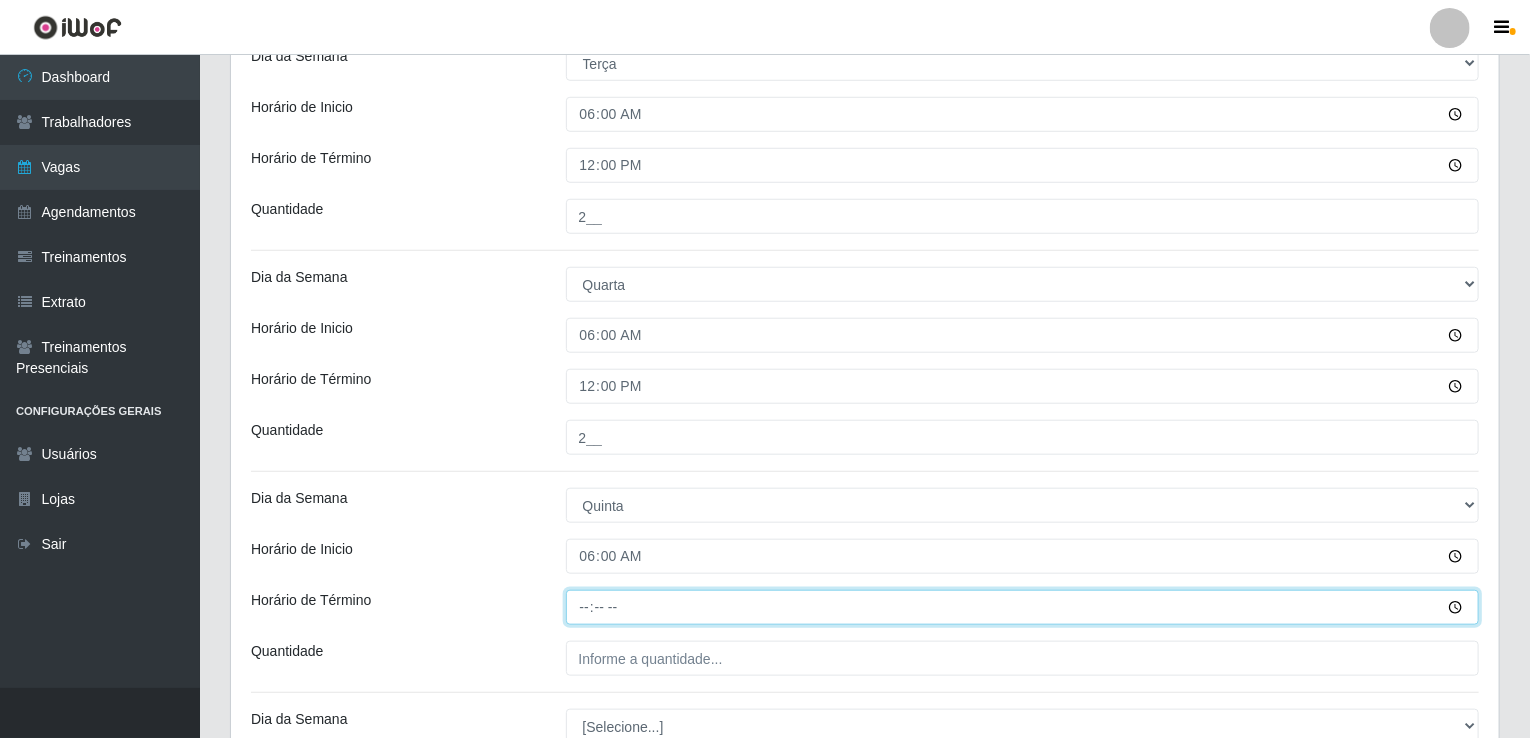 click on "Horário de Término" at bounding box center [1023, 607] 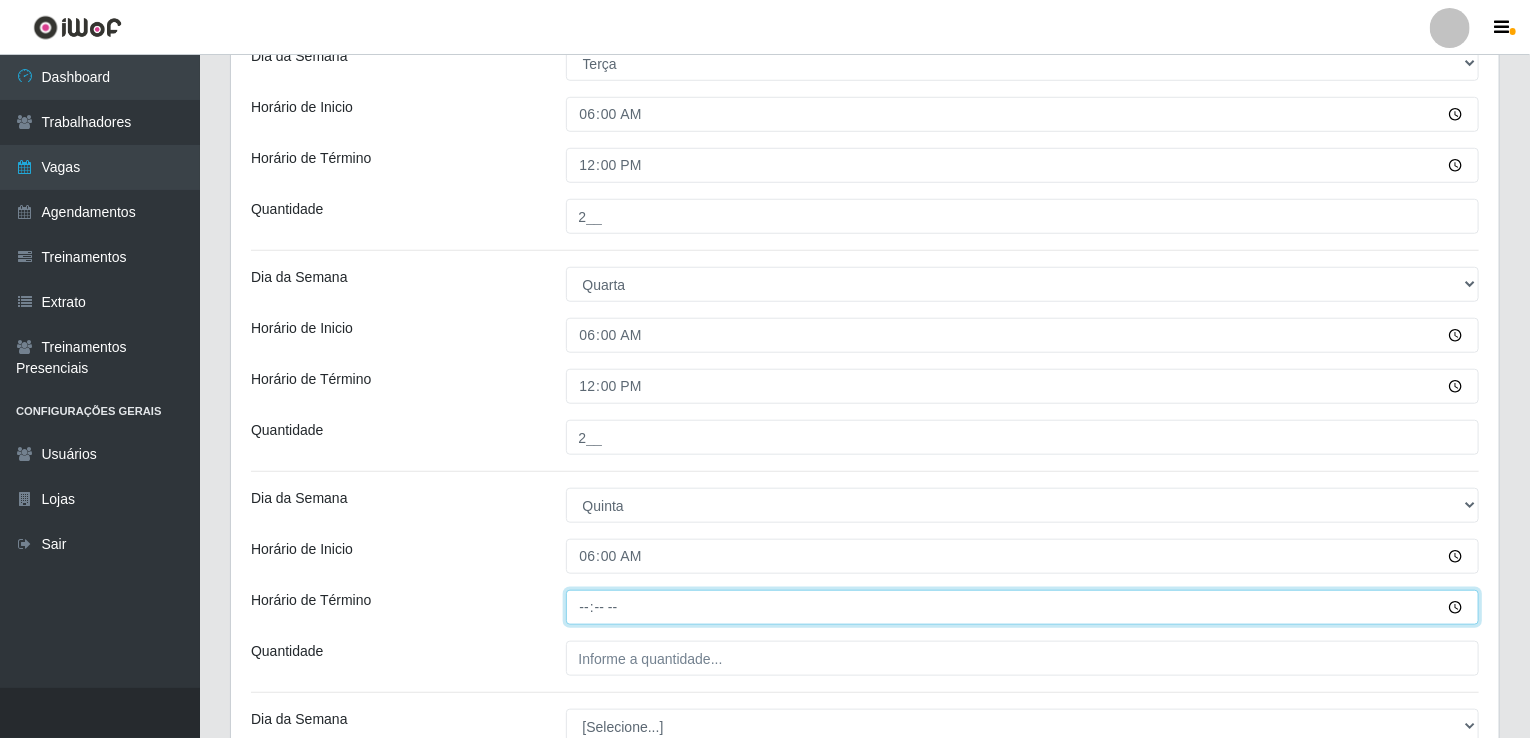 type on "12:00" 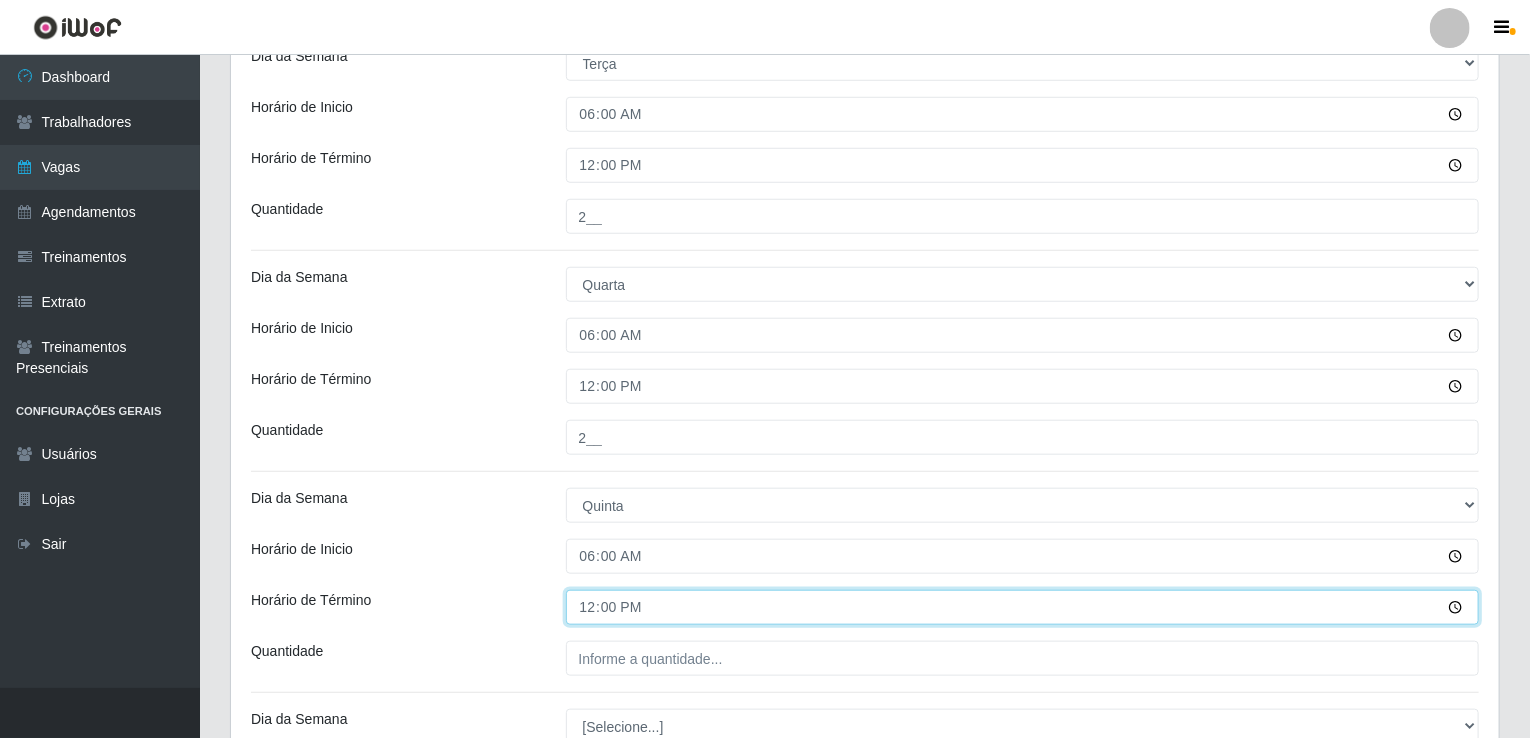 scroll, scrollTop: 800, scrollLeft: 0, axis: vertical 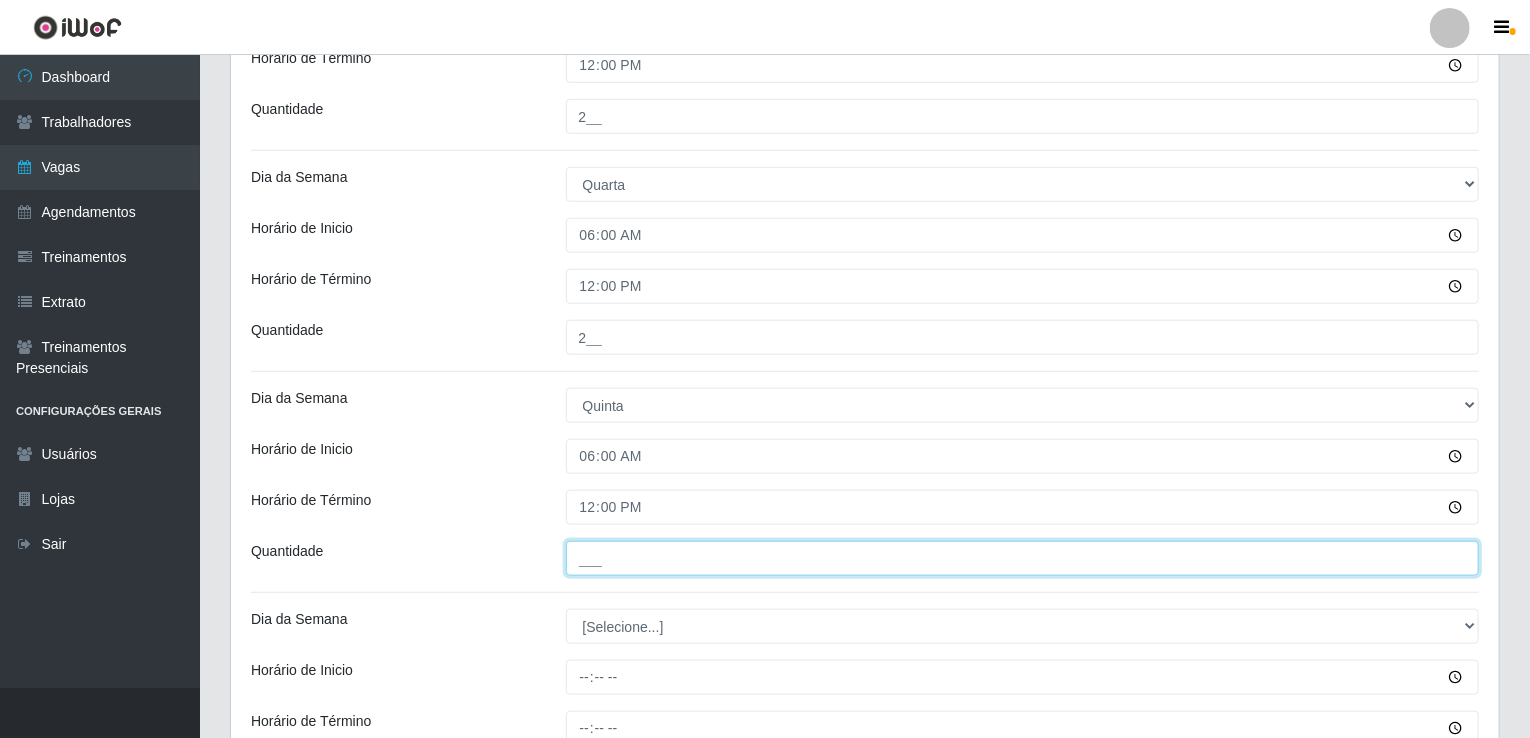 click on "___" at bounding box center (1023, 558) 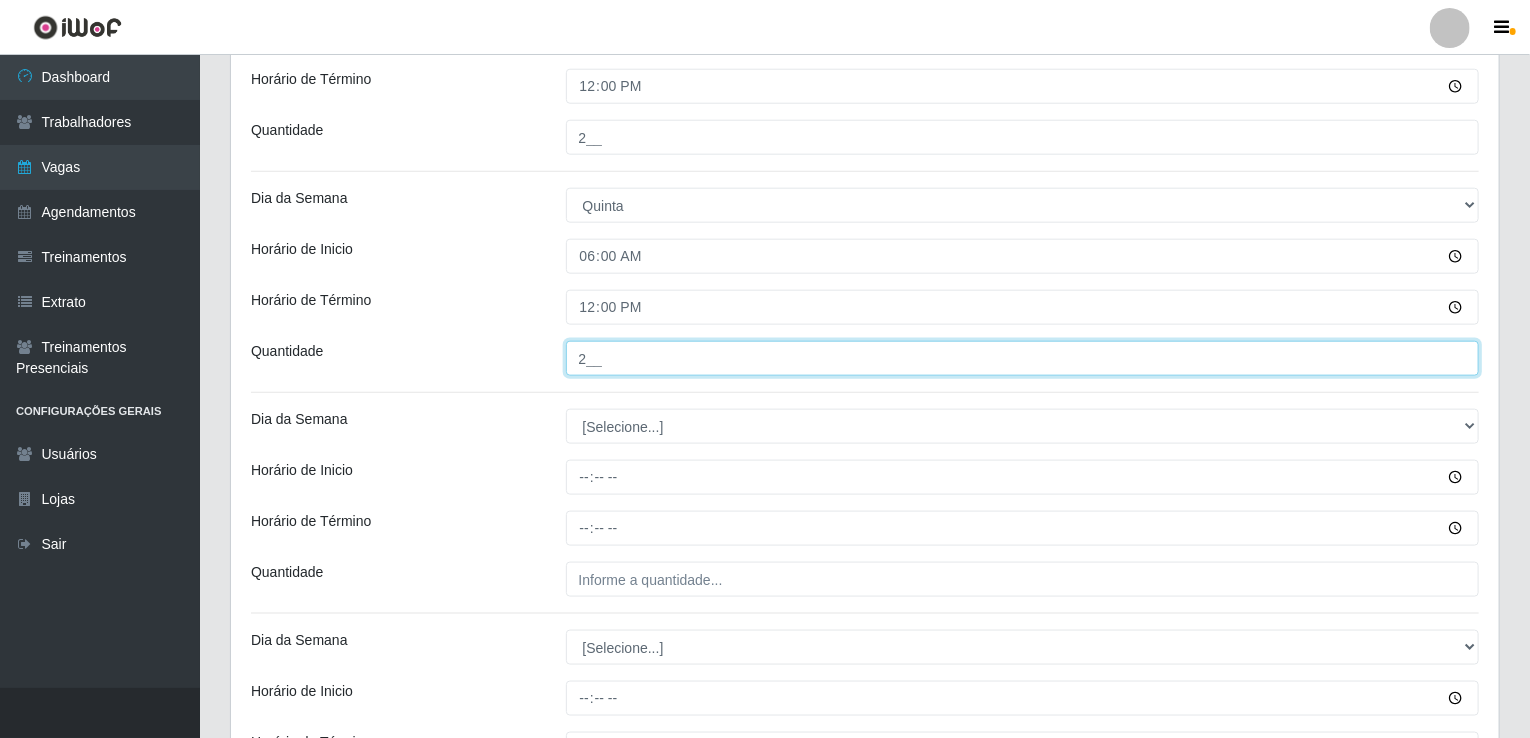 scroll, scrollTop: 1100, scrollLeft: 0, axis: vertical 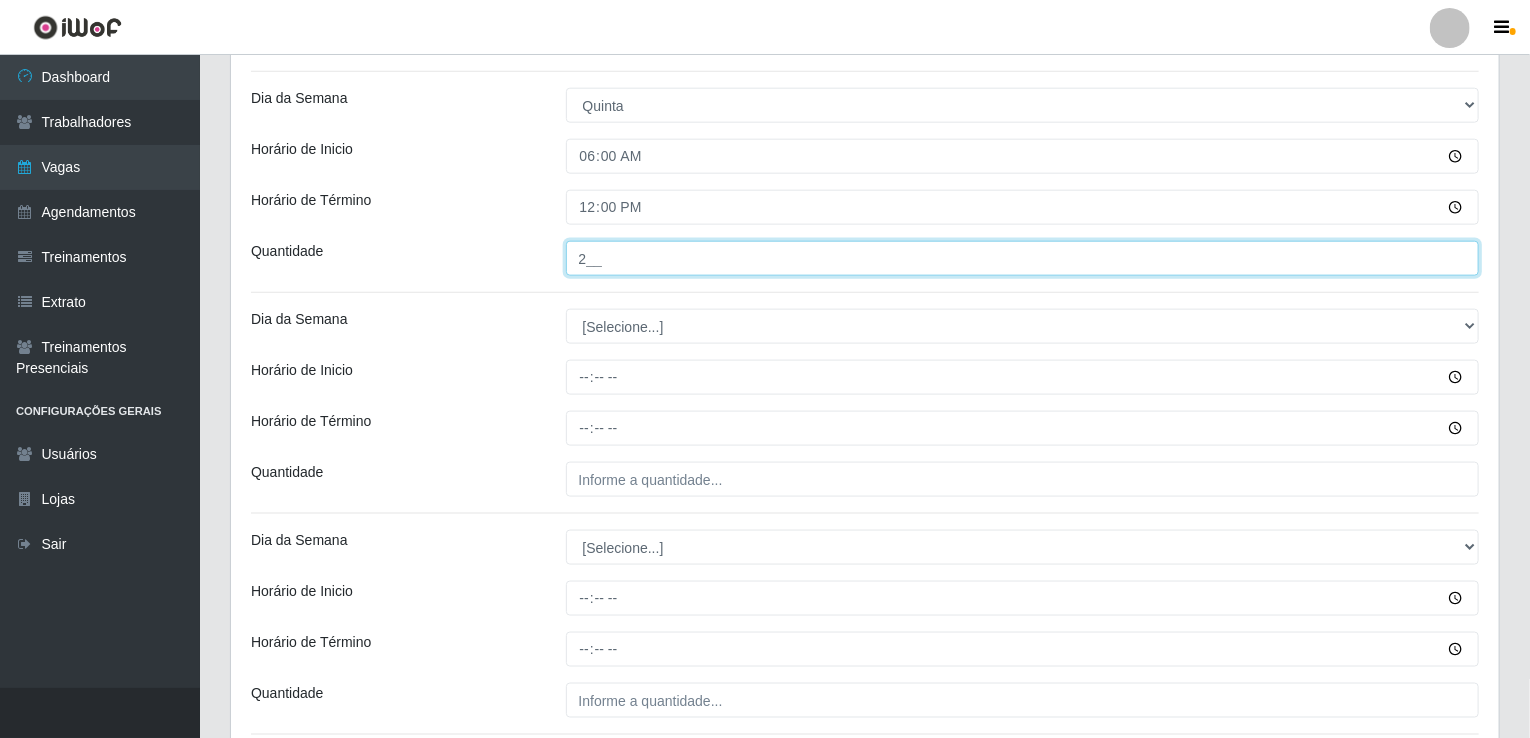 type on "2__" 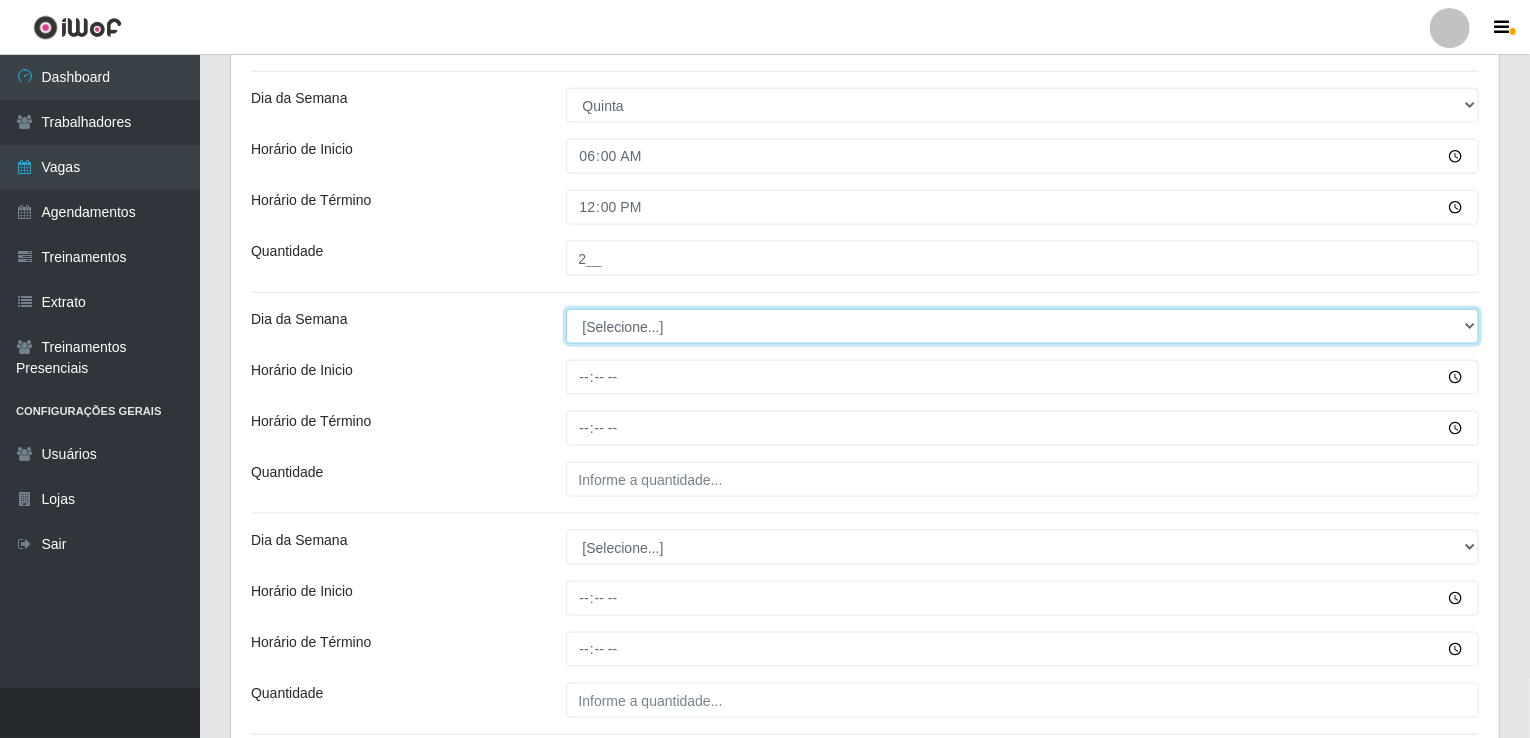 click on "[Selecione...] Segunda Terça Quarta Quinta Sexta Sábado Domingo" at bounding box center [1023, 326] 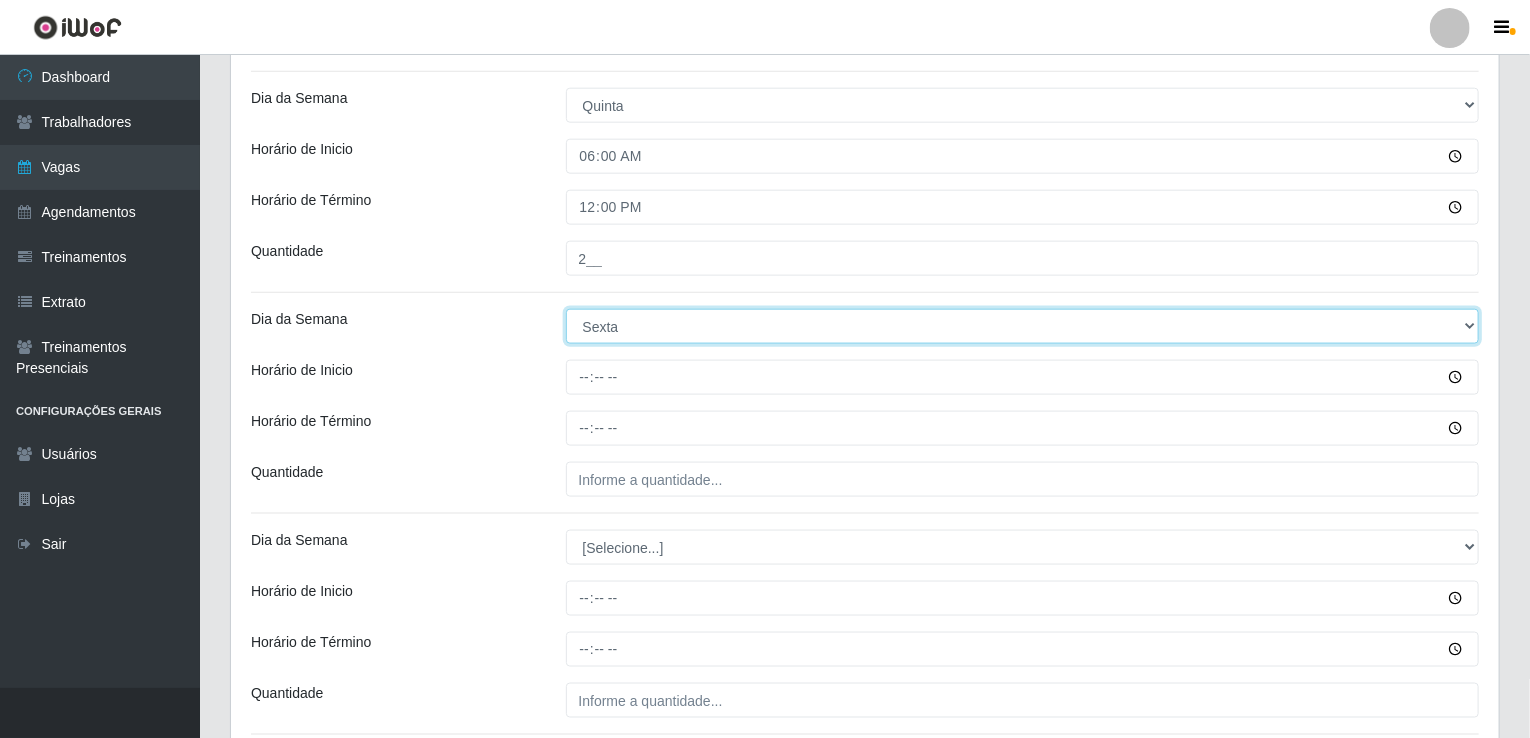 click on "[Selecione...] Segunda Terça Quarta Quinta Sexta Sábado Domingo" at bounding box center [1023, 326] 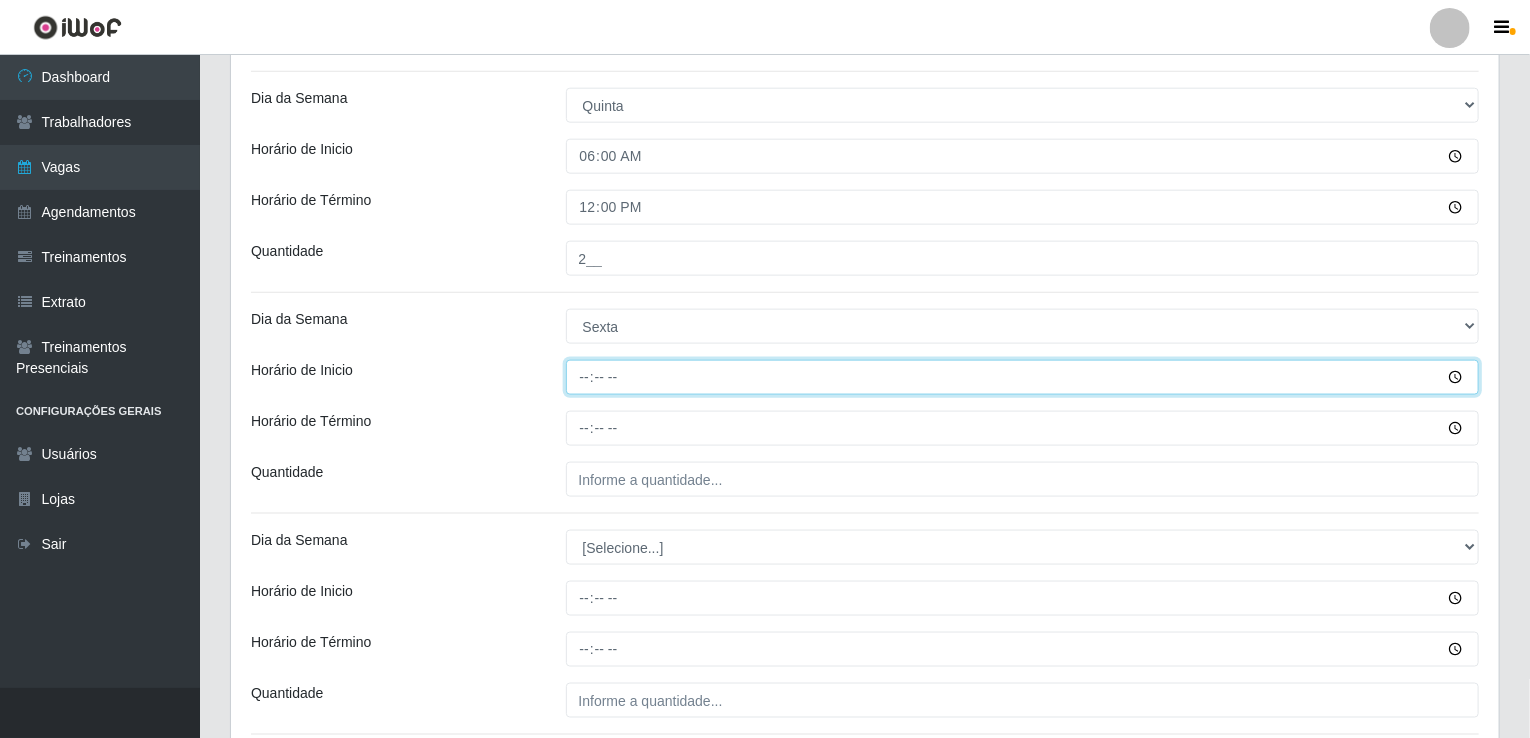 click on "Horário de Inicio" at bounding box center [1023, 377] 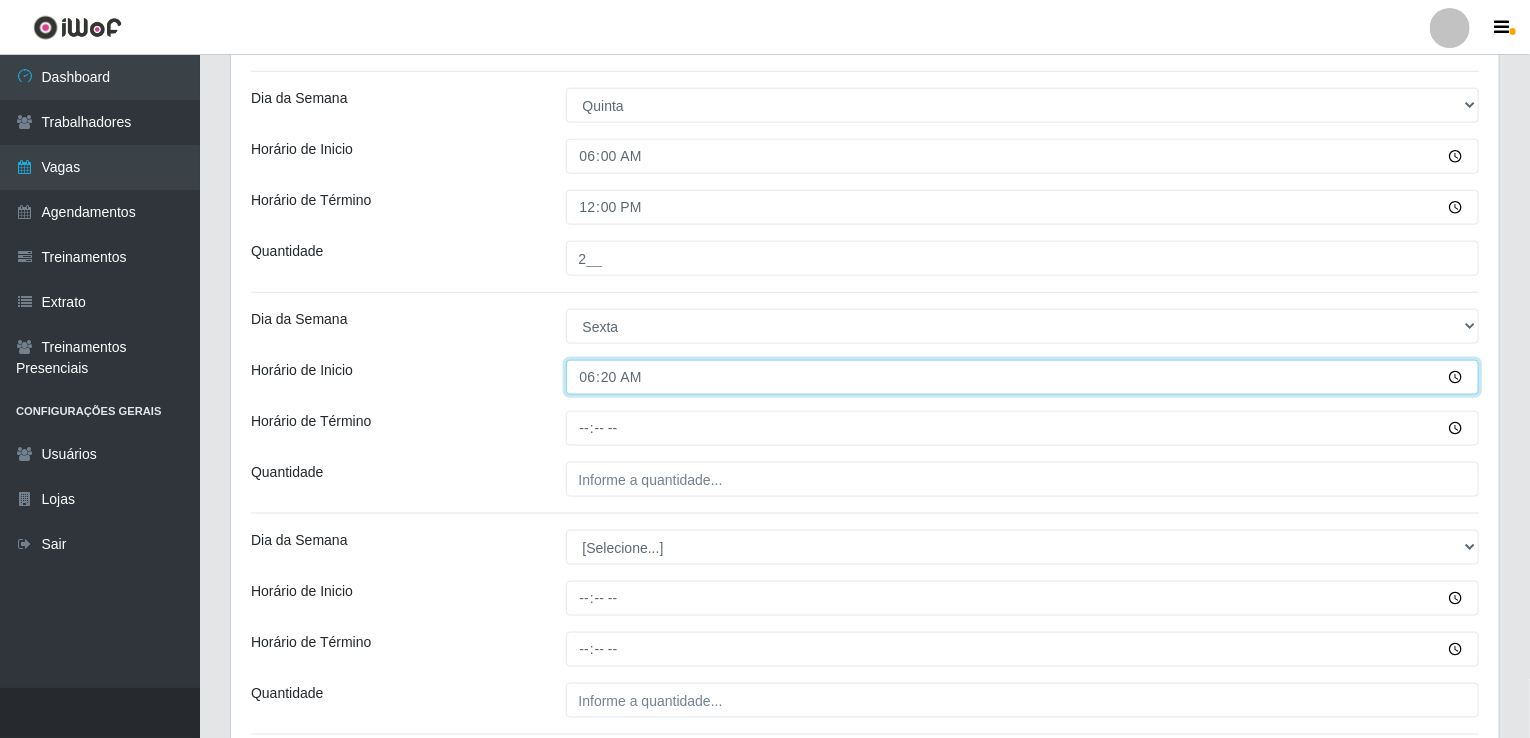 type on "06:00" 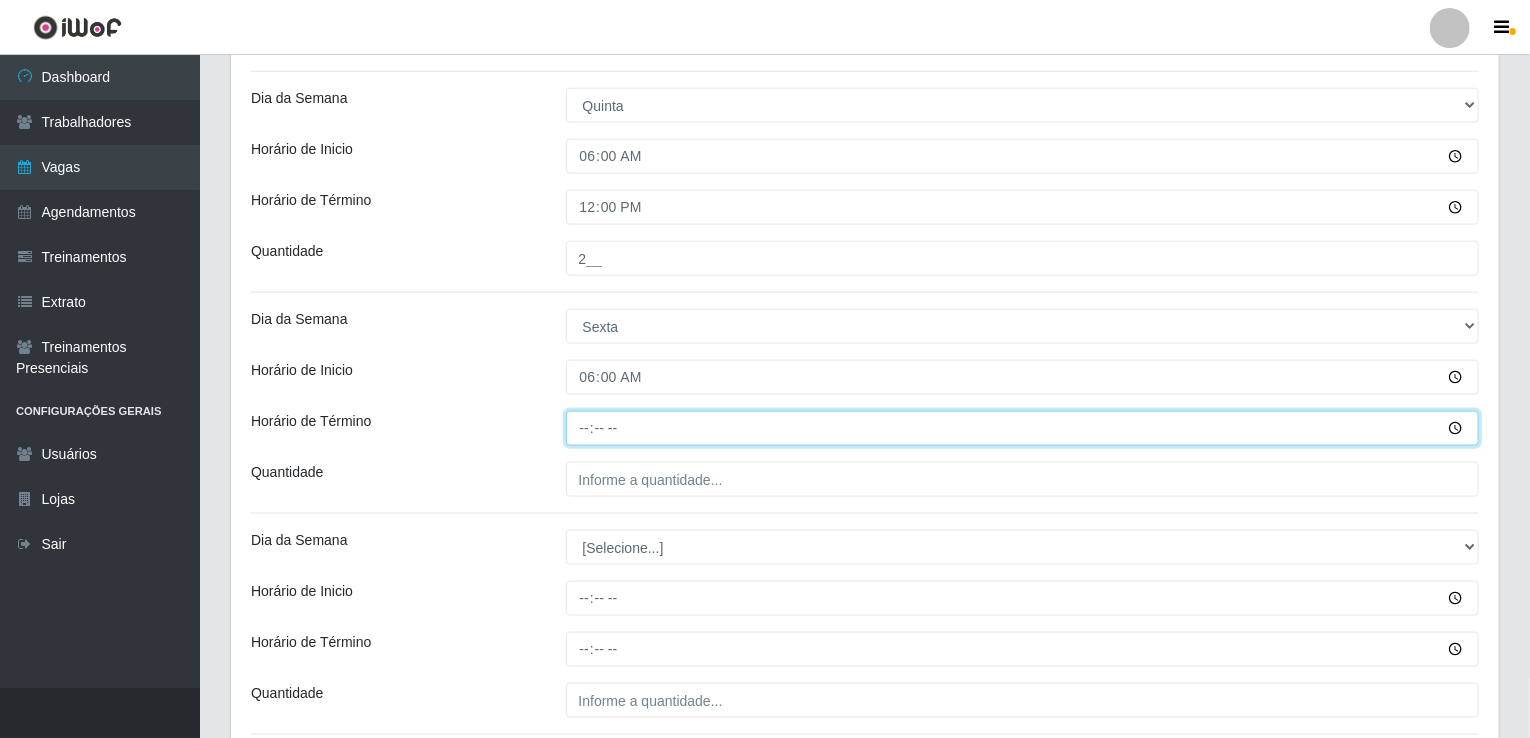 click on "Horário de Término" at bounding box center [1023, 428] 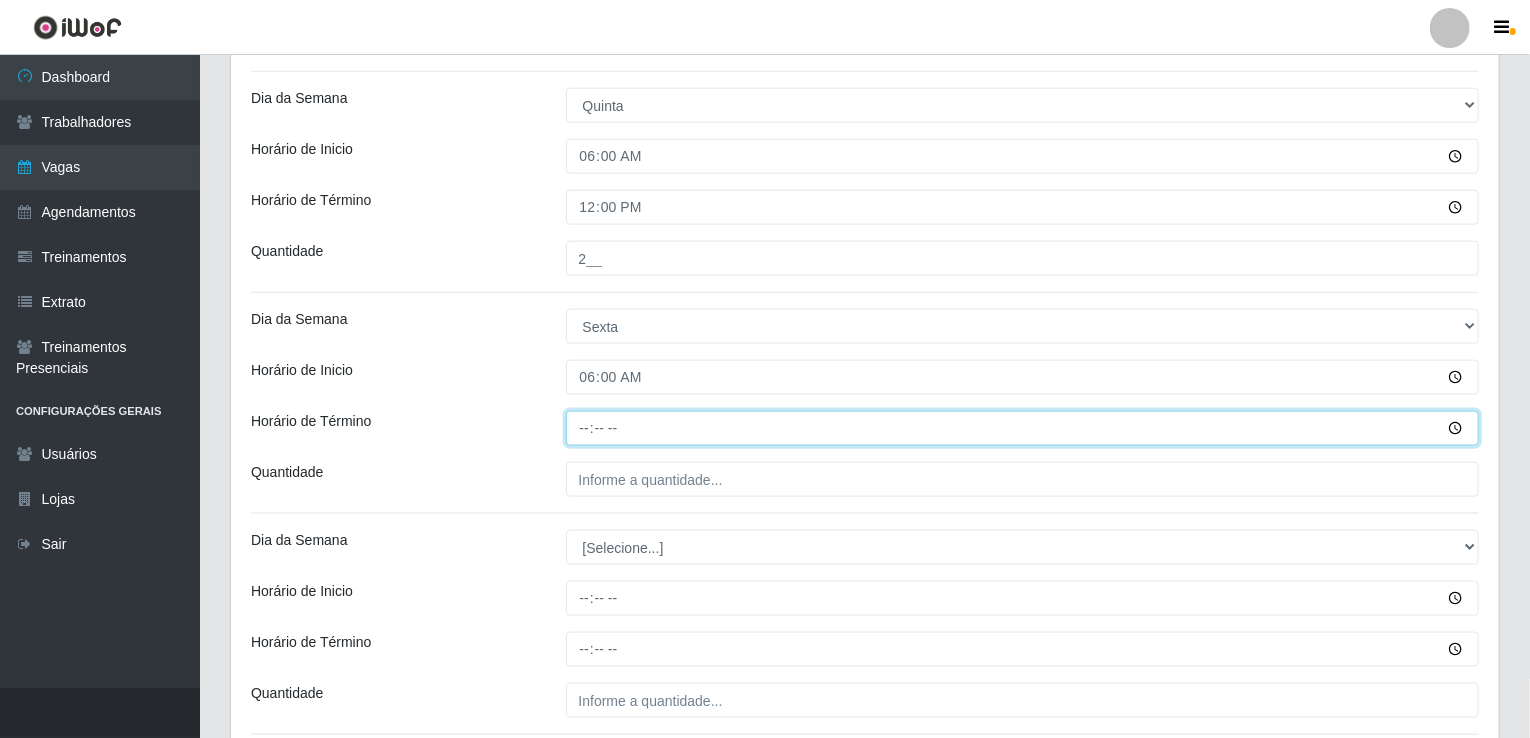 type on "12:00" 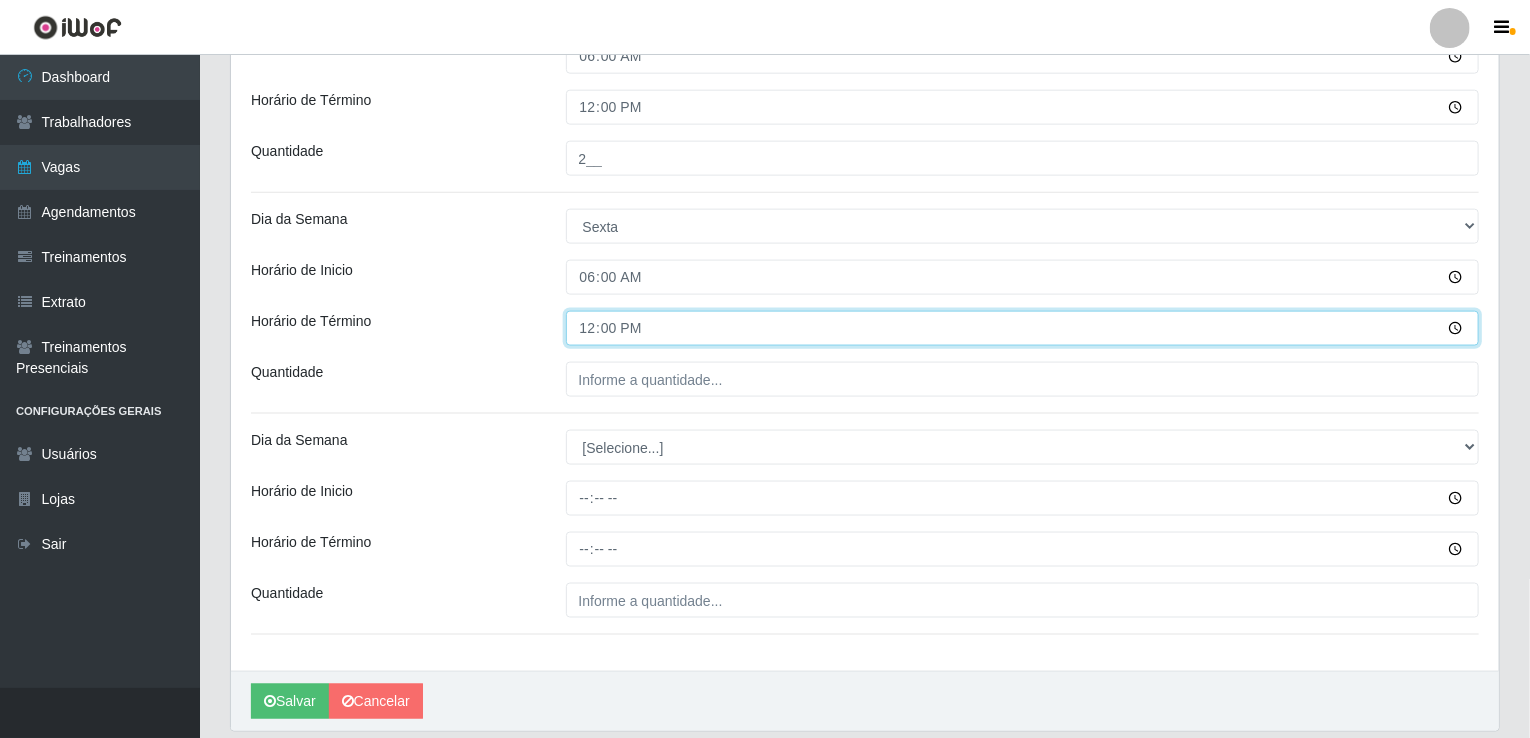 scroll, scrollTop: 1265, scrollLeft: 0, axis: vertical 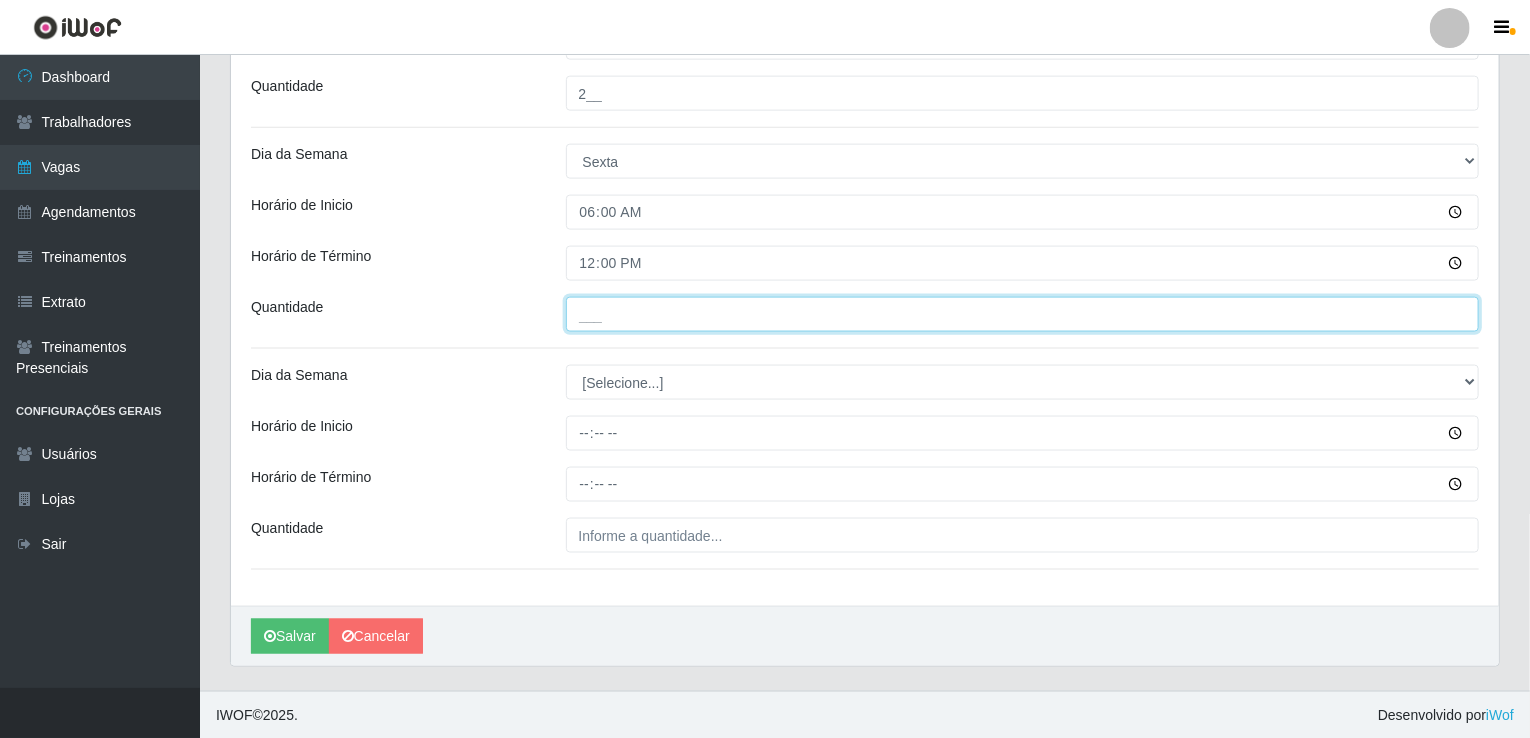 click on "___" at bounding box center [1023, 314] 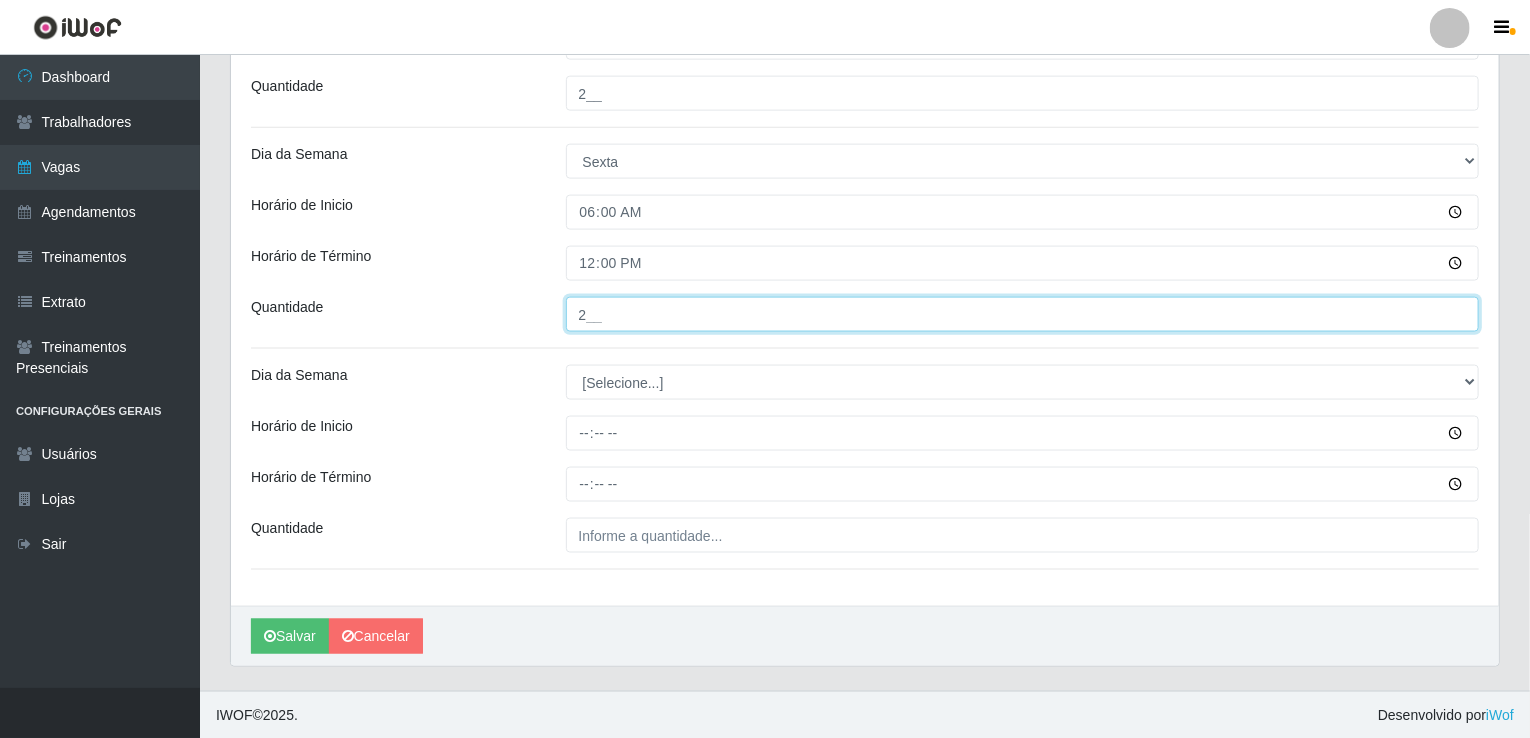 type on "2__" 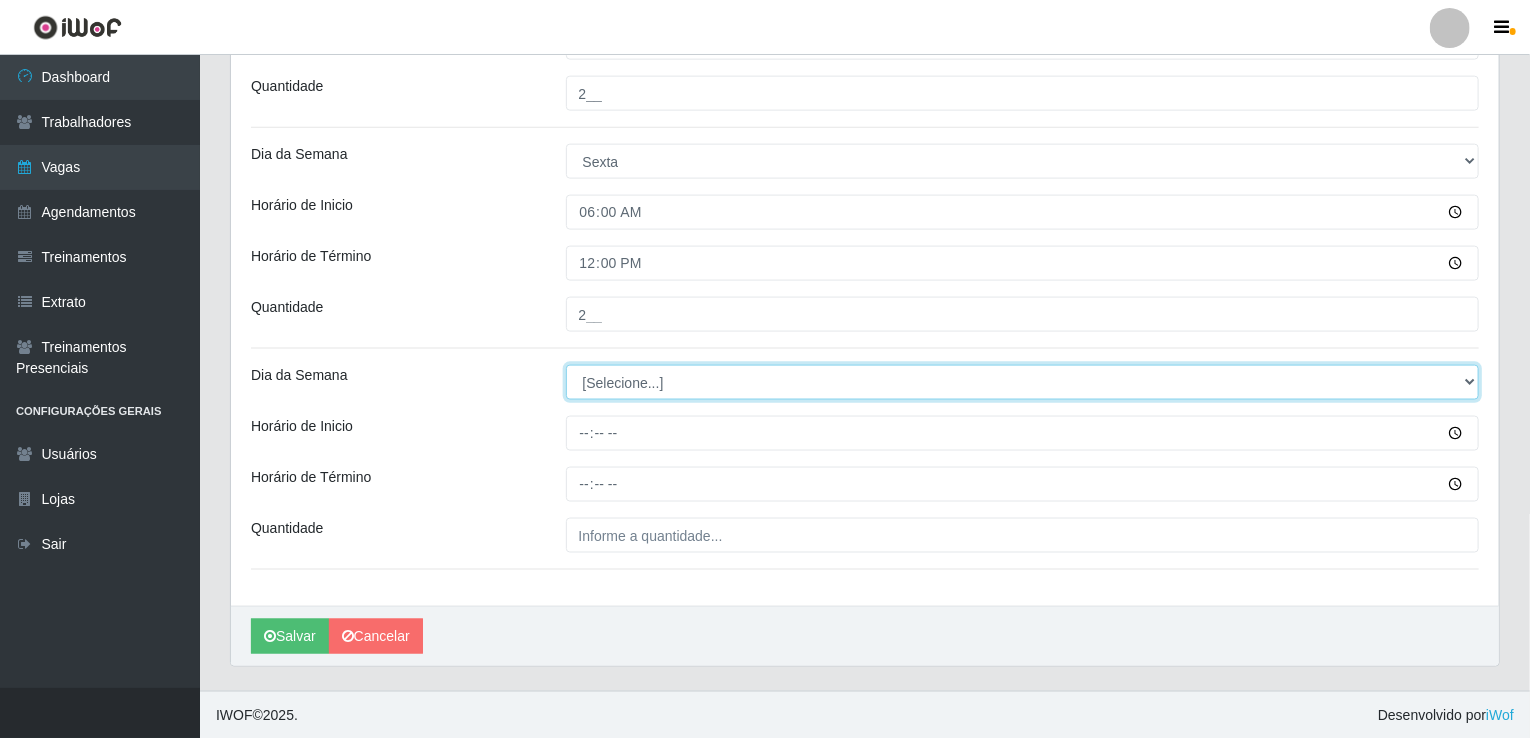 click on "[Selecione...] Segunda Terça Quarta Quinta Sexta Sábado Domingo" at bounding box center [1023, 382] 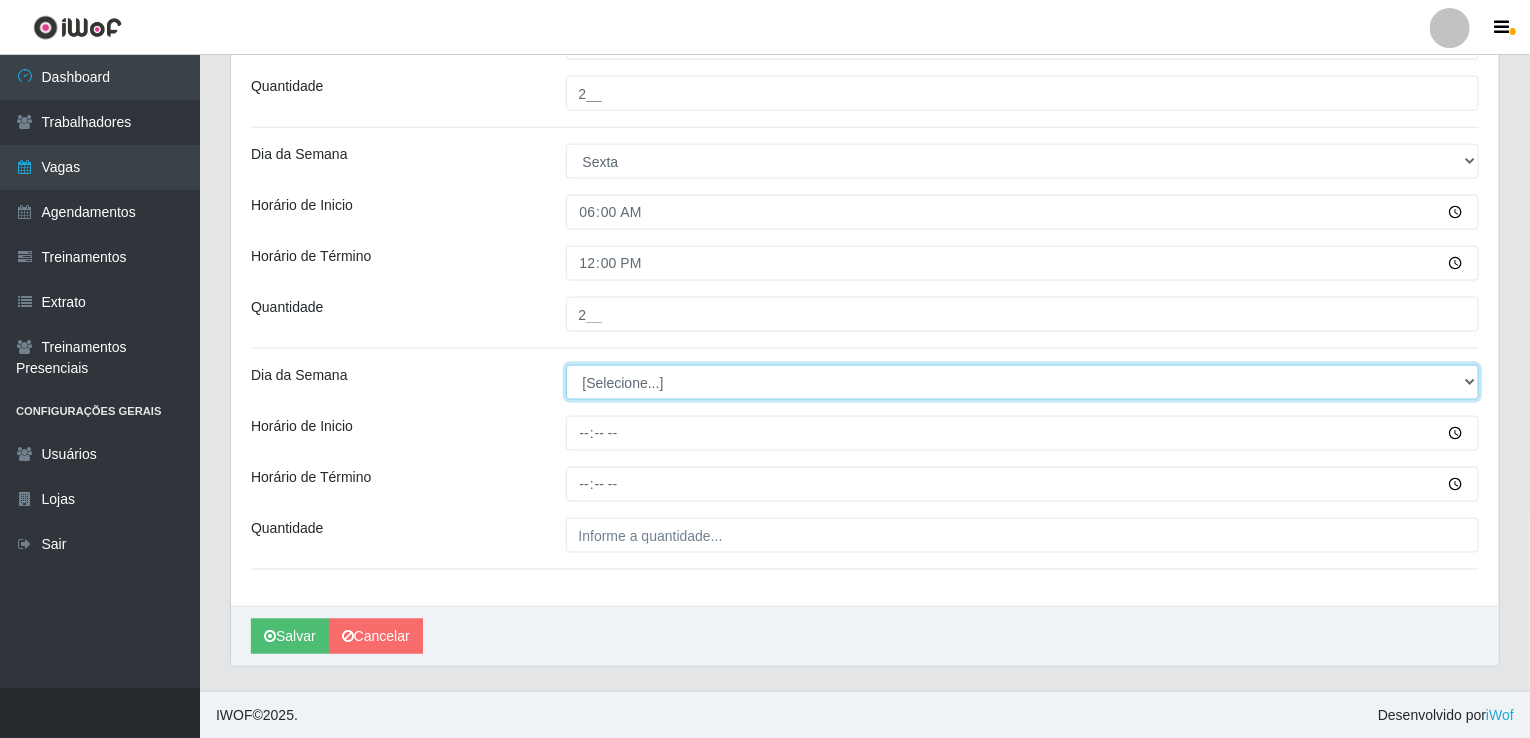 select on "6" 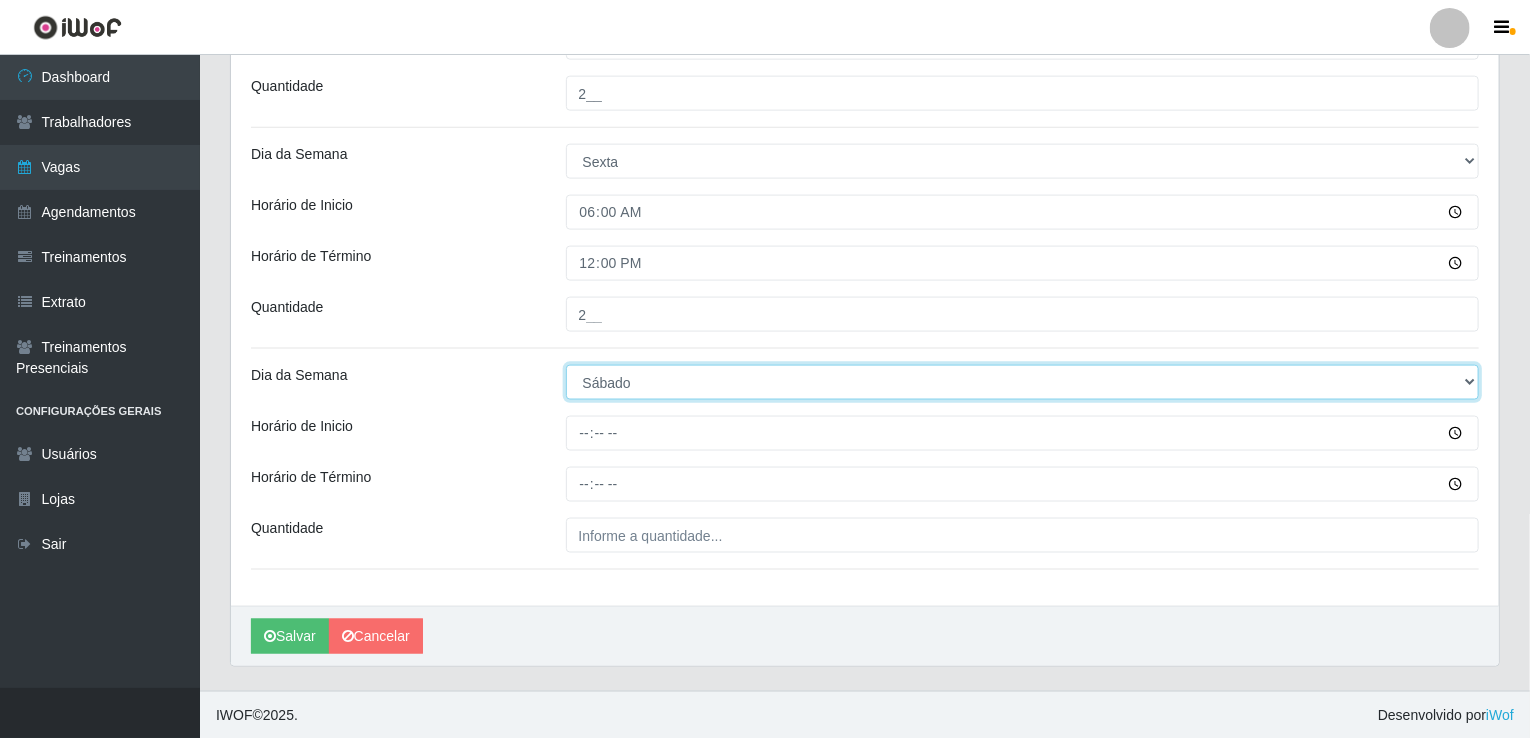 click on "[Selecione...] Segunda Terça Quarta Quinta Sexta Sábado Domingo" at bounding box center [1023, 382] 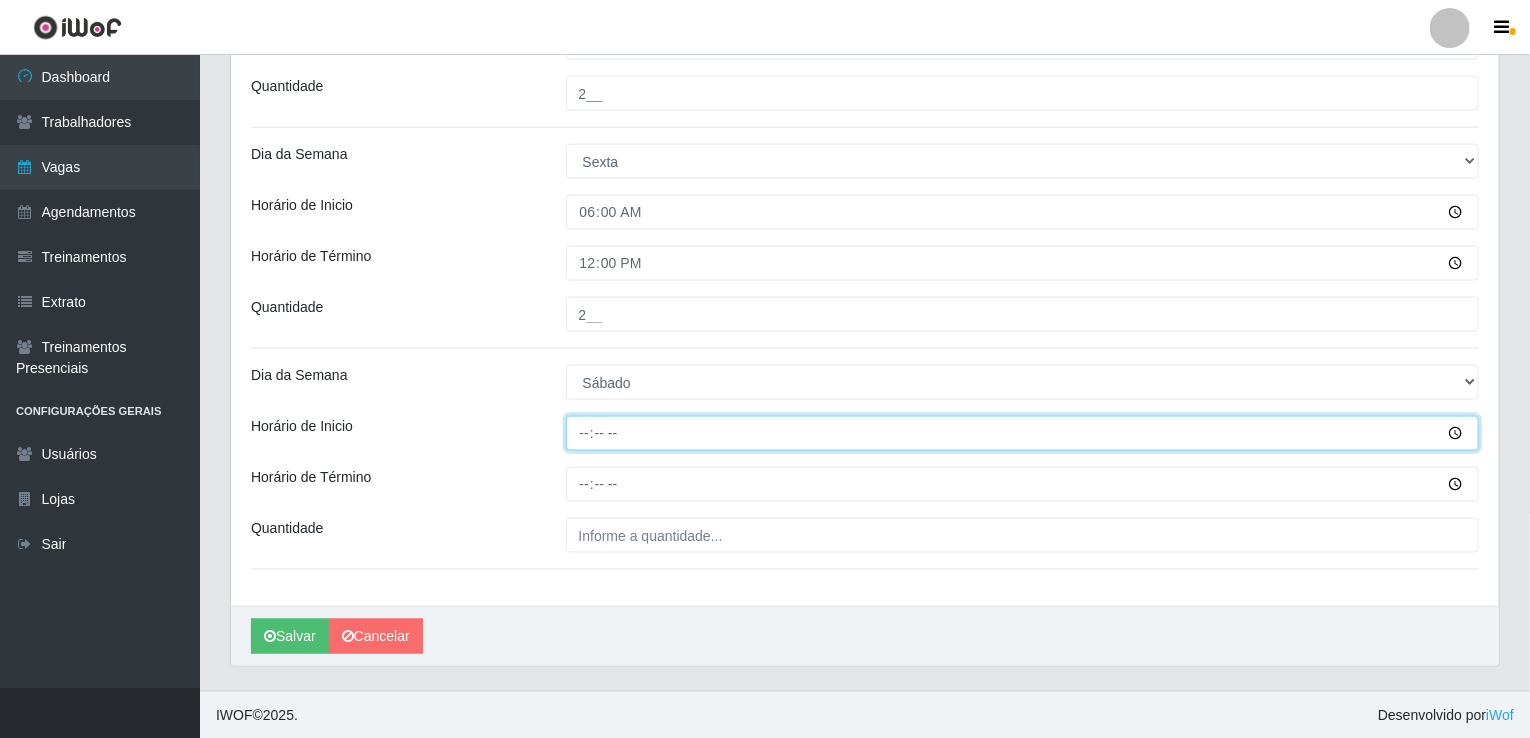 click on "Horário de Inicio" at bounding box center [1023, 433] 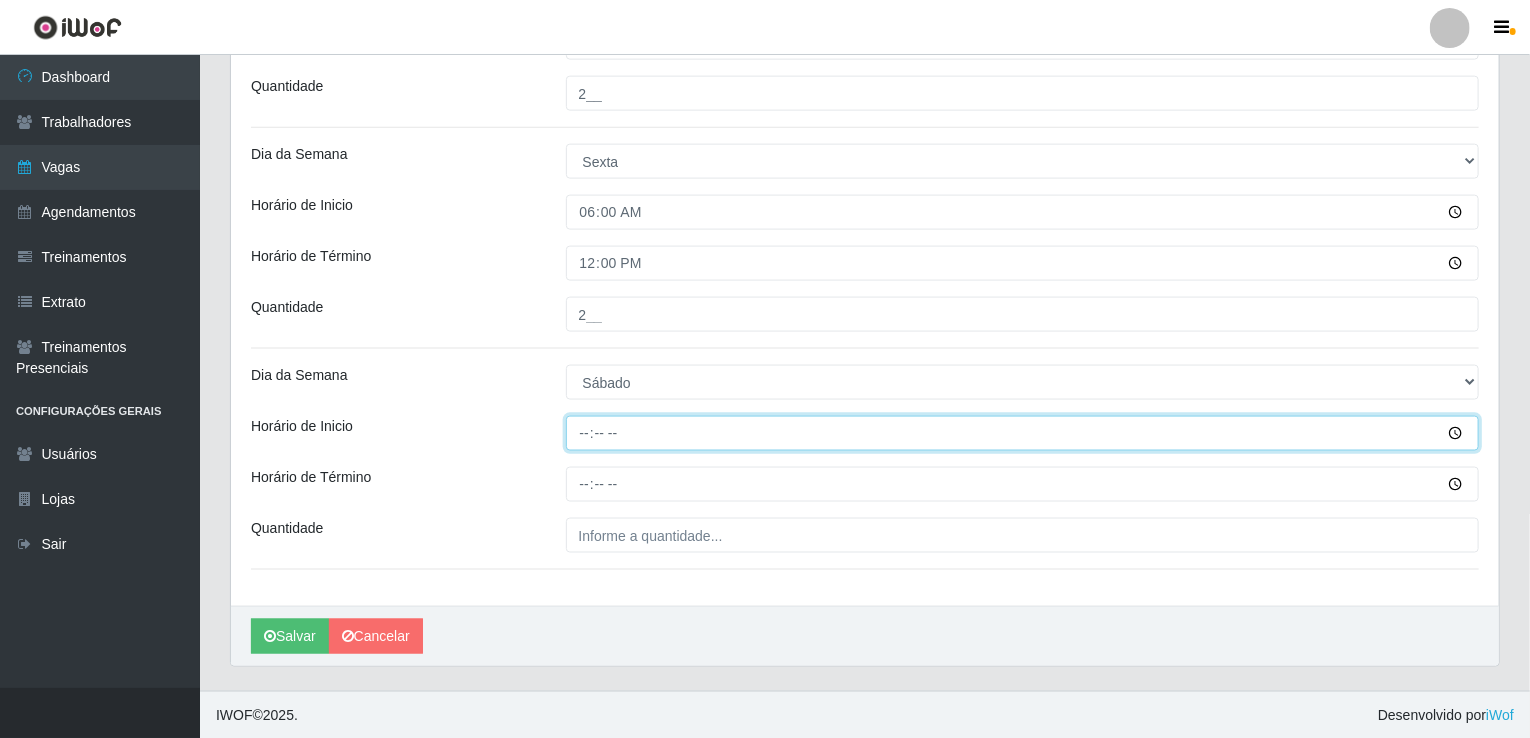 type on "08:00" 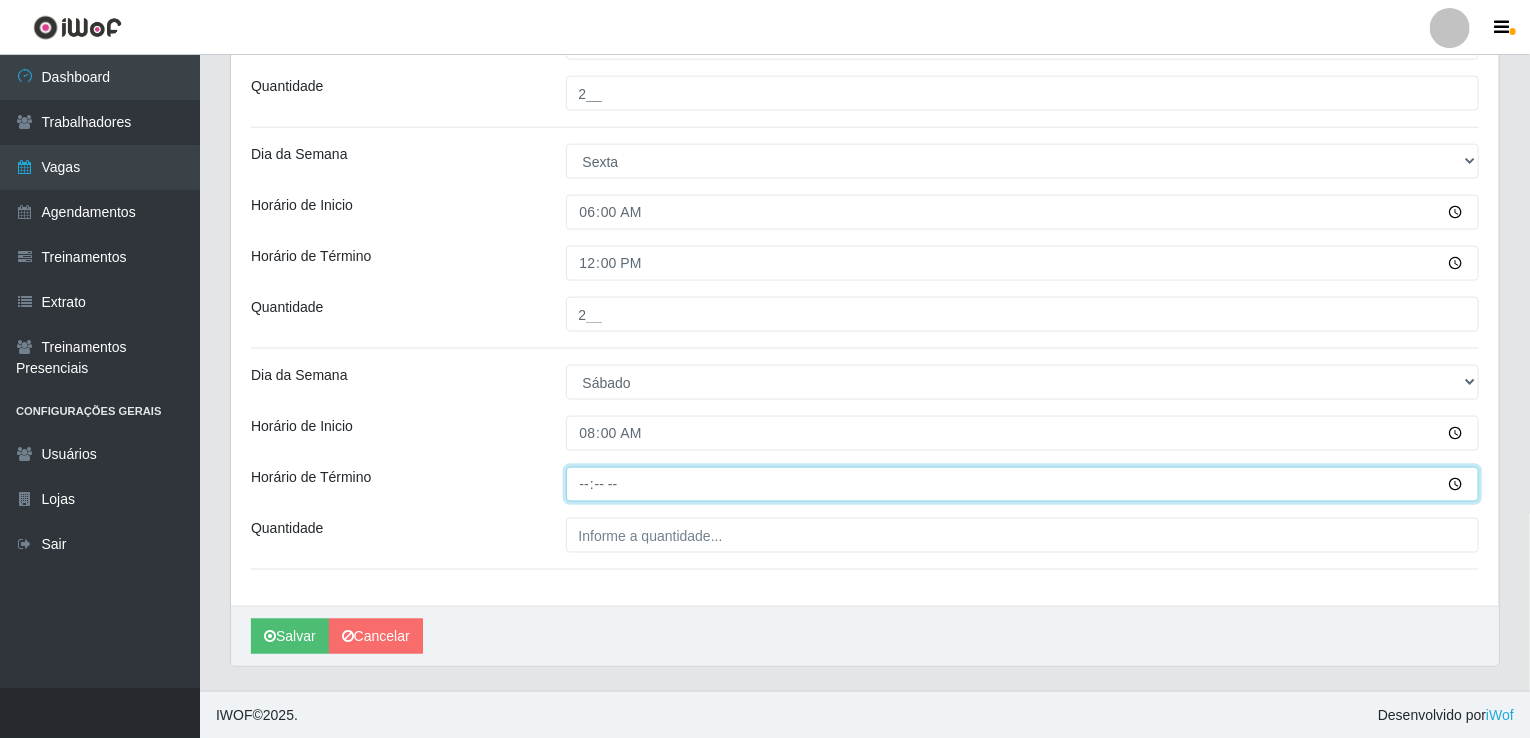 click on "Horário de Término" at bounding box center [1023, 484] 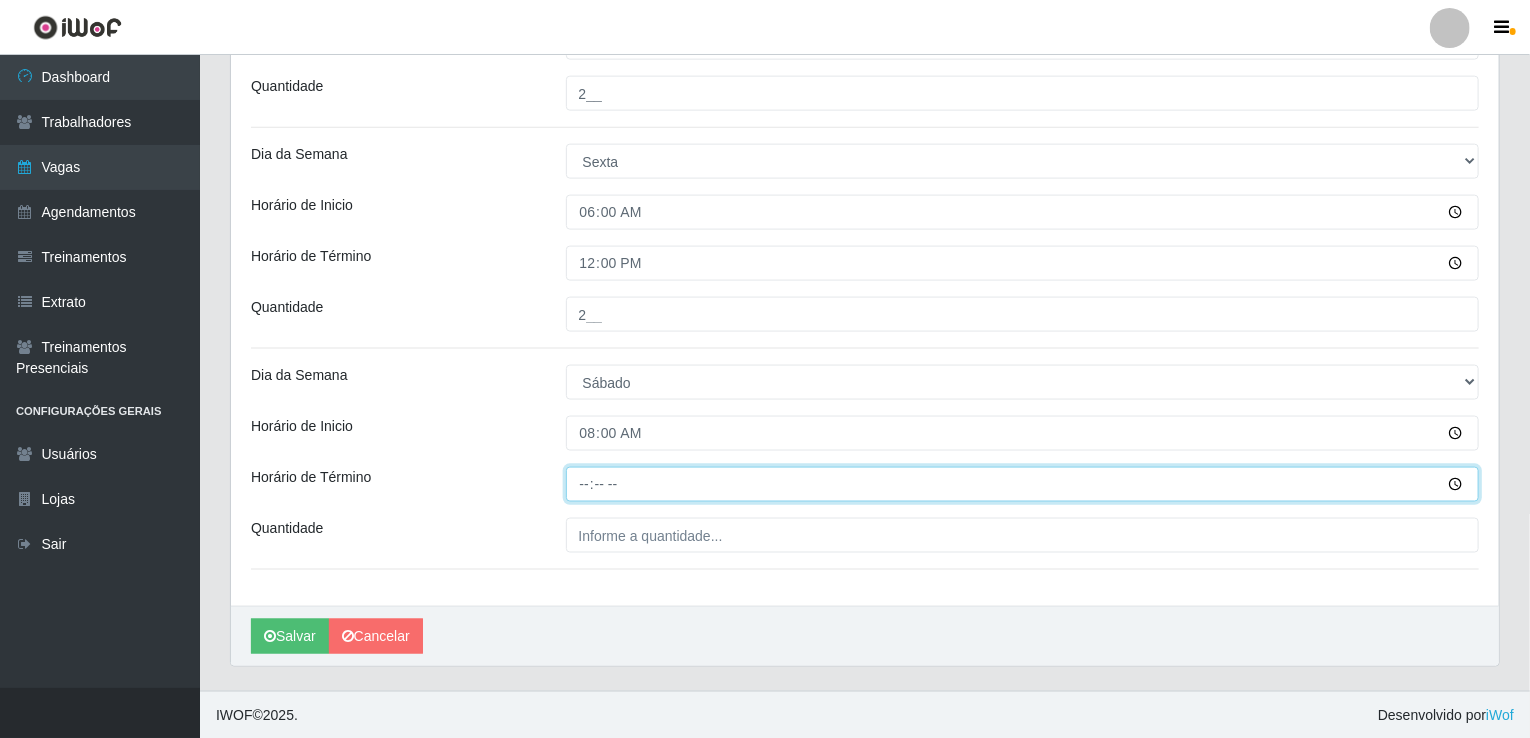 type on "14:00" 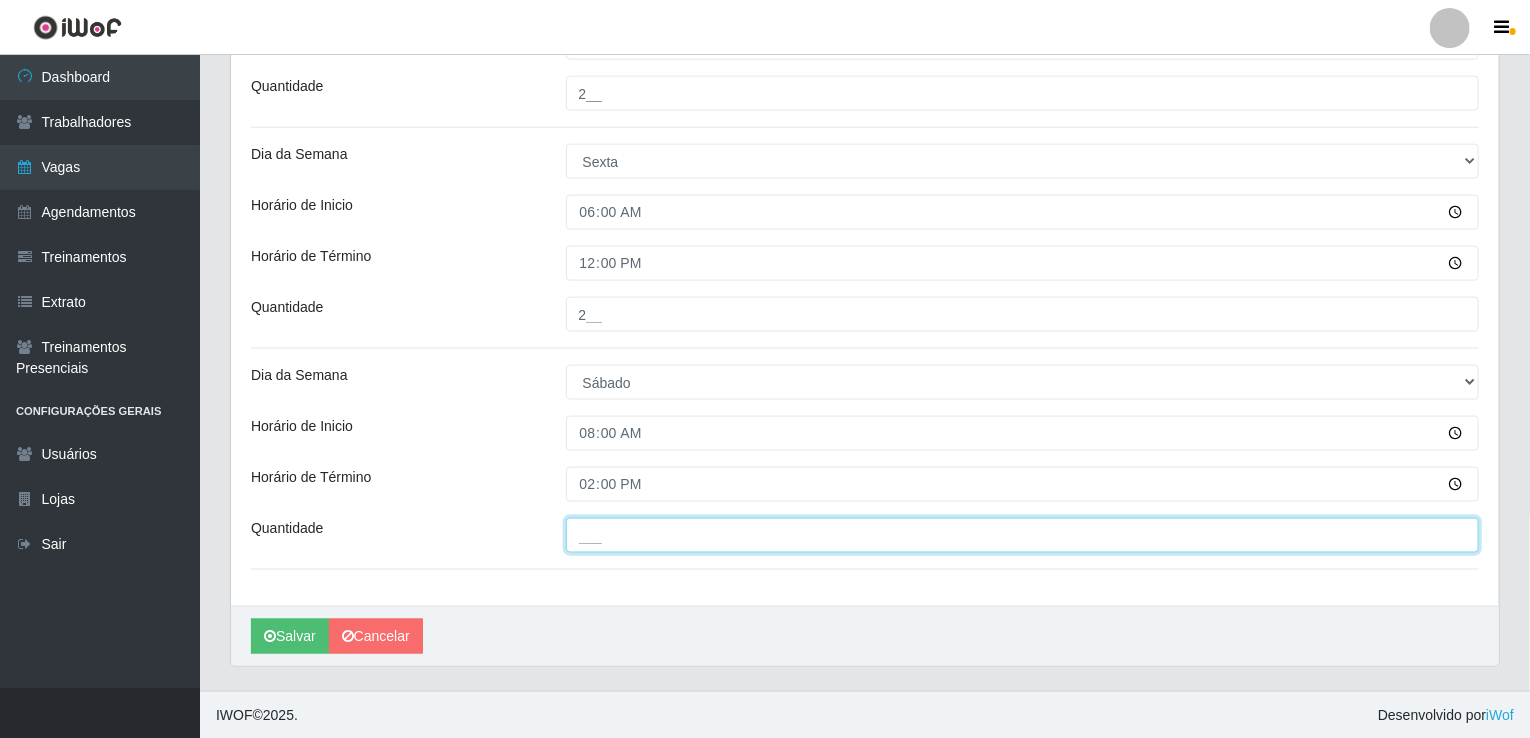 click on "___" at bounding box center (1023, 535) 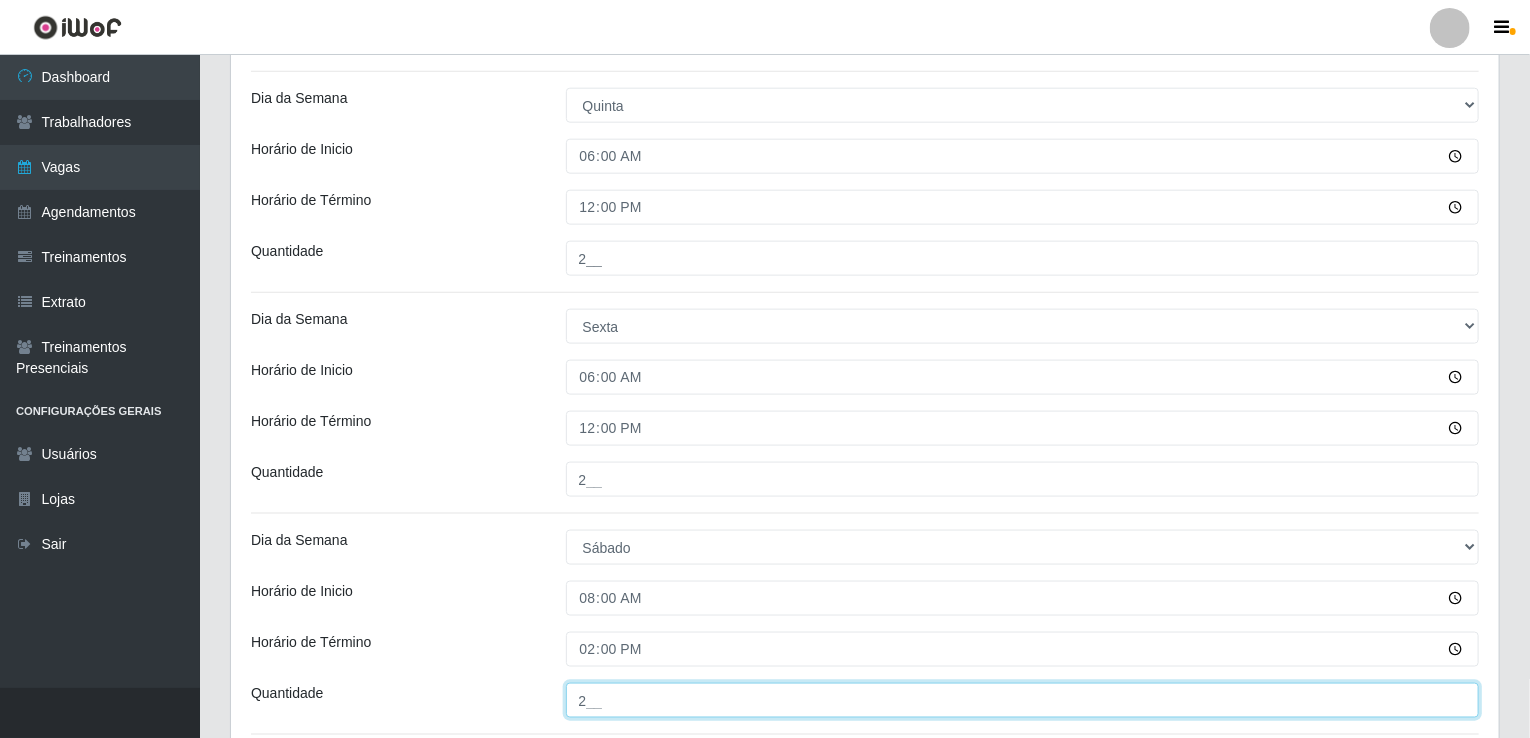 scroll, scrollTop: 1200, scrollLeft: 0, axis: vertical 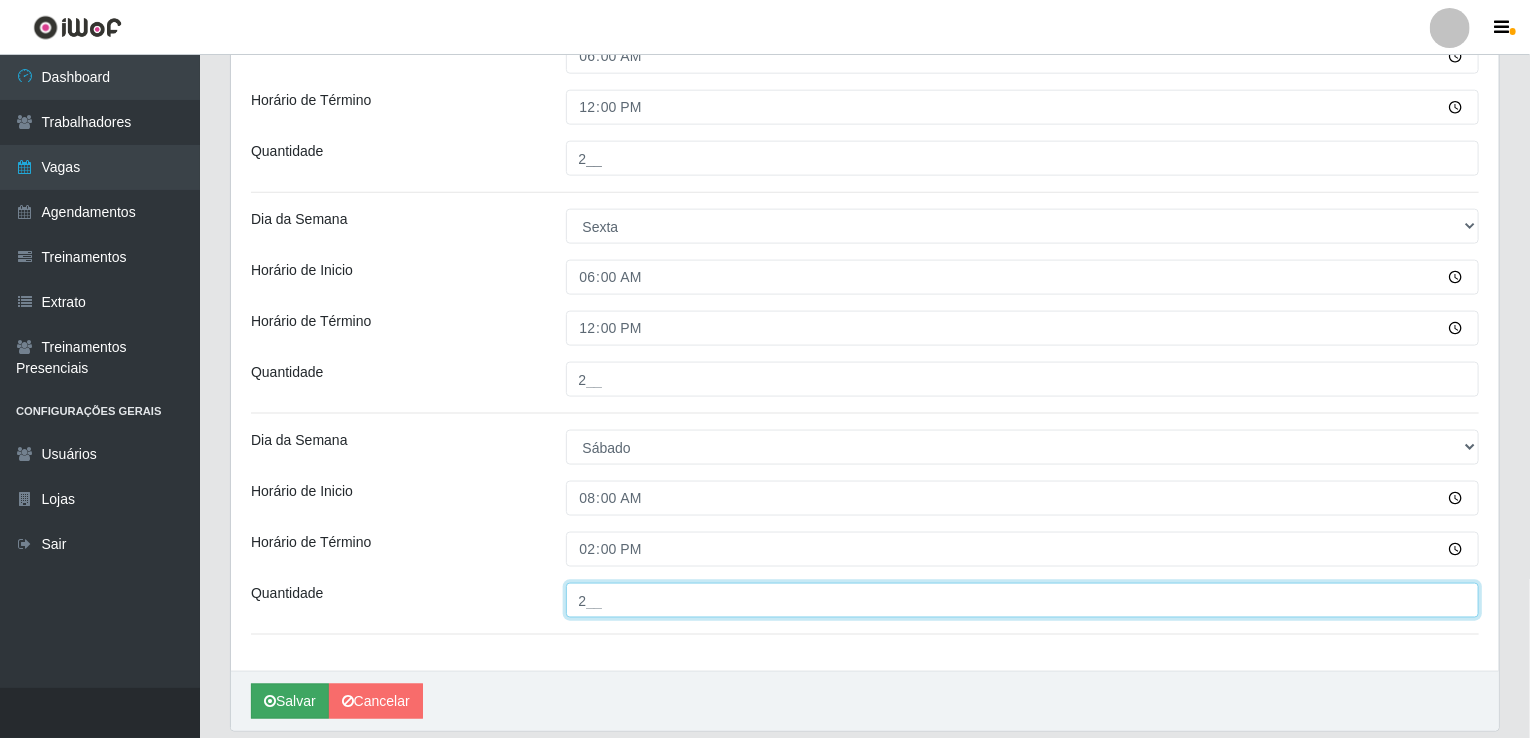 type on "2__" 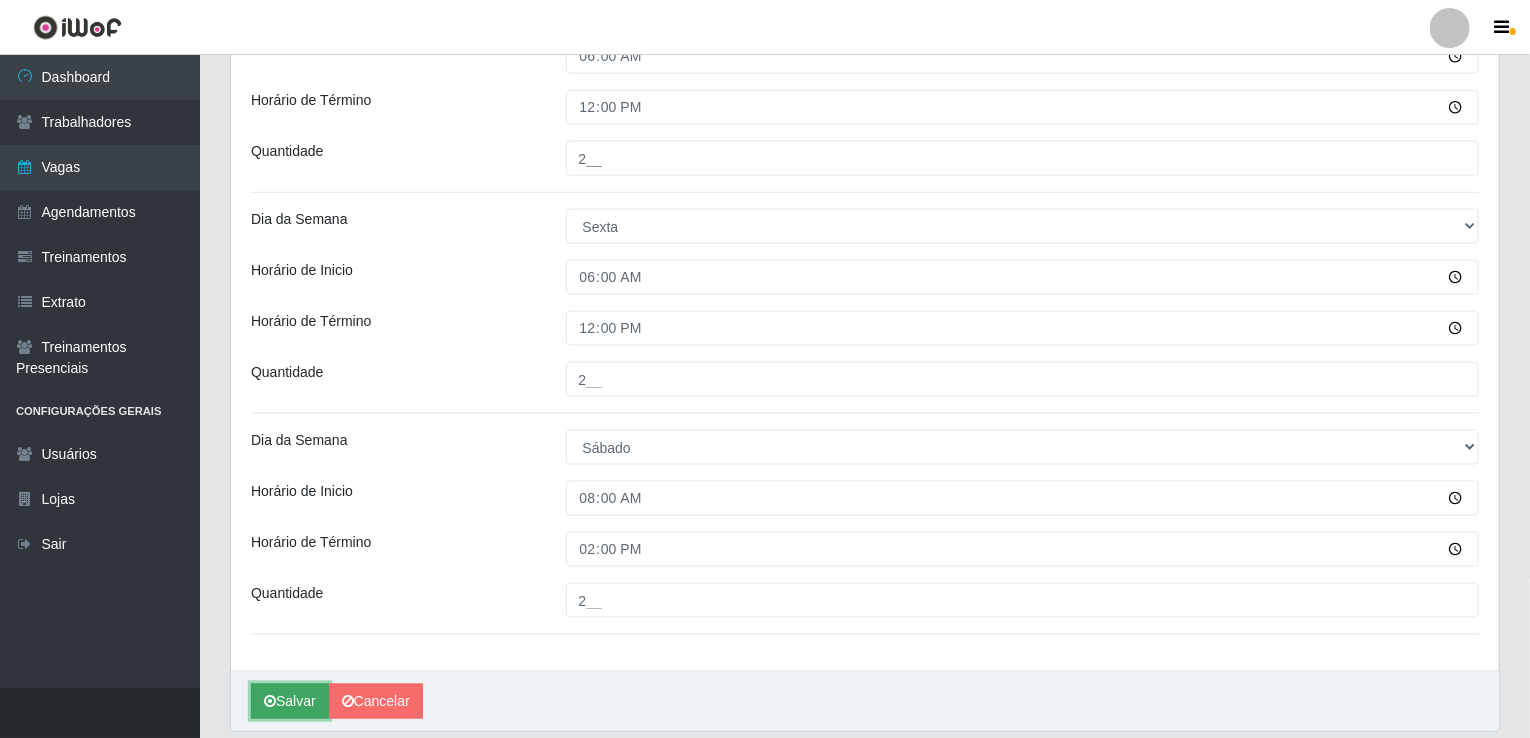 click on "Salvar" at bounding box center [290, 701] 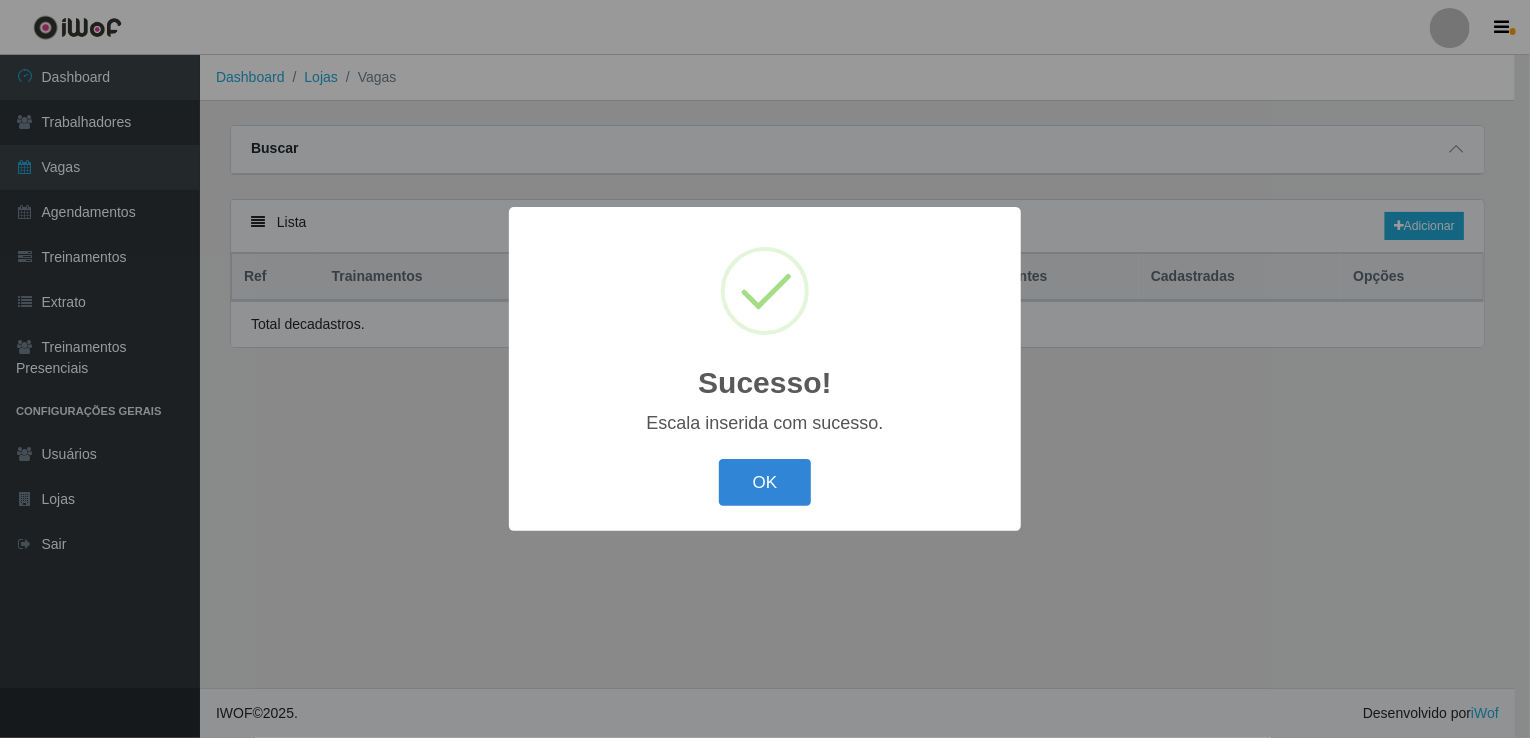 scroll, scrollTop: 0, scrollLeft: 0, axis: both 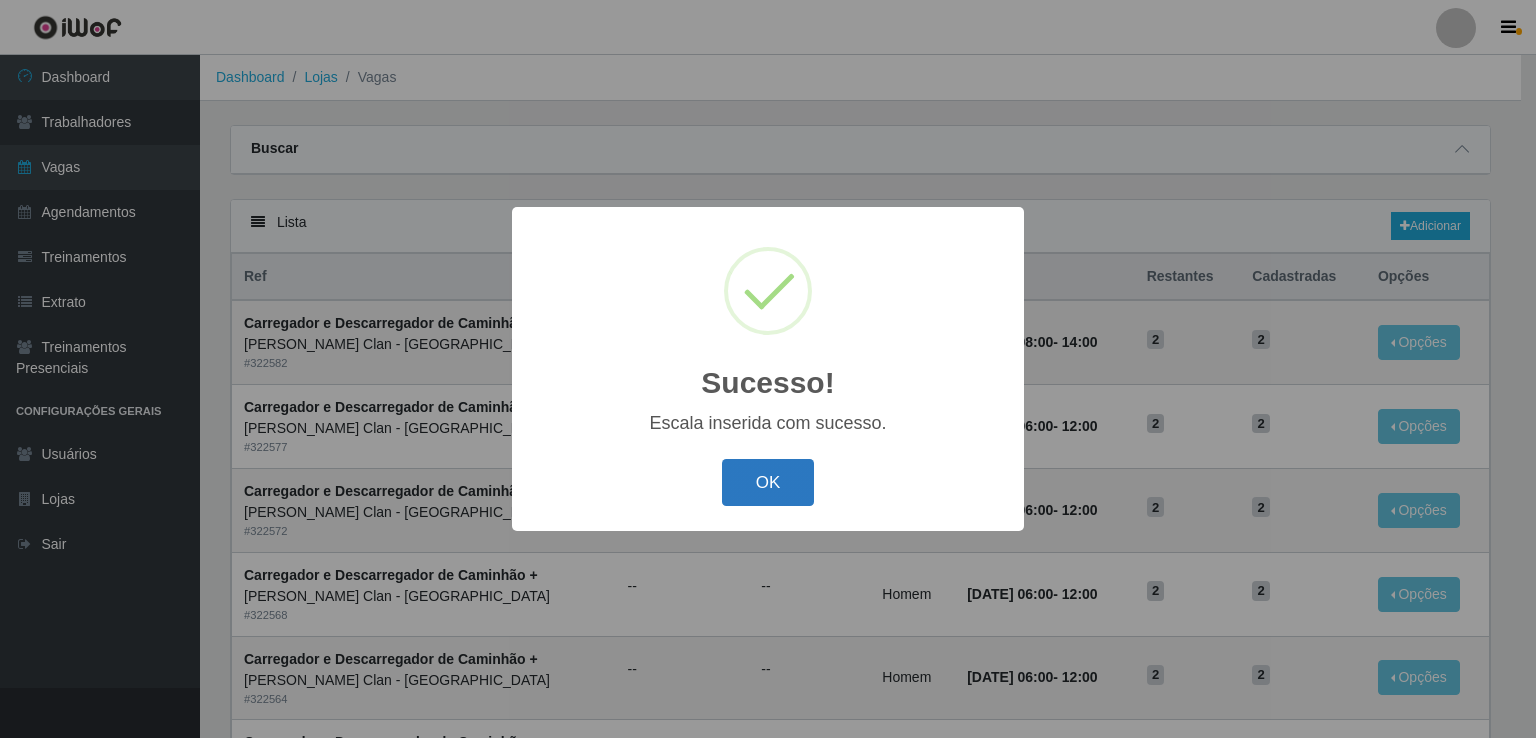 click on "OK" at bounding box center [768, 482] 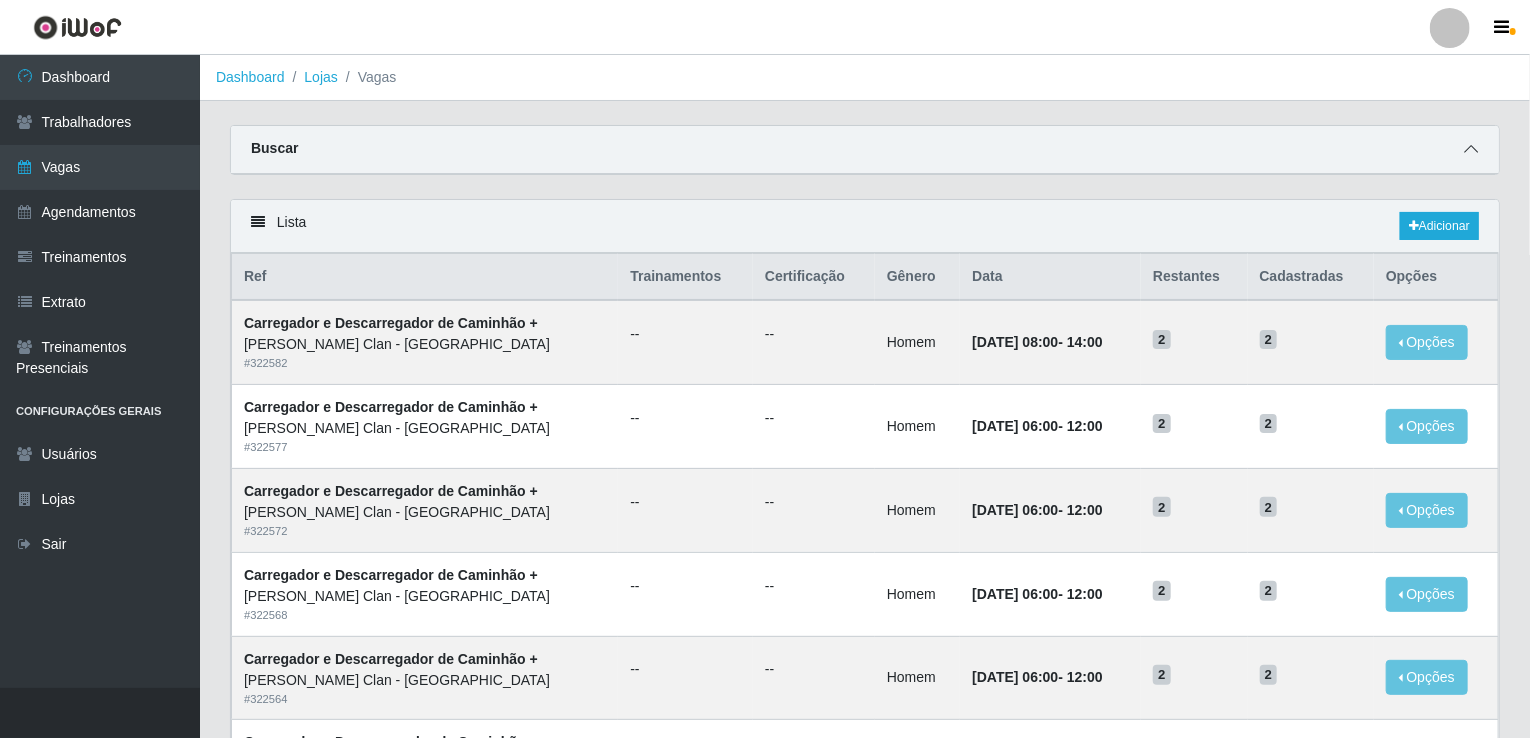 click at bounding box center [1471, 149] 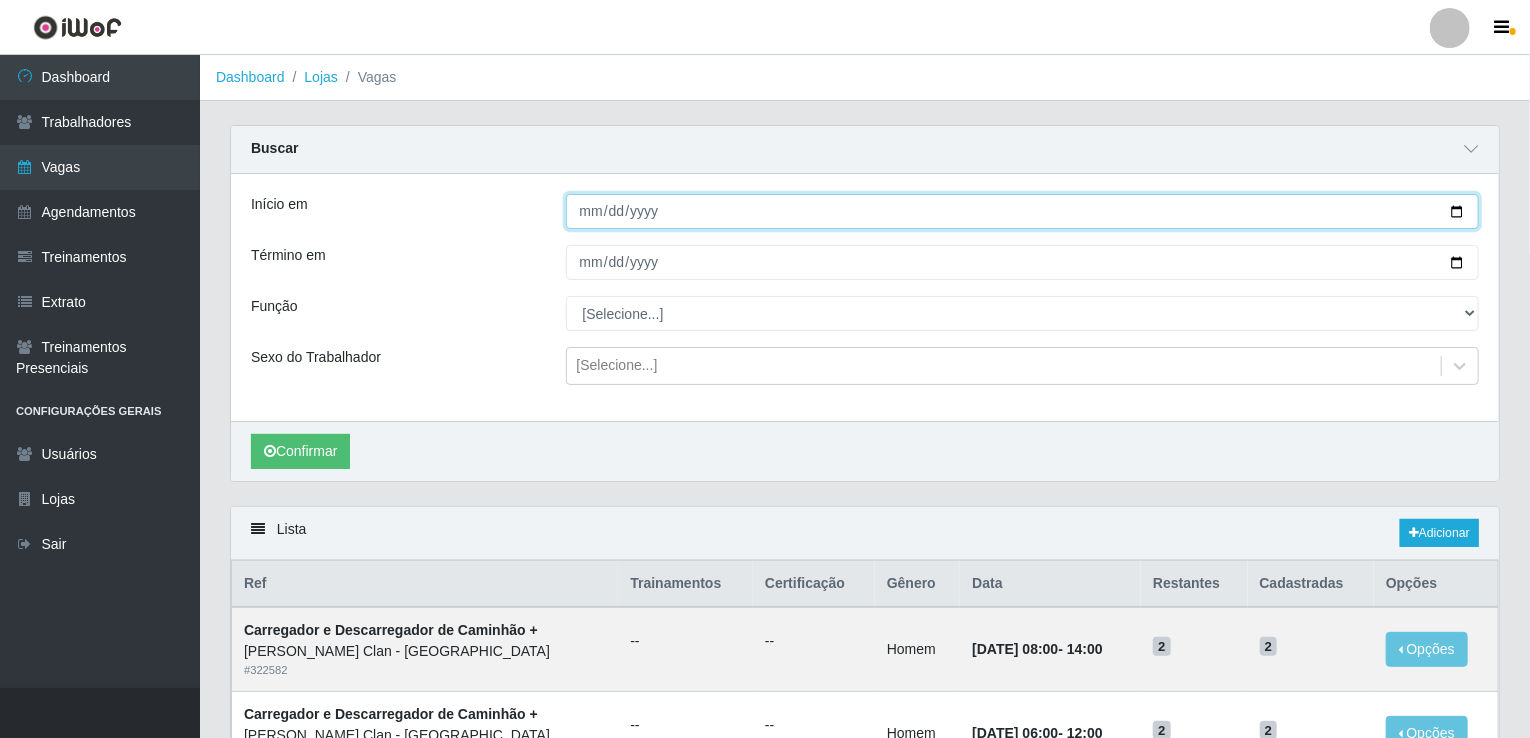 click on "Início em" at bounding box center [1023, 211] 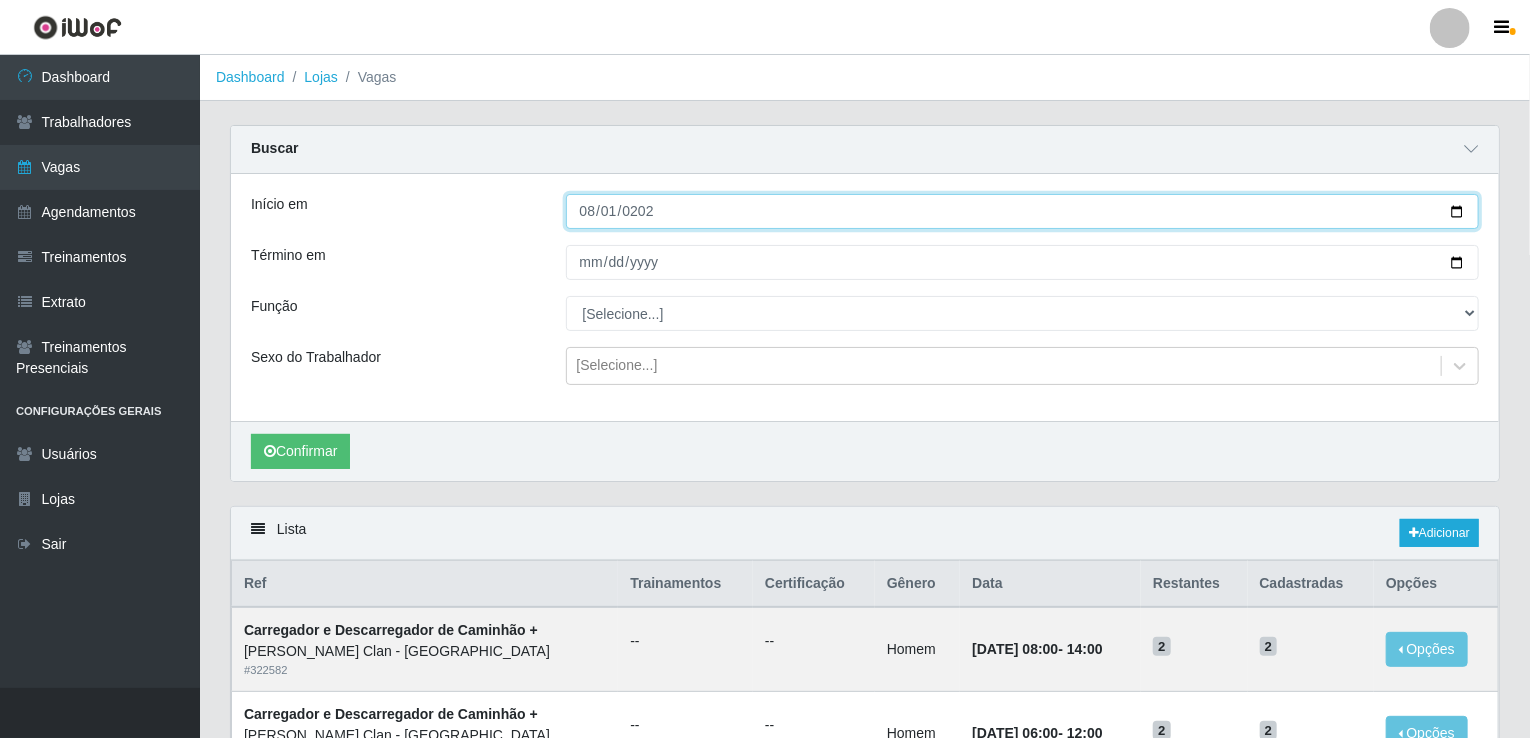 type on "[DATE]" 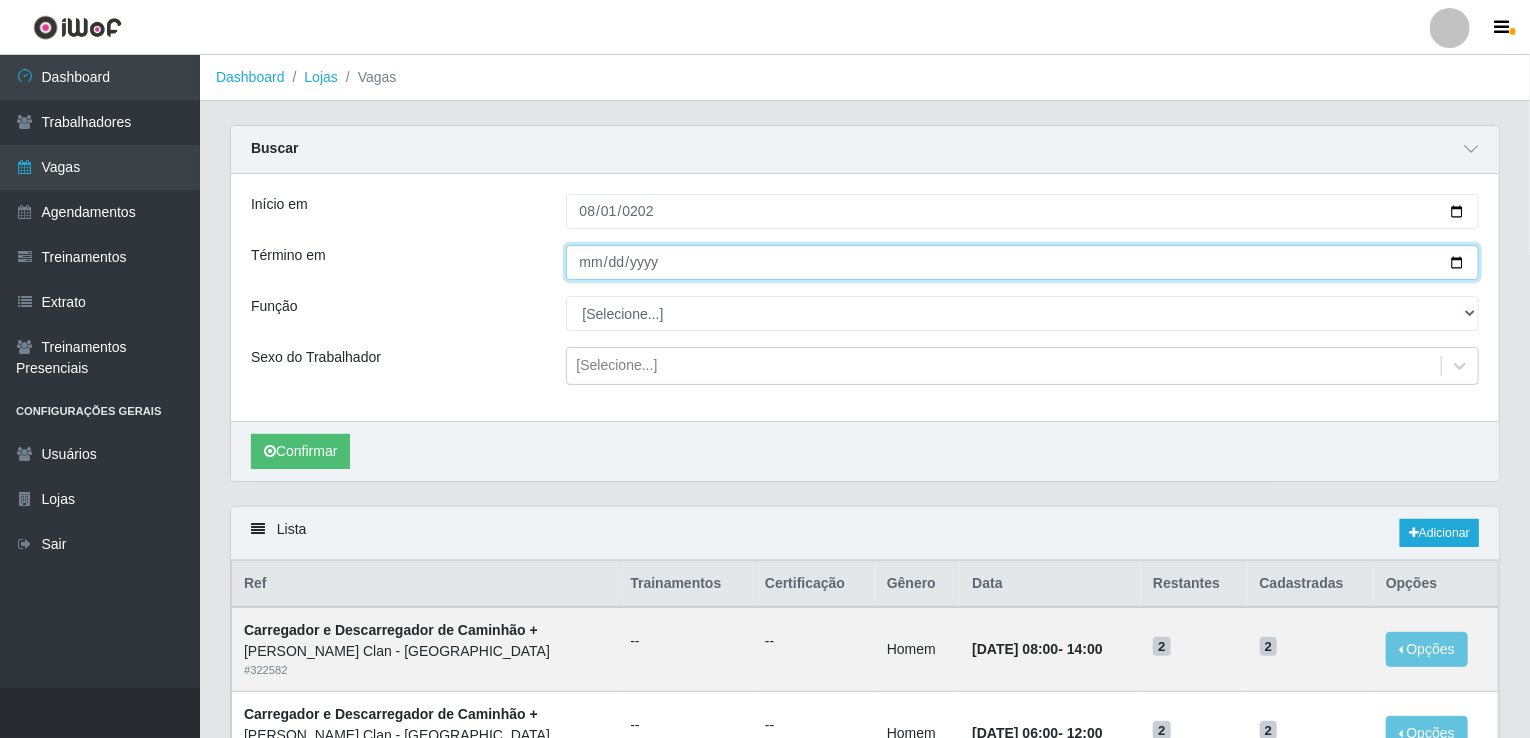 click on "Término em" at bounding box center [1023, 262] 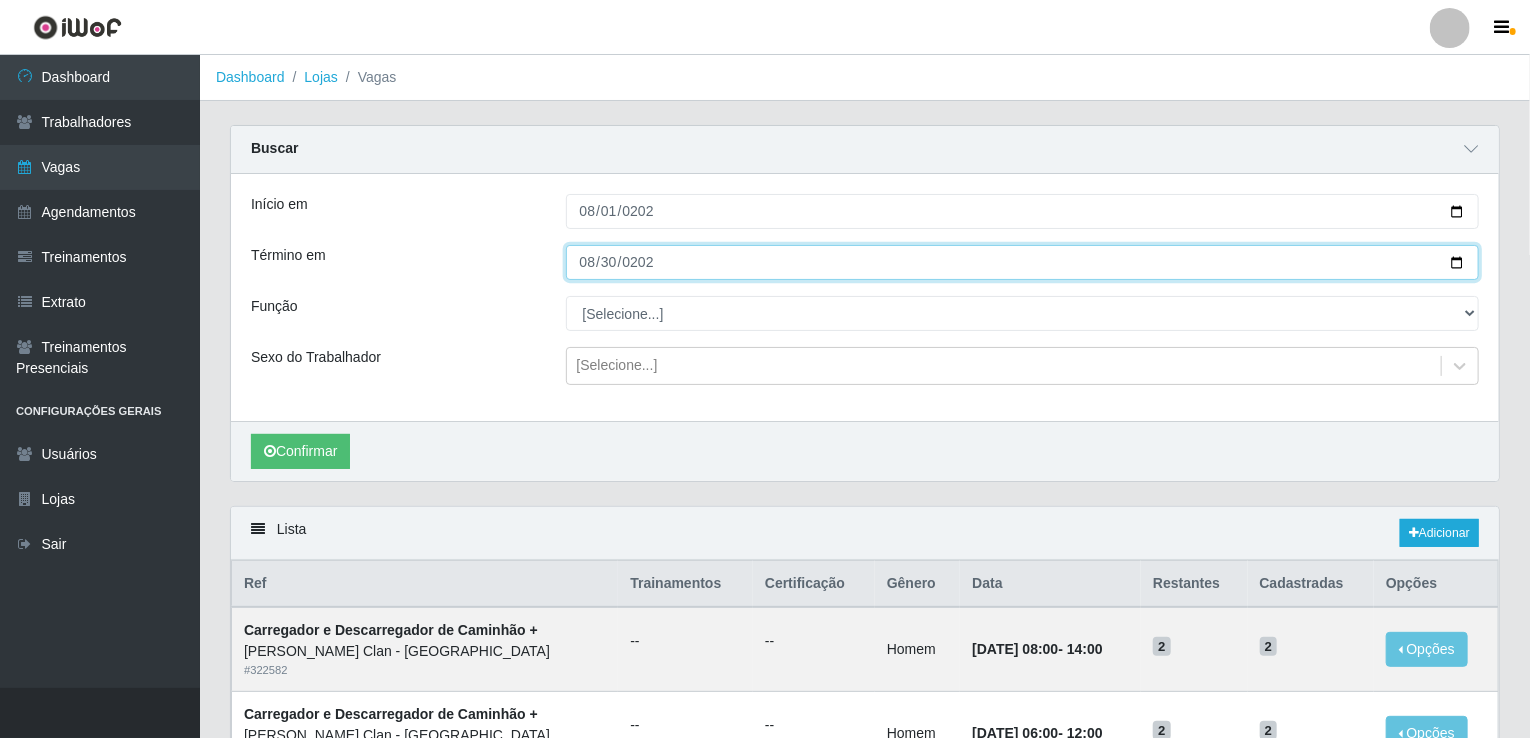 type on "[DATE]" 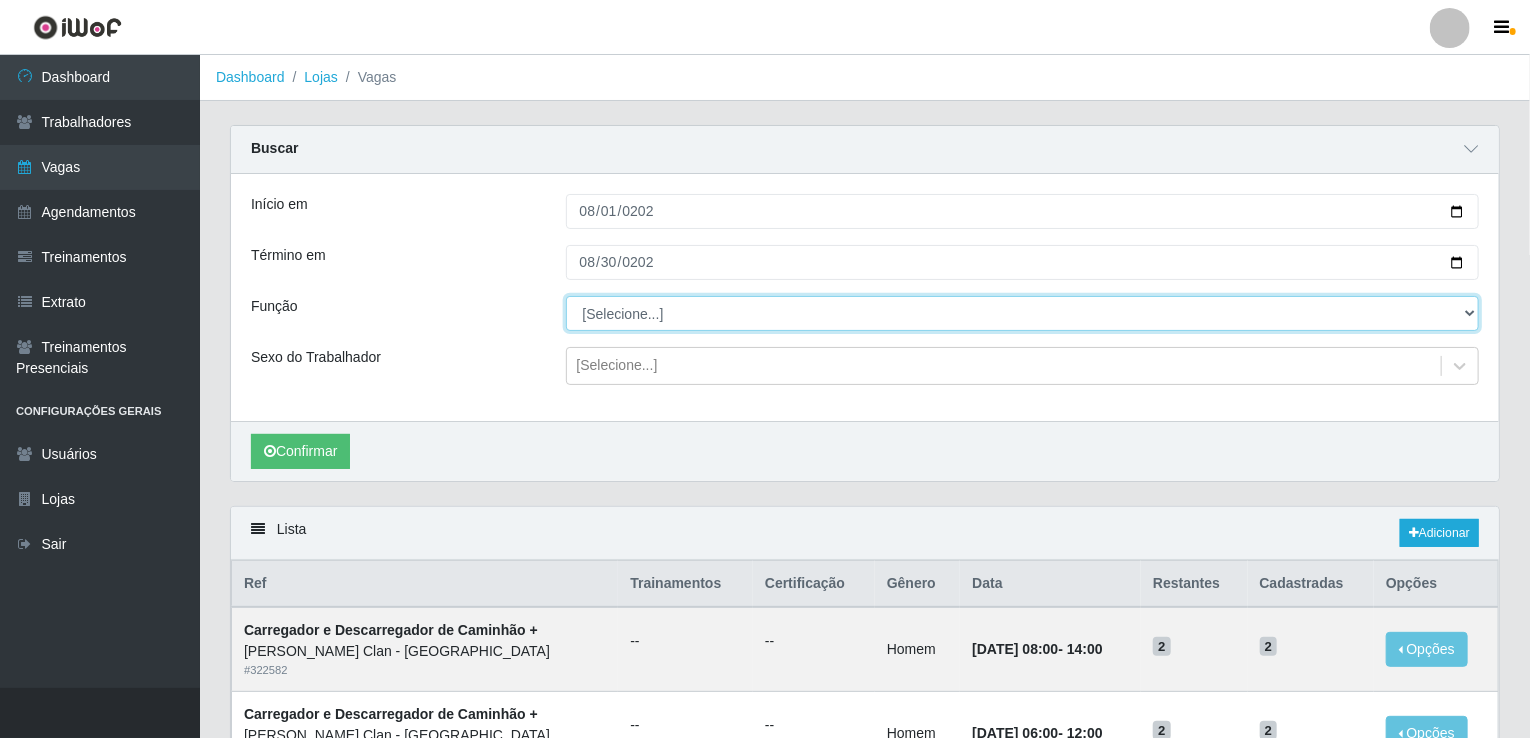 click on "[Selecione...] ASG ASG + Carregador e Descarregador de Caminhão Carregador e Descarregador de Caminhão + Carregador e Descarregador de Caminhão ++" at bounding box center [1023, 313] 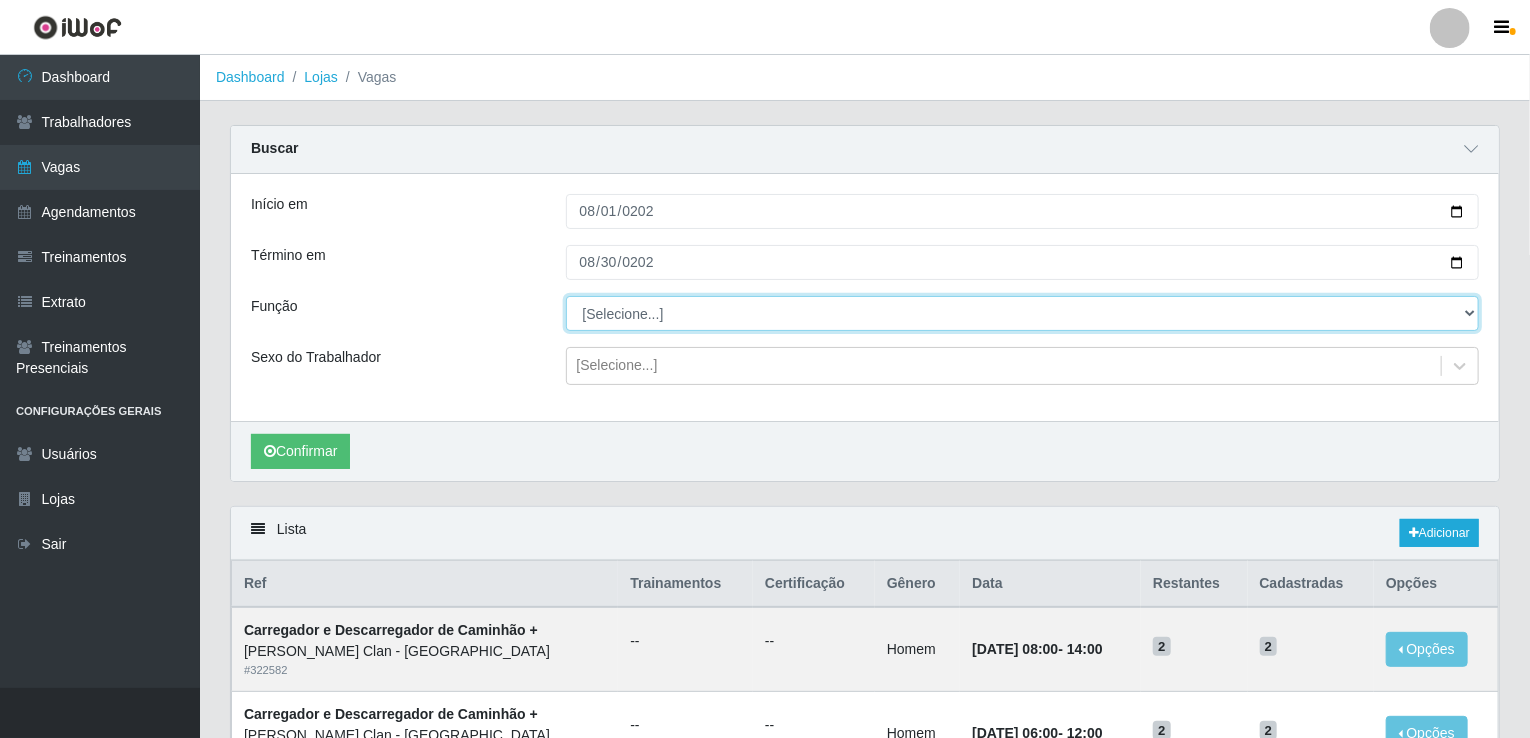 select on "138" 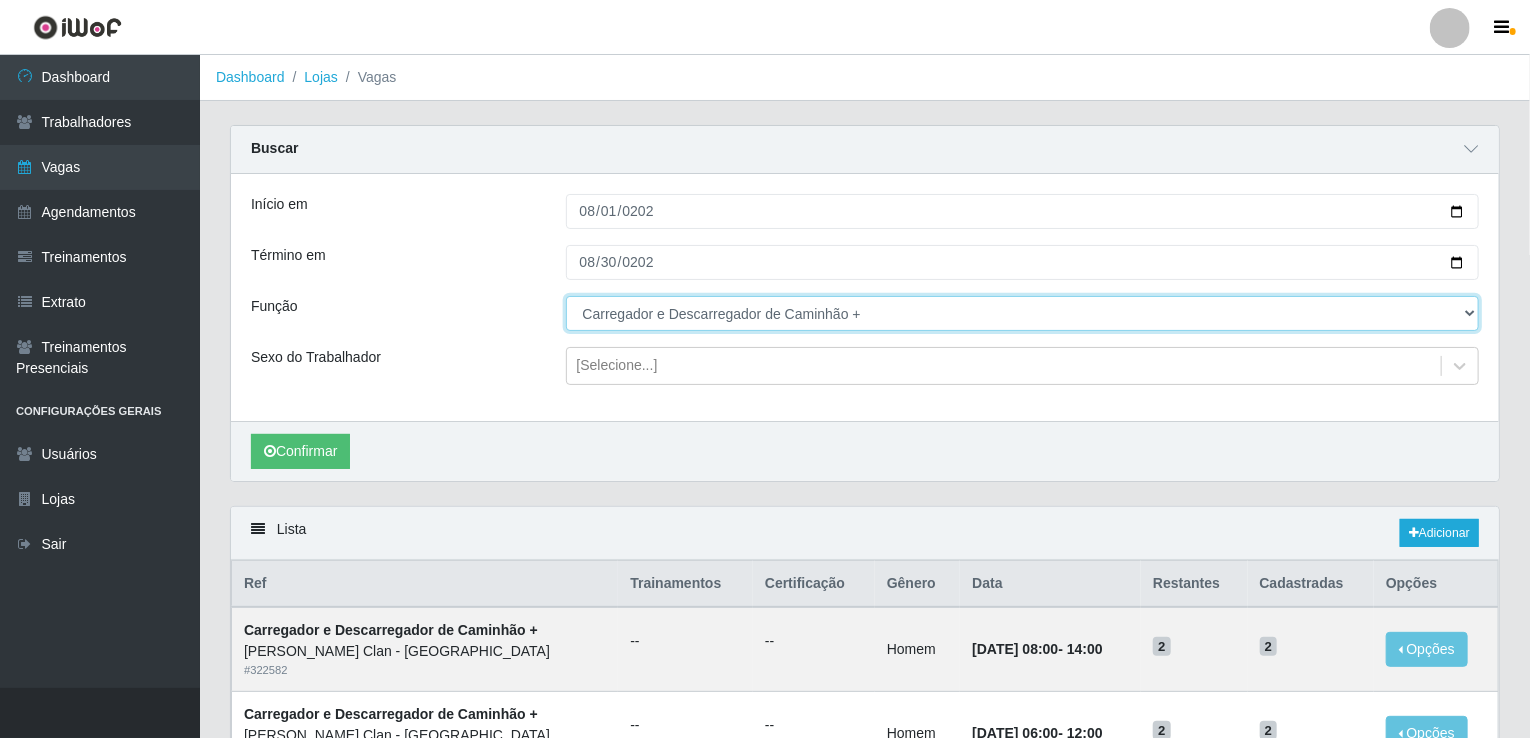 click on "[Selecione...] ASG ASG + Carregador e Descarregador de Caminhão Carregador e Descarregador de Caminhão + Carregador e Descarregador de Caminhão ++" at bounding box center (1023, 313) 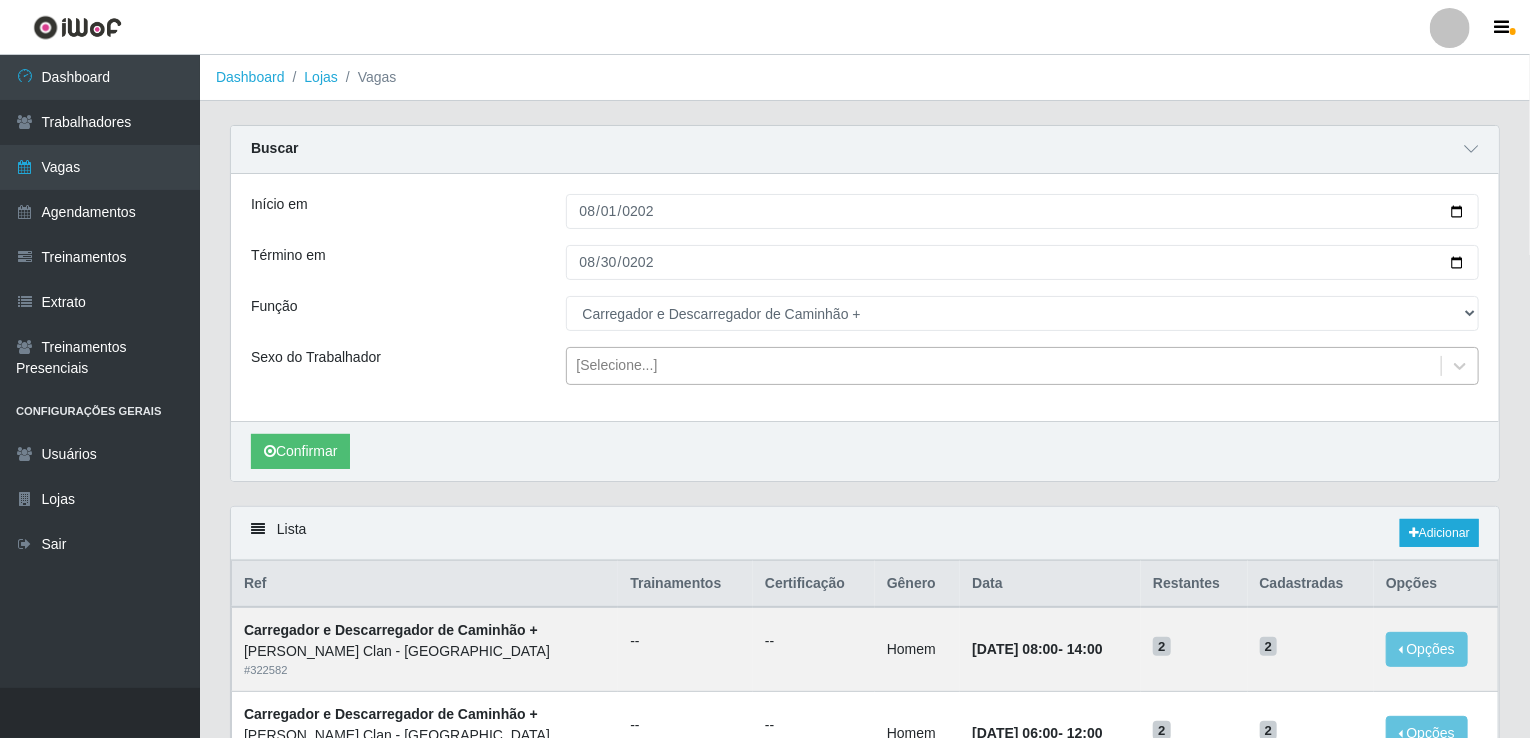 click on "[Selecione...]" at bounding box center (617, 366) 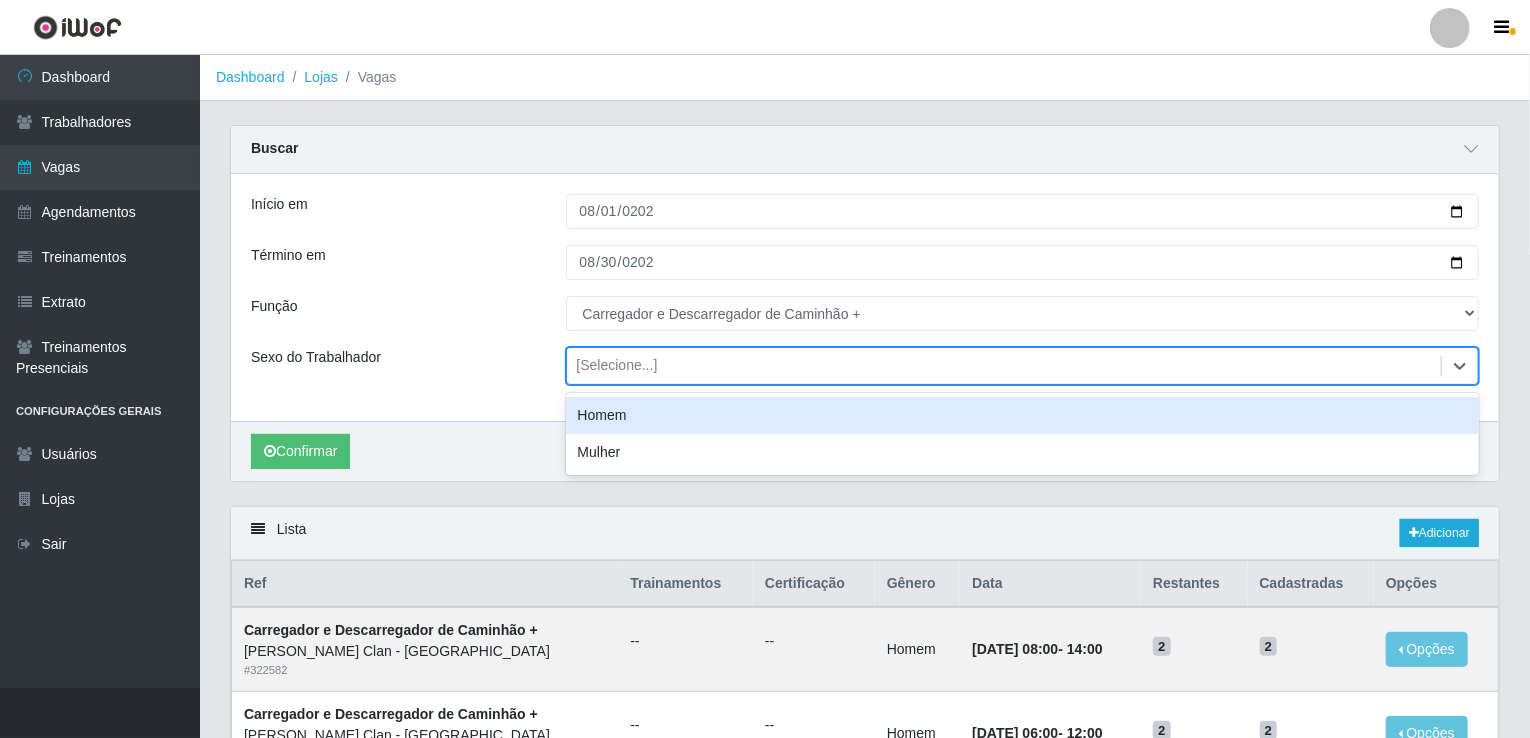 click on "Homem" at bounding box center [1023, 415] 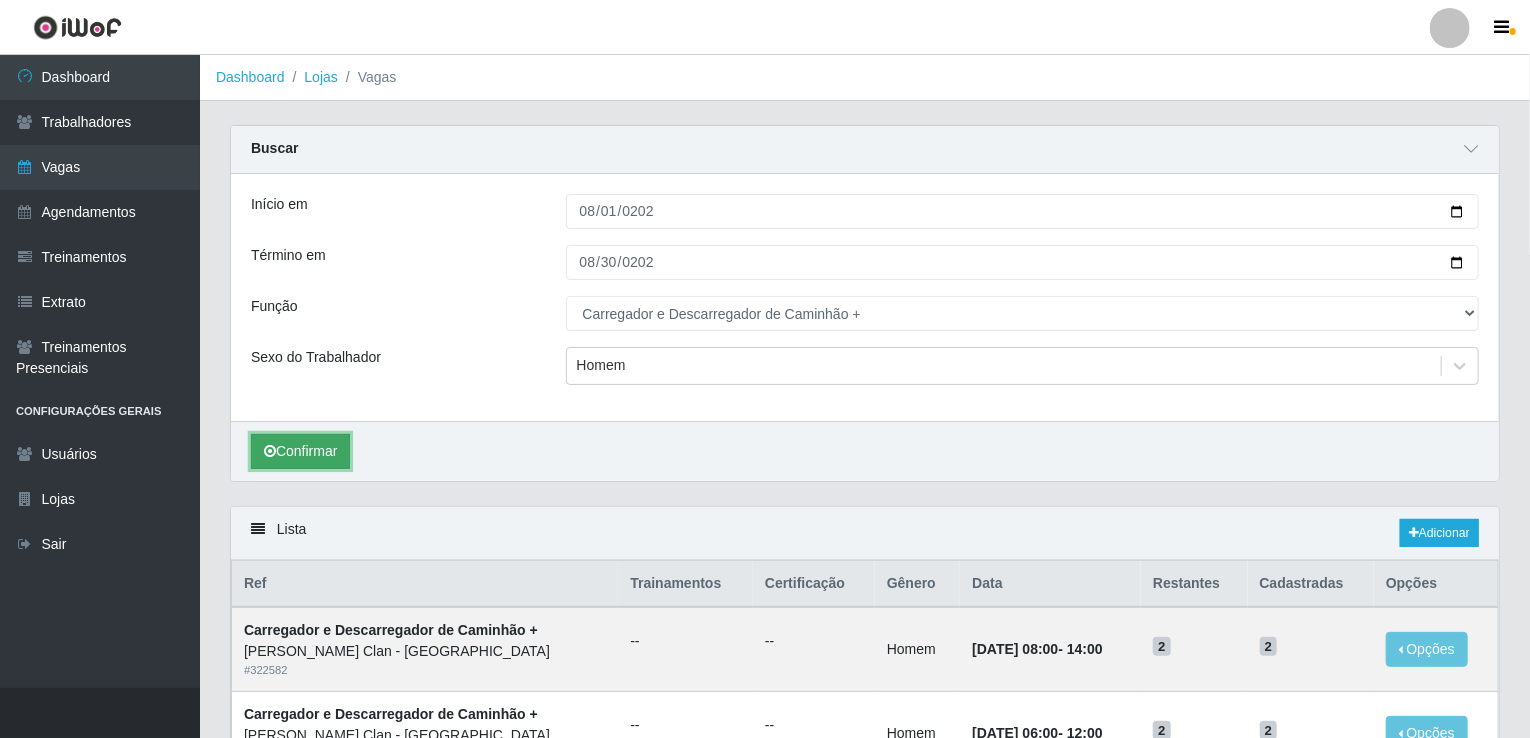 click on "Confirmar" at bounding box center [300, 451] 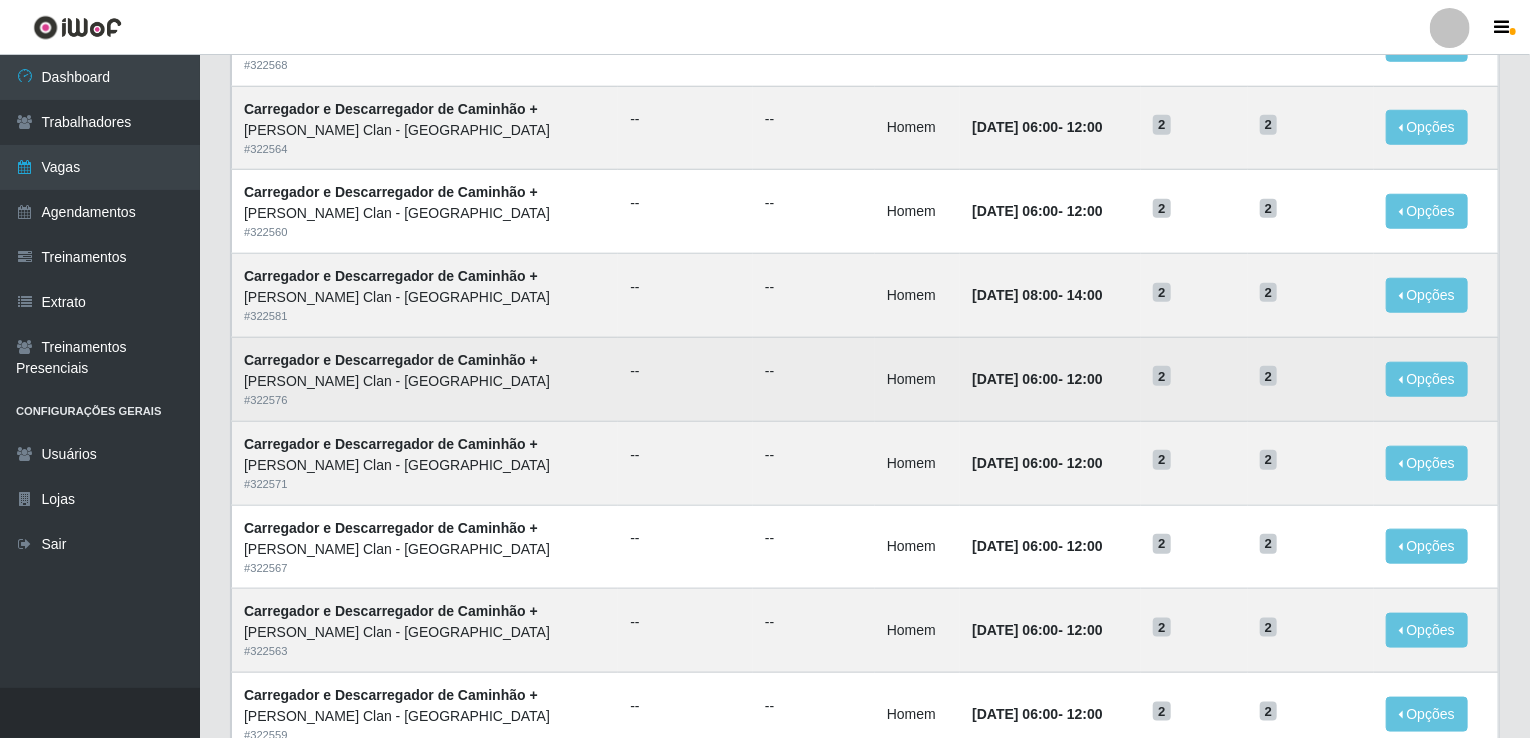 scroll, scrollTop: 1257, scrollLeft: 0, axis: vertical 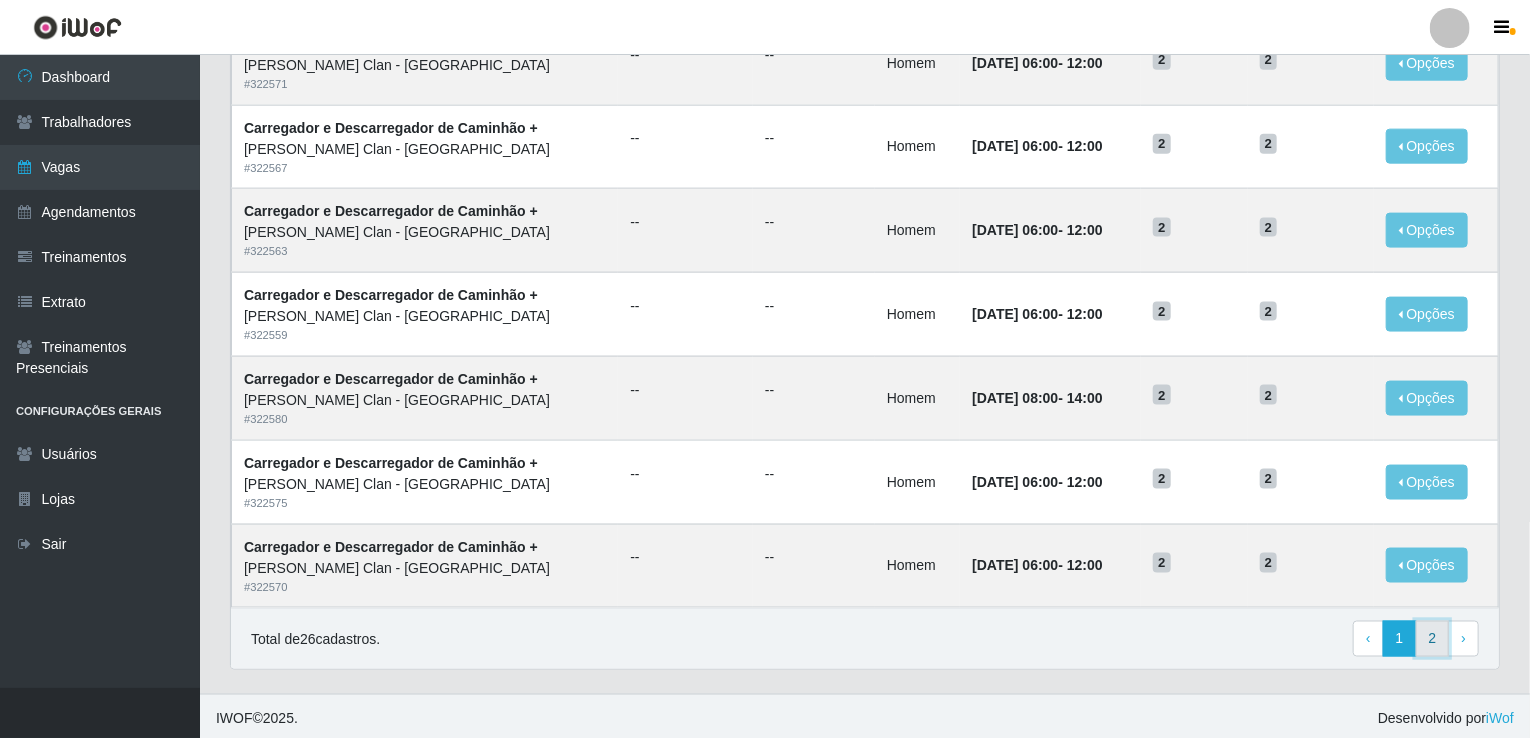 click on "2" at bounding box center (1433, 639) 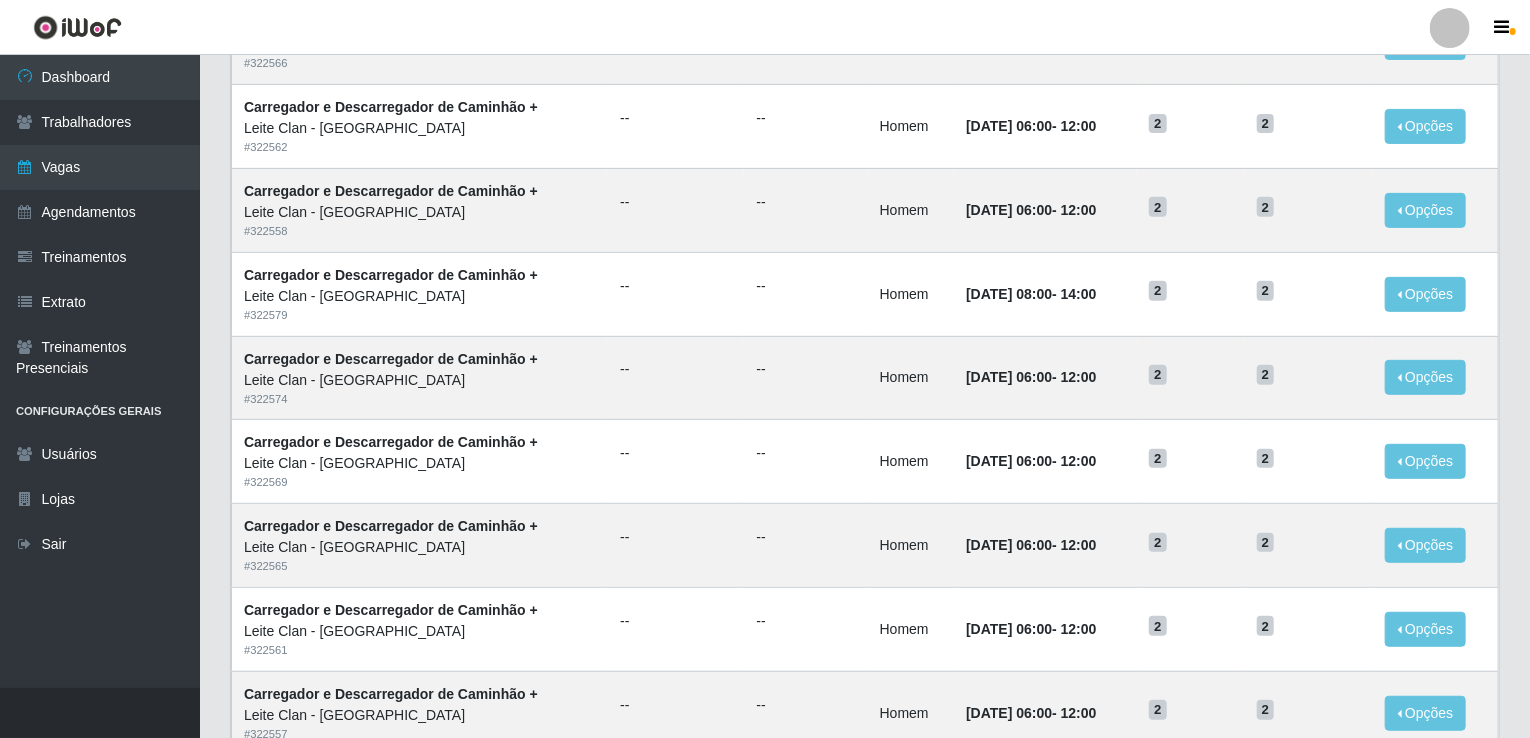 scroll, scrollTop: 0, scrollLeft: 0, axis: both 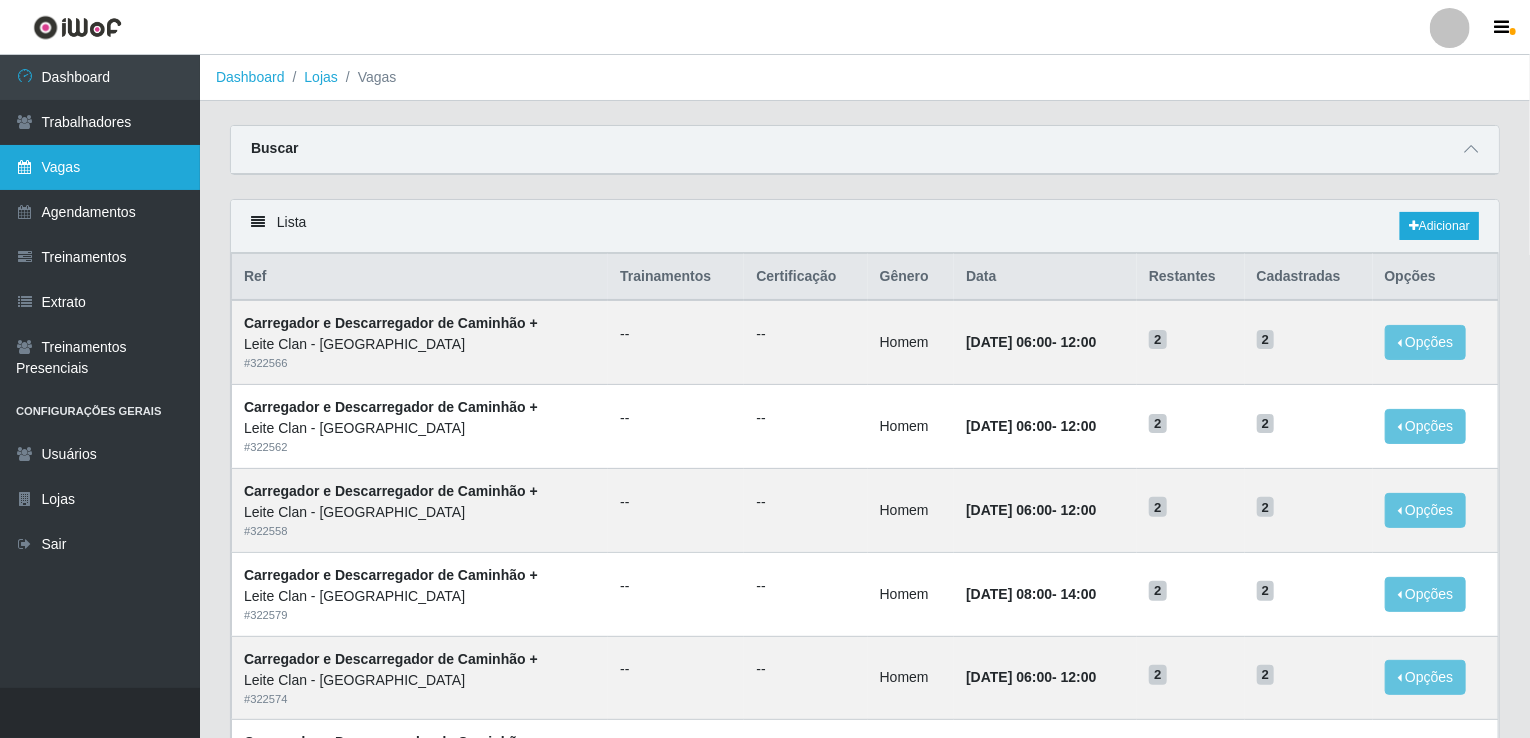 click on "Vagas" at bounding box center [100, 167] 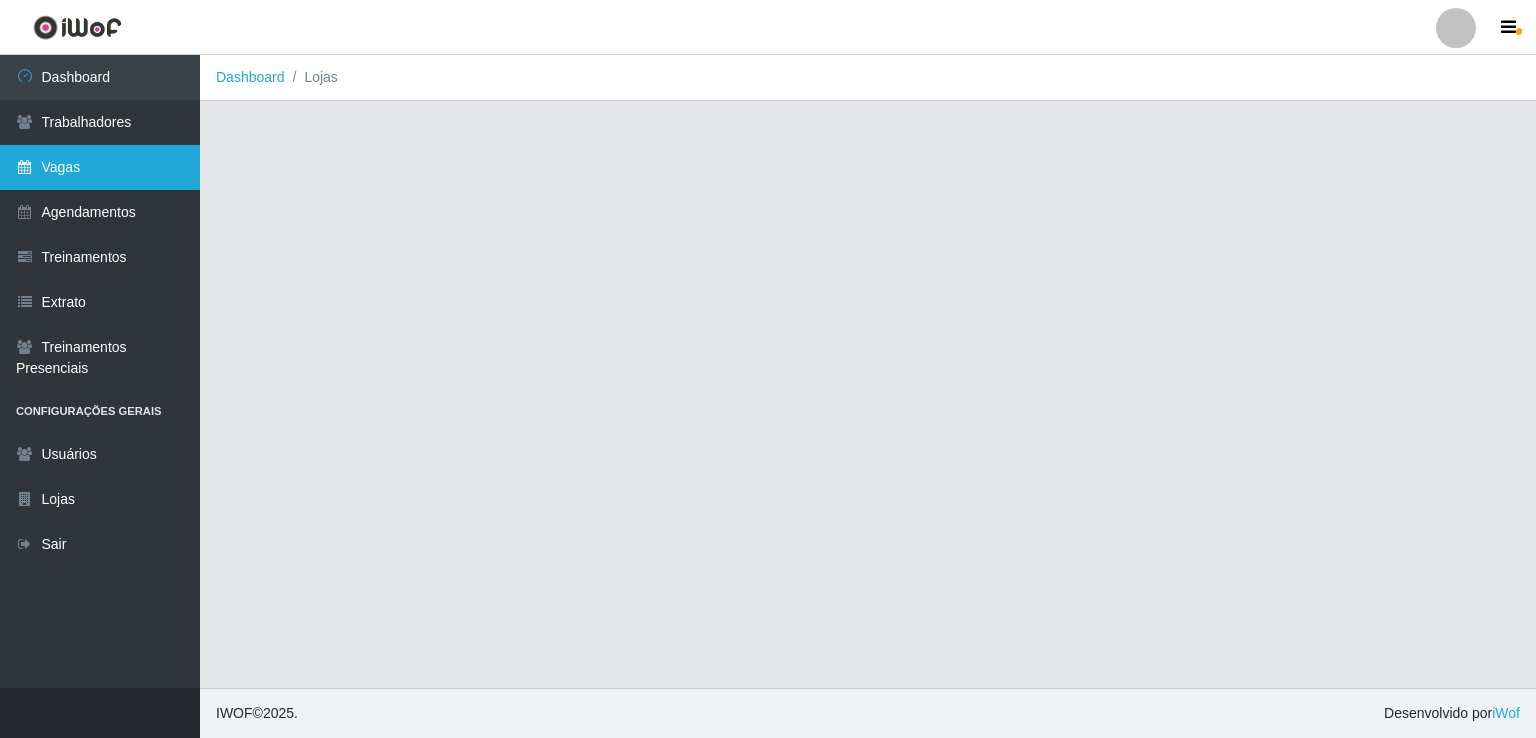 click on "Vagas" at bounding box center (100, 167) 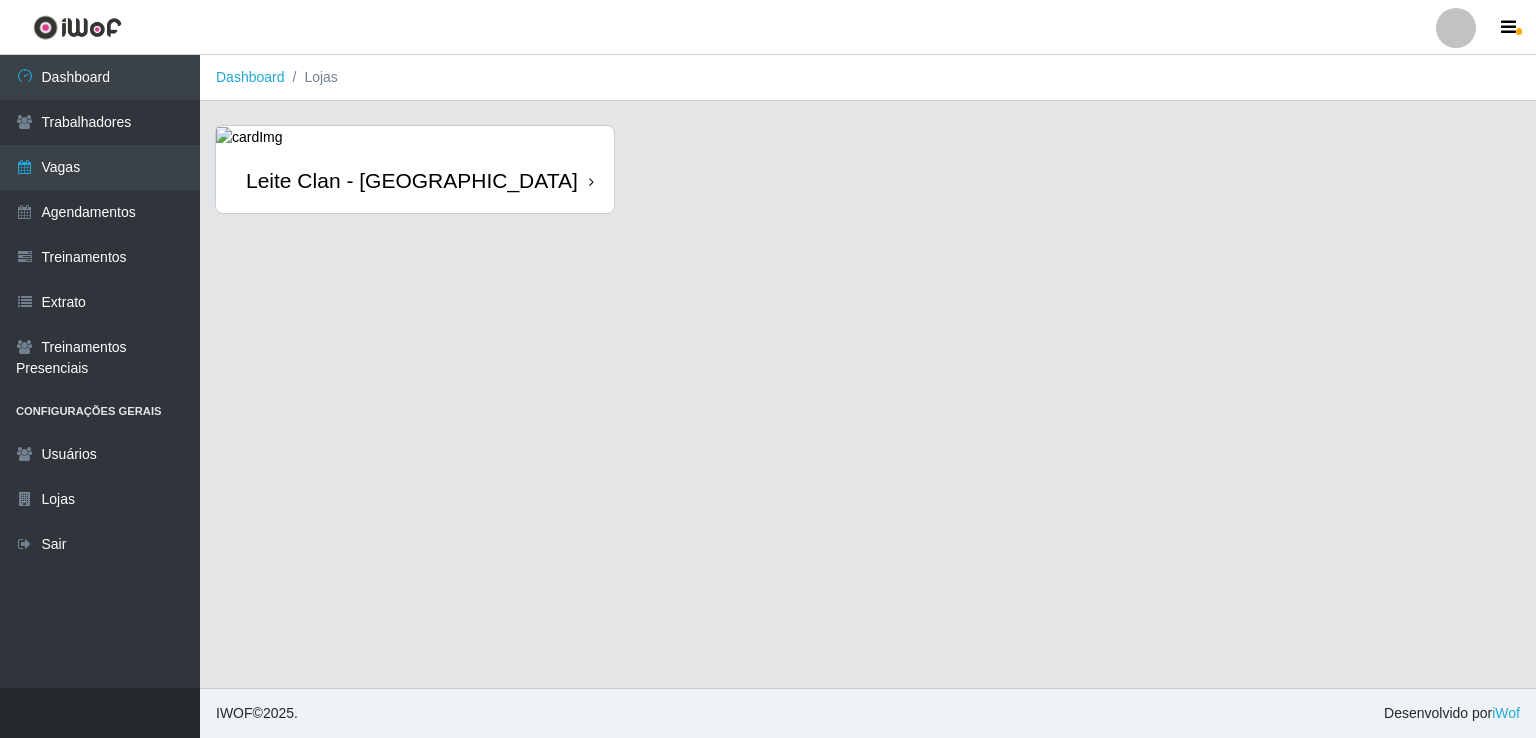 click on "Leite Clan - [GEOGRAPHIC_DATA]" at bounding box center (412, 180) 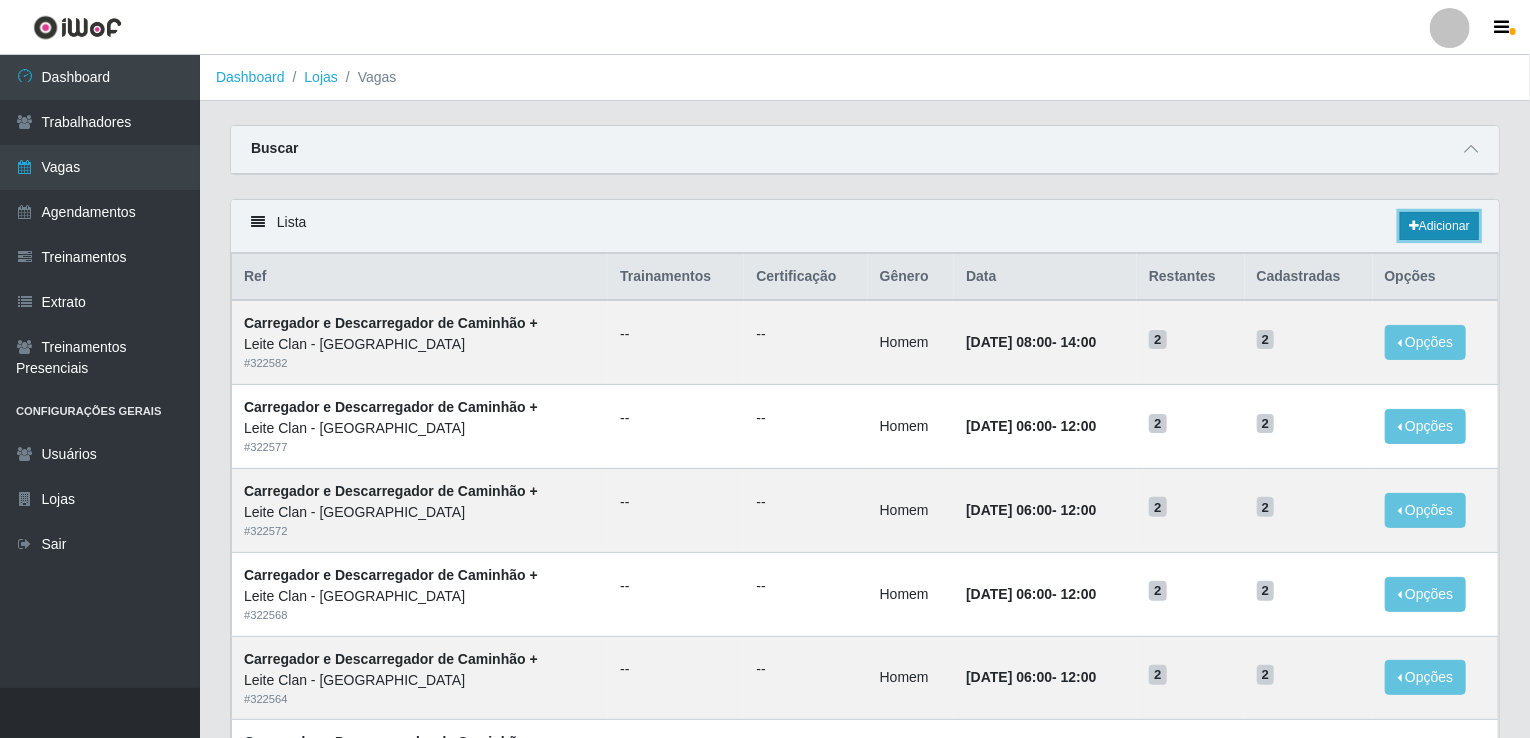 click on "Adicionar" at bounding box center (1439, 226) 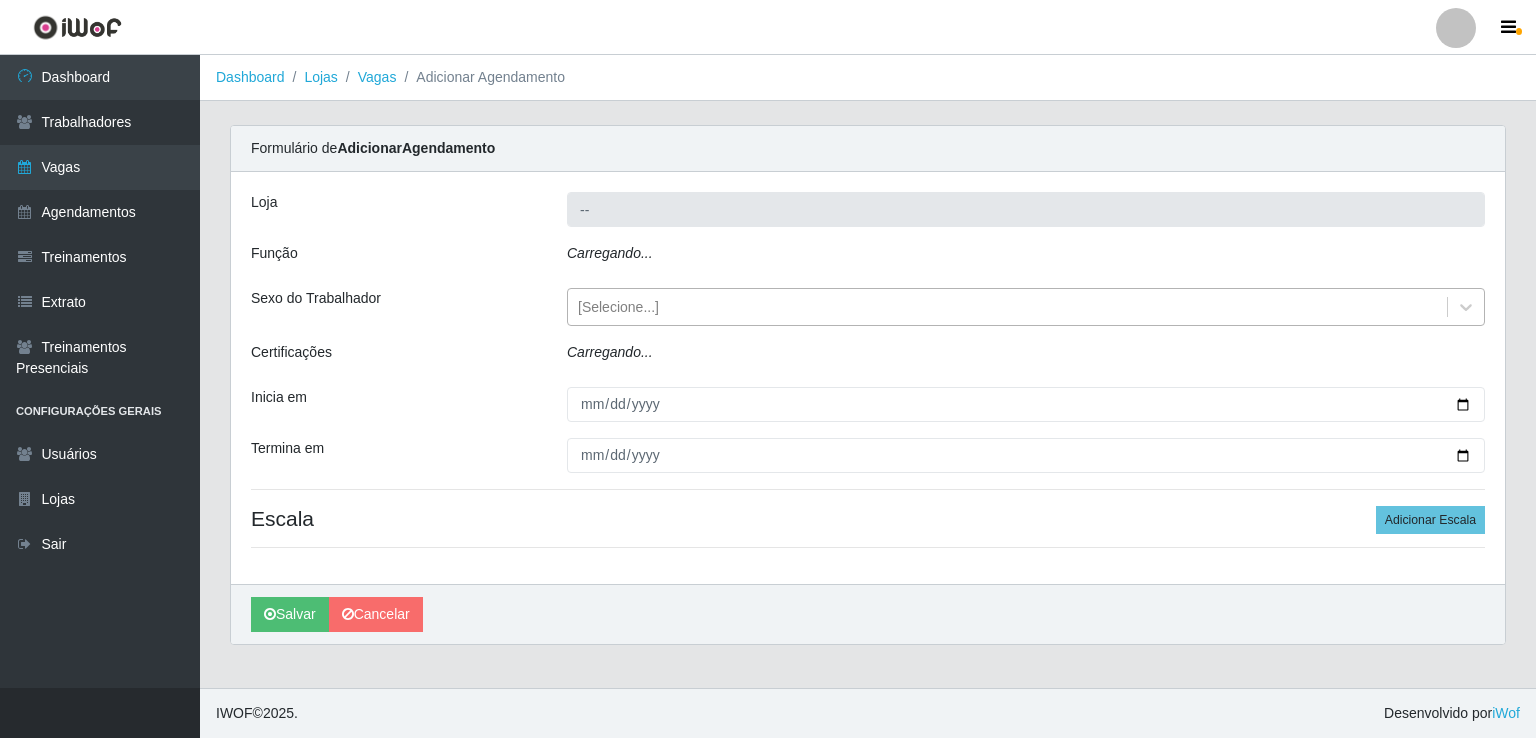 type on "Leite Clan - [GEOGRAPHIC_DATA]" 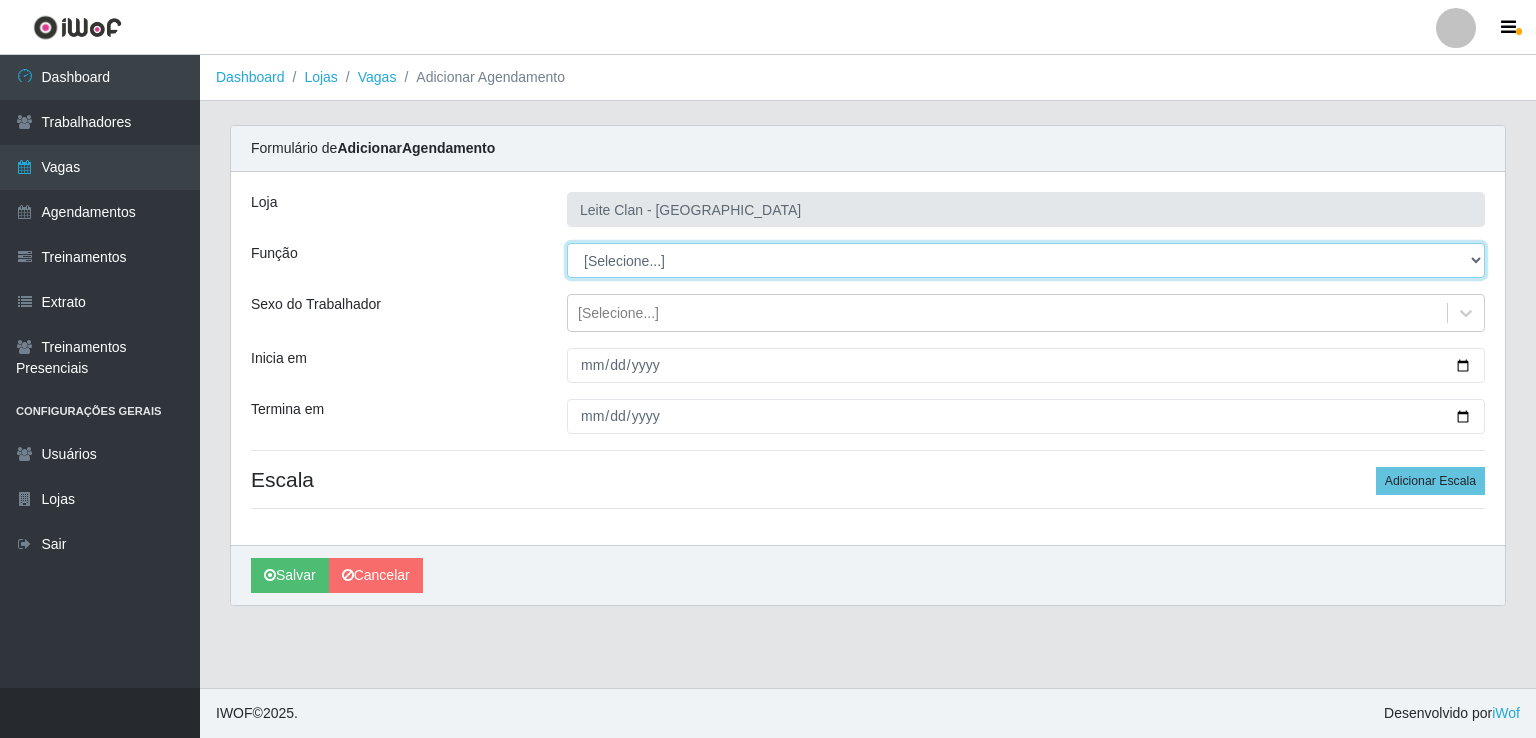 click on "[Selecione...] ASG ASG + Carregador e Descarregador de Caminhão Carregador e Descarregador de Caminhão + Carregador e Descarregador de Caminhão ++" at bounding box center [1026, 260] 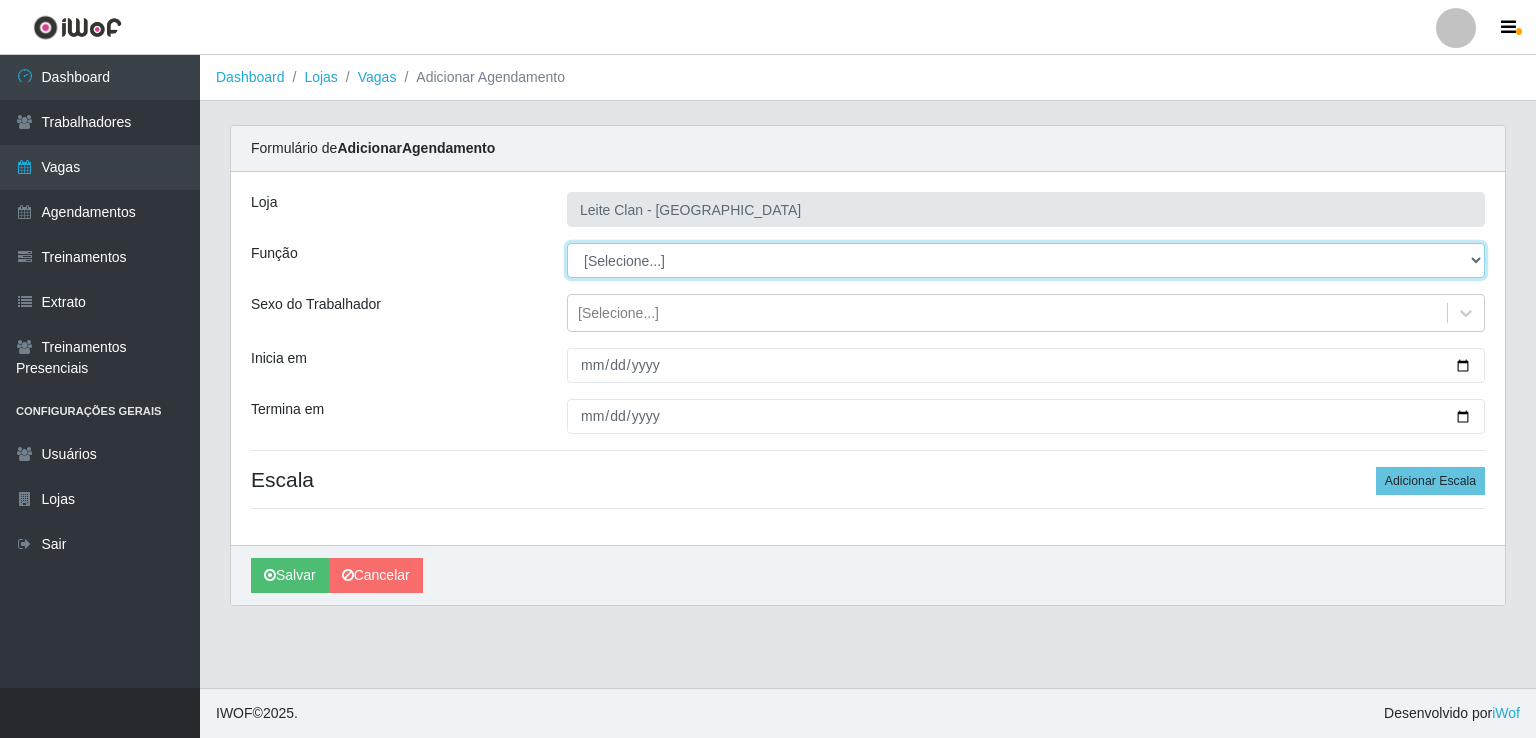 select on "16" 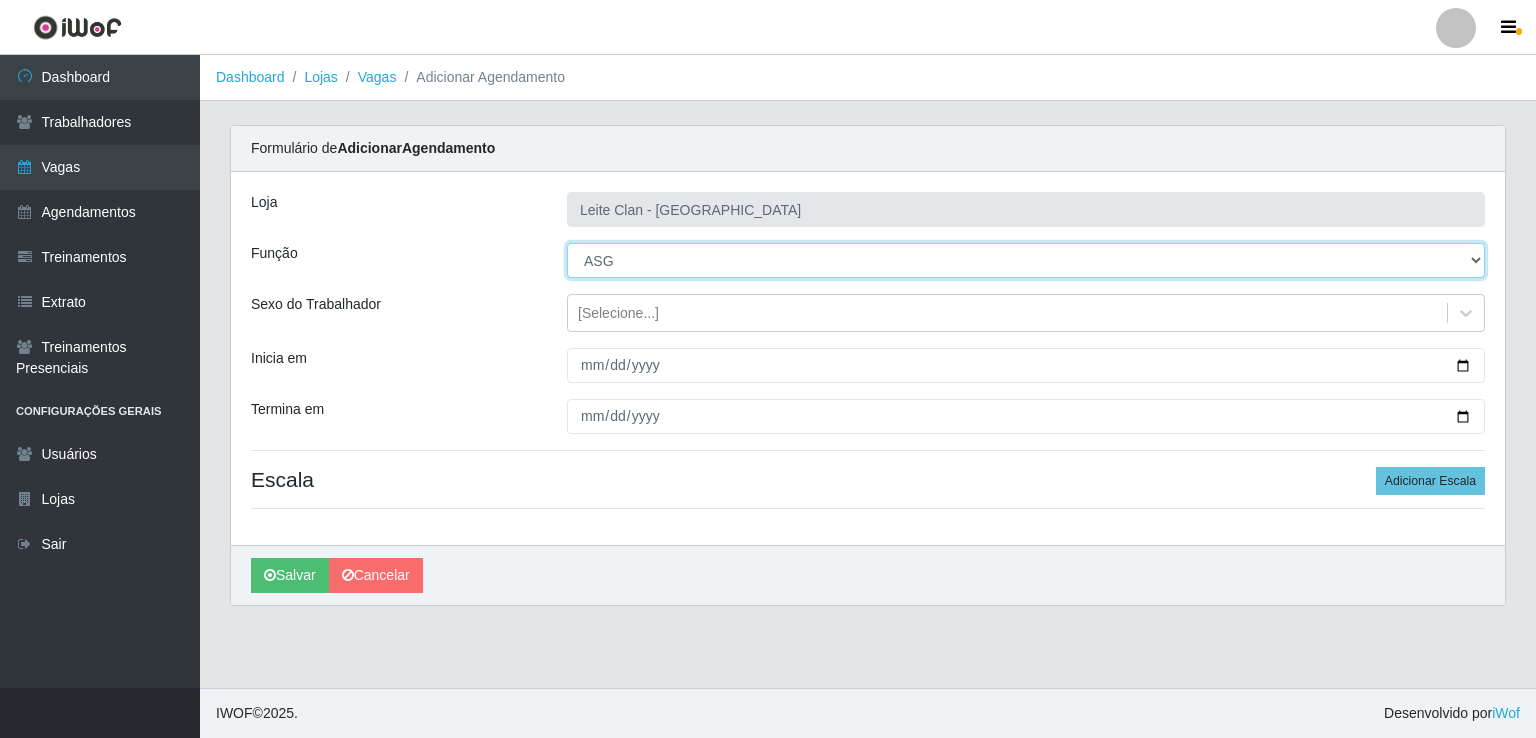 click on "[Selecione...] ASG ASG + Carregador e Descarregador de Caminhão Carregador e Descarregador de Caminhão + Carregador e Descarregador de Caminhão ++" at bounding box center [1026, 260] 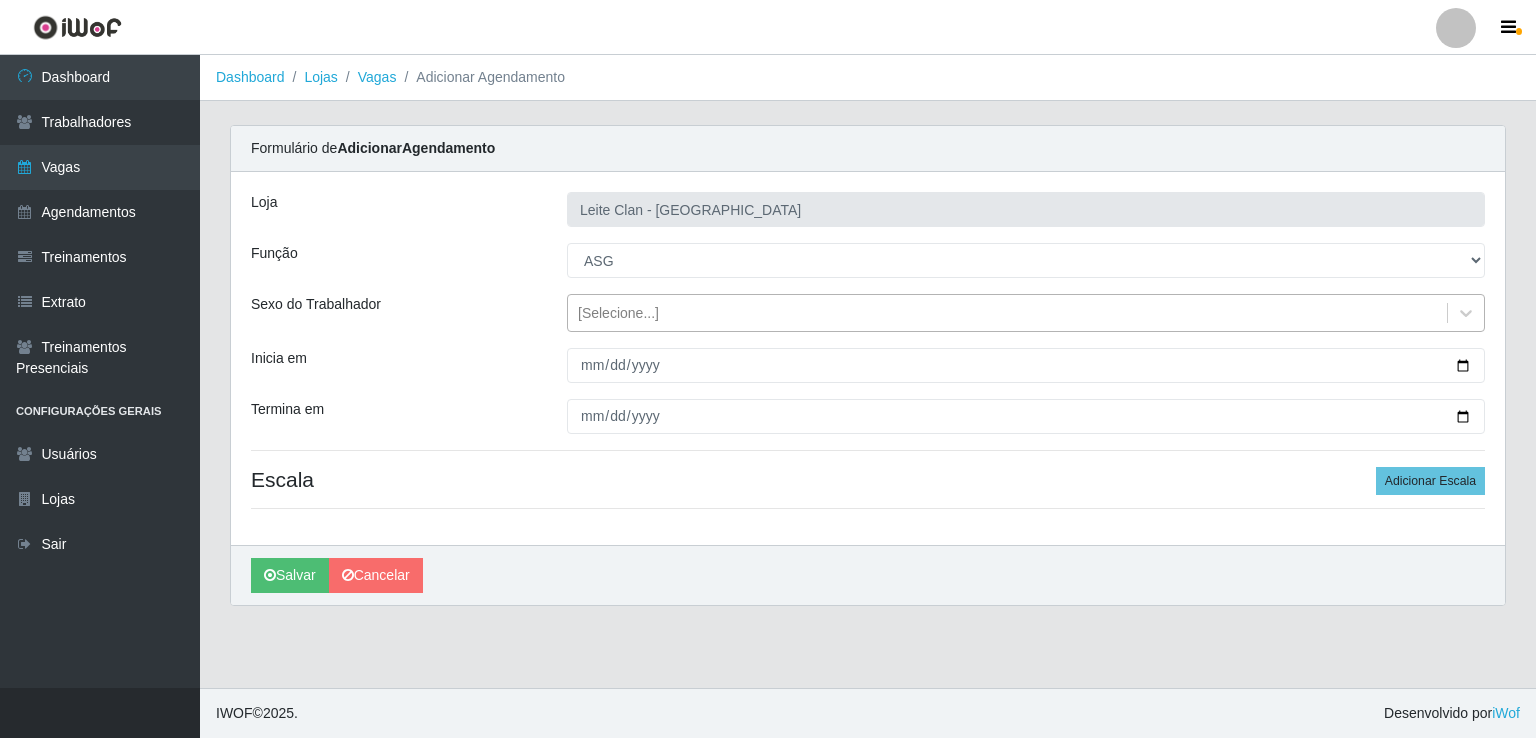 click on "[Selecione...]" at bounding box center [1007, 313] 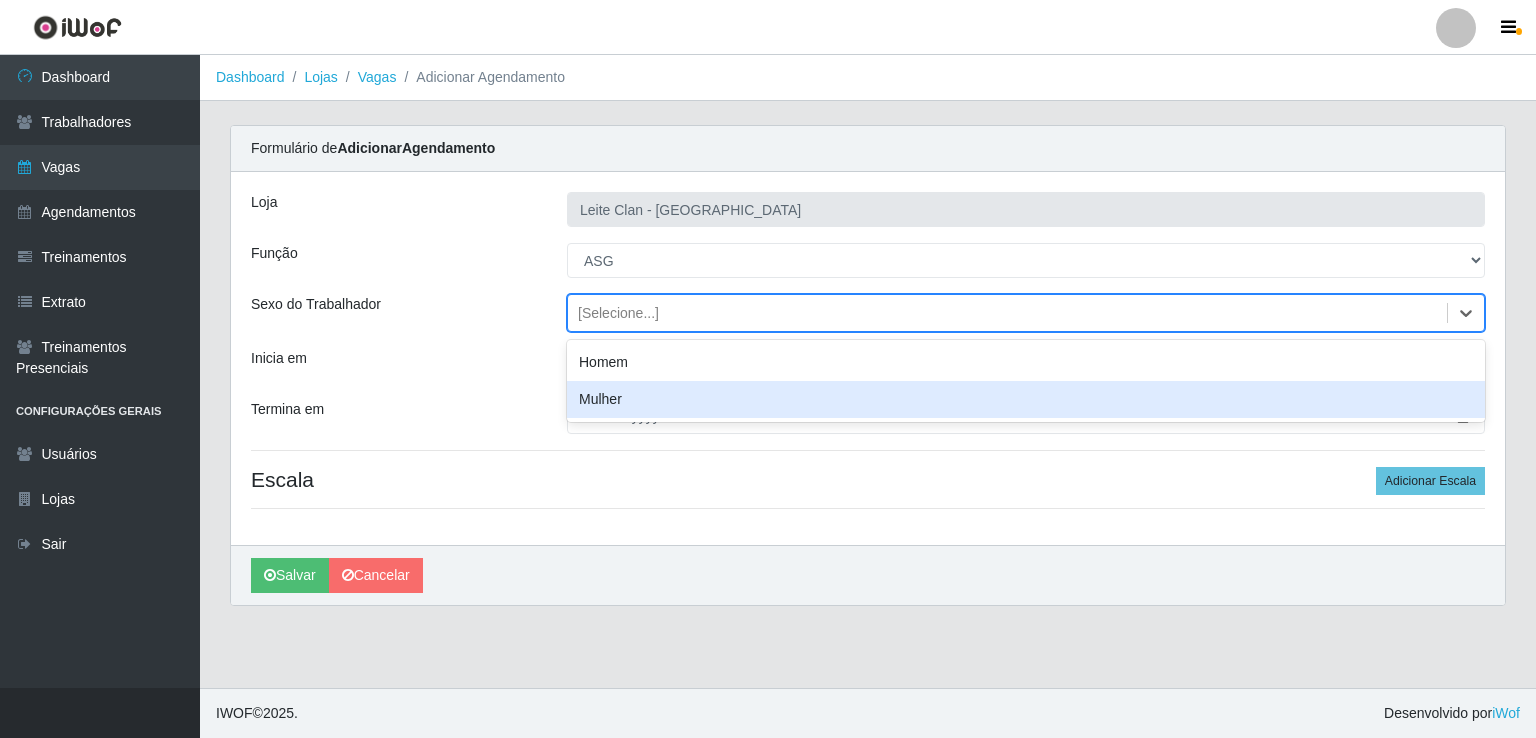 click on "Mulher" at bounding box center [1026, 399] 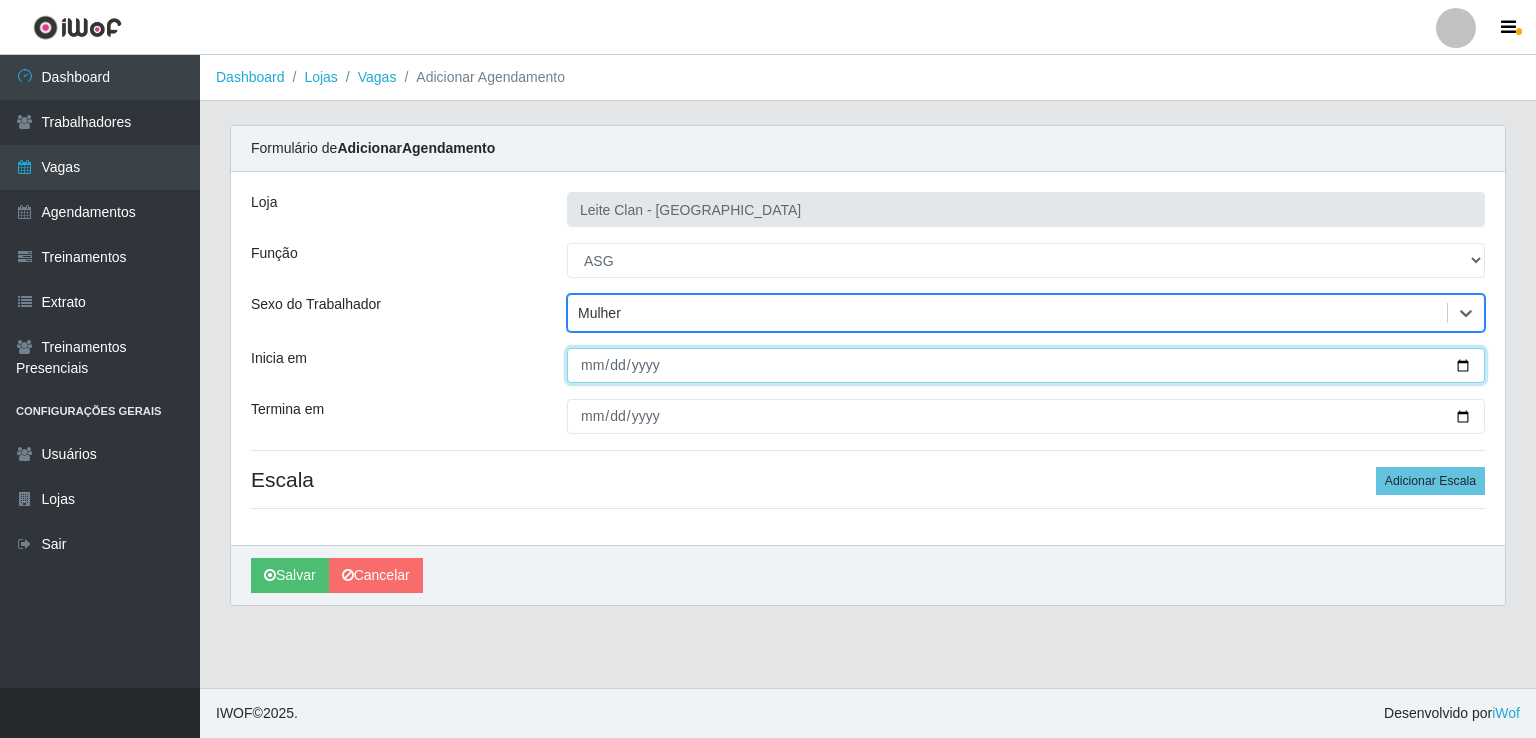 click on "Inicia em" at bounding box center (1026, 365) 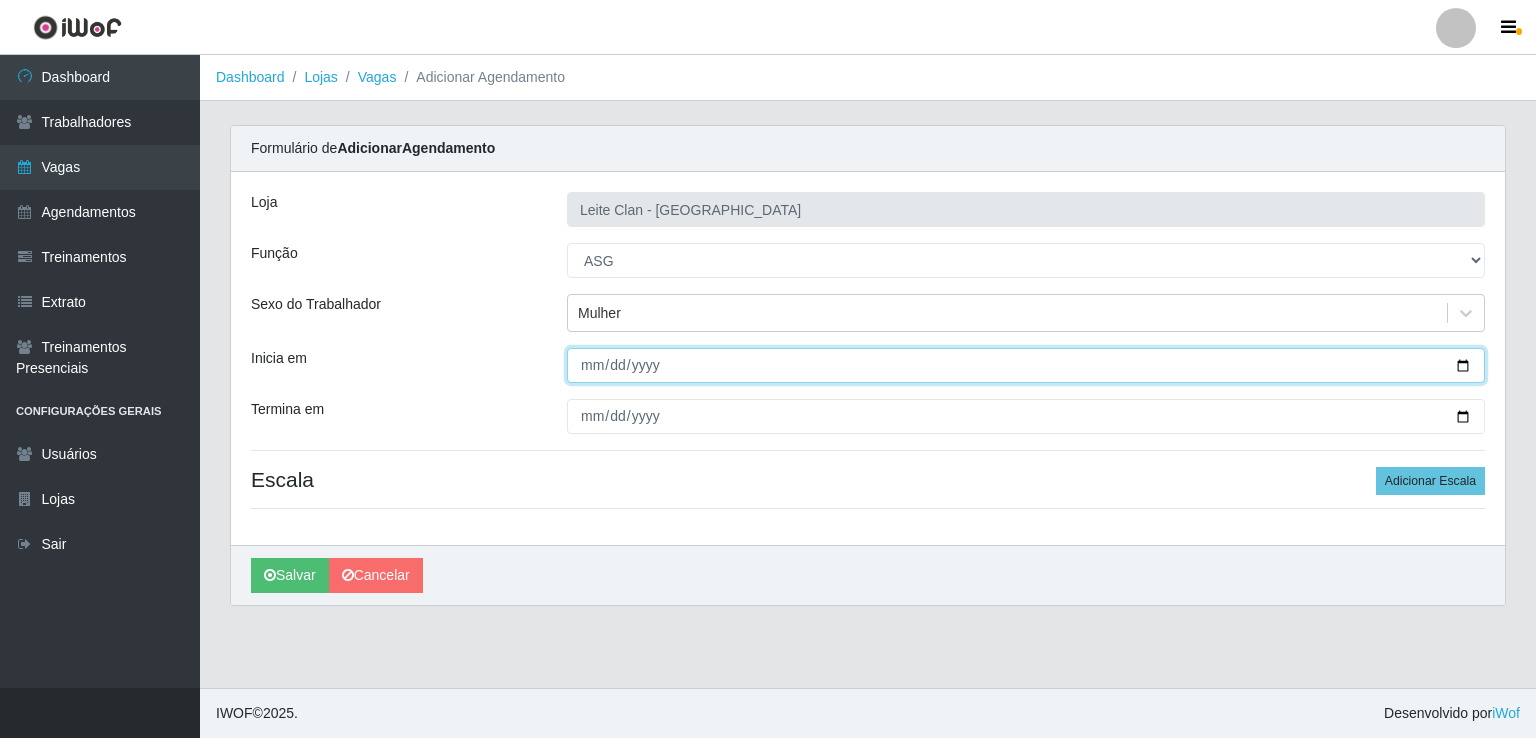 click on "Inicia em" at bounding box center [1026, 365] 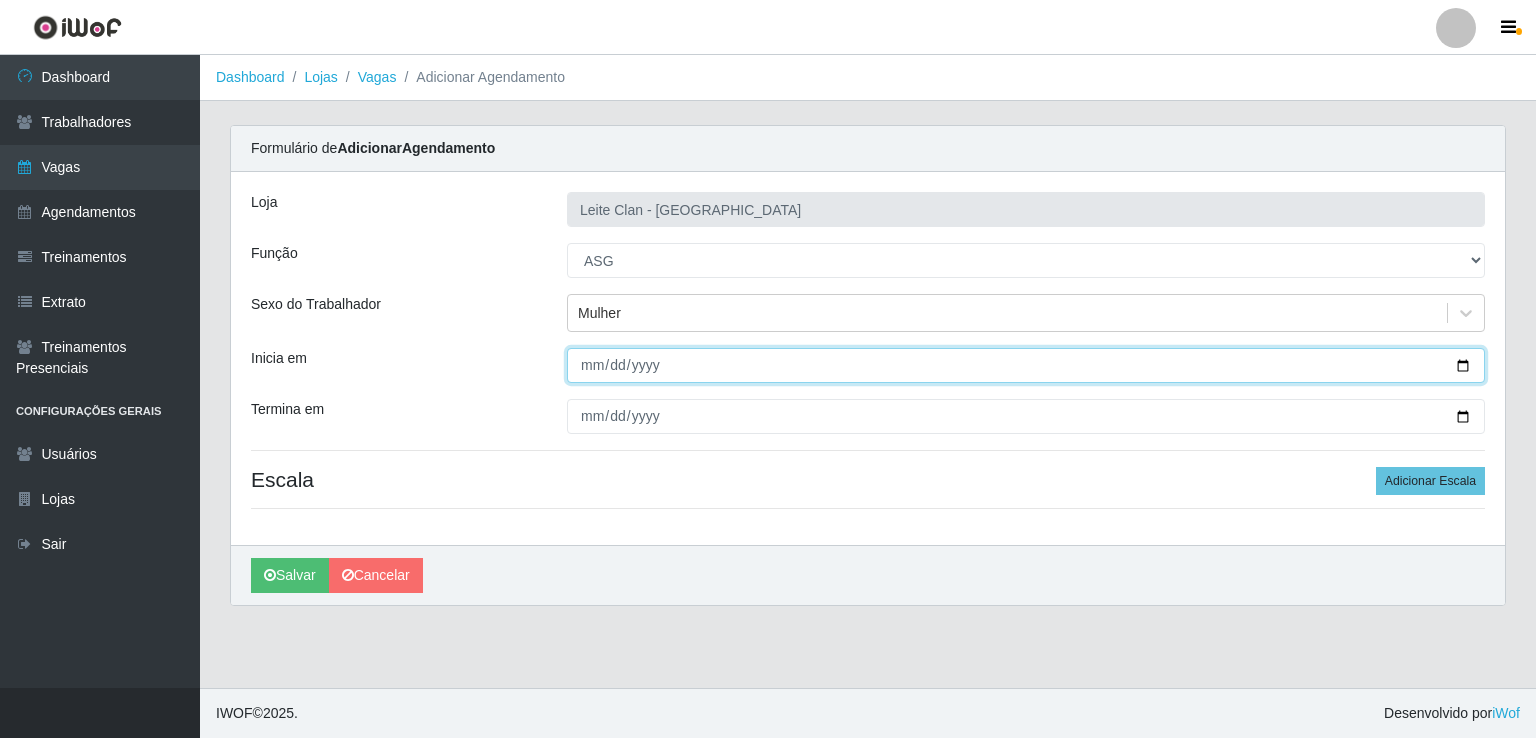 click on "Inicia em" at bounding box center (1026, 365) 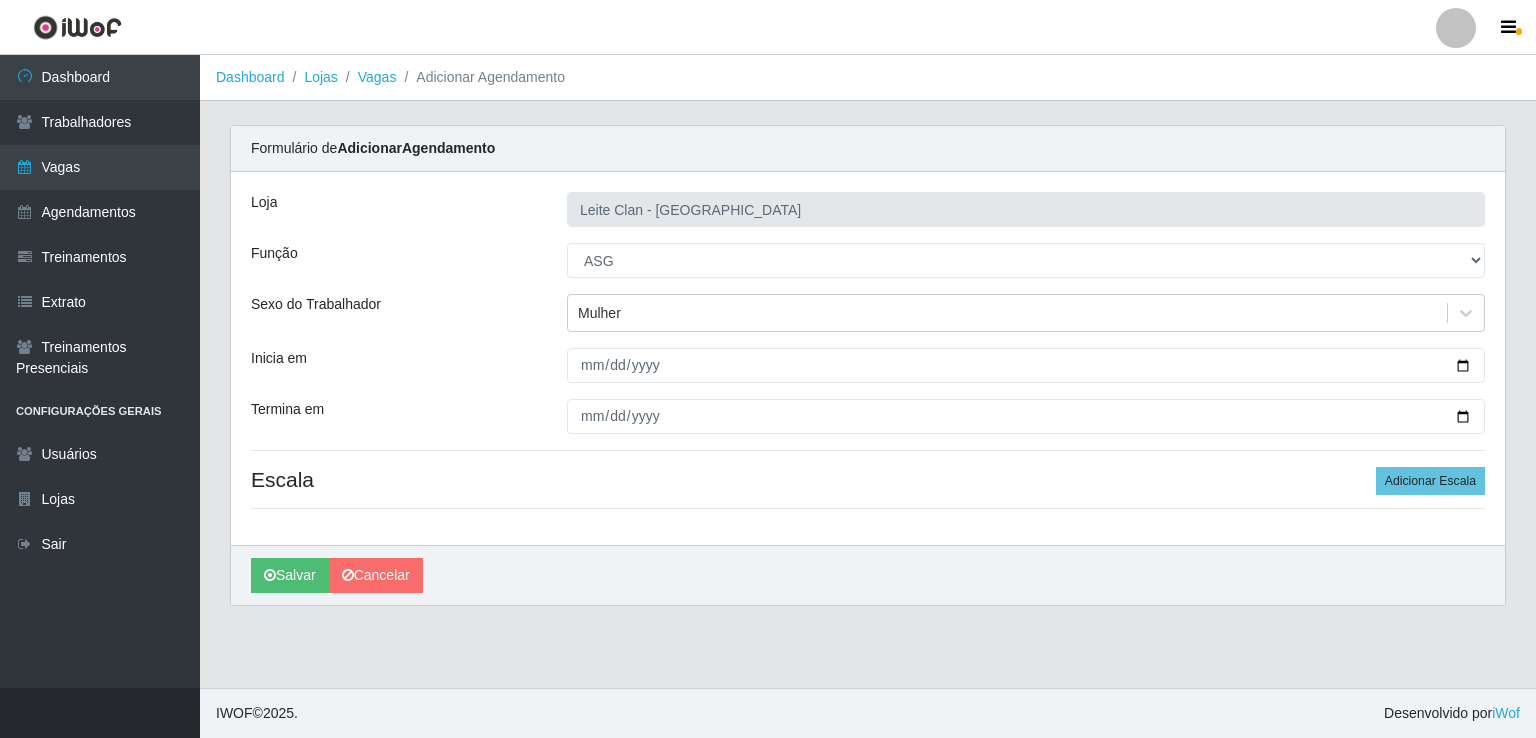 click on "Loja Leite Clan - Bayeux Função [Selecione...] ASG ASG + Carregador e Descarregador de Caminhão Carregador e Descarregador de Caminhão + Carregador e Descarregador de Caminhão ++ Sexo do Trabalhador Mulher Inicia em [DATE] Termina em Escala Adicionar Escala" at bounding box center [868, 358] 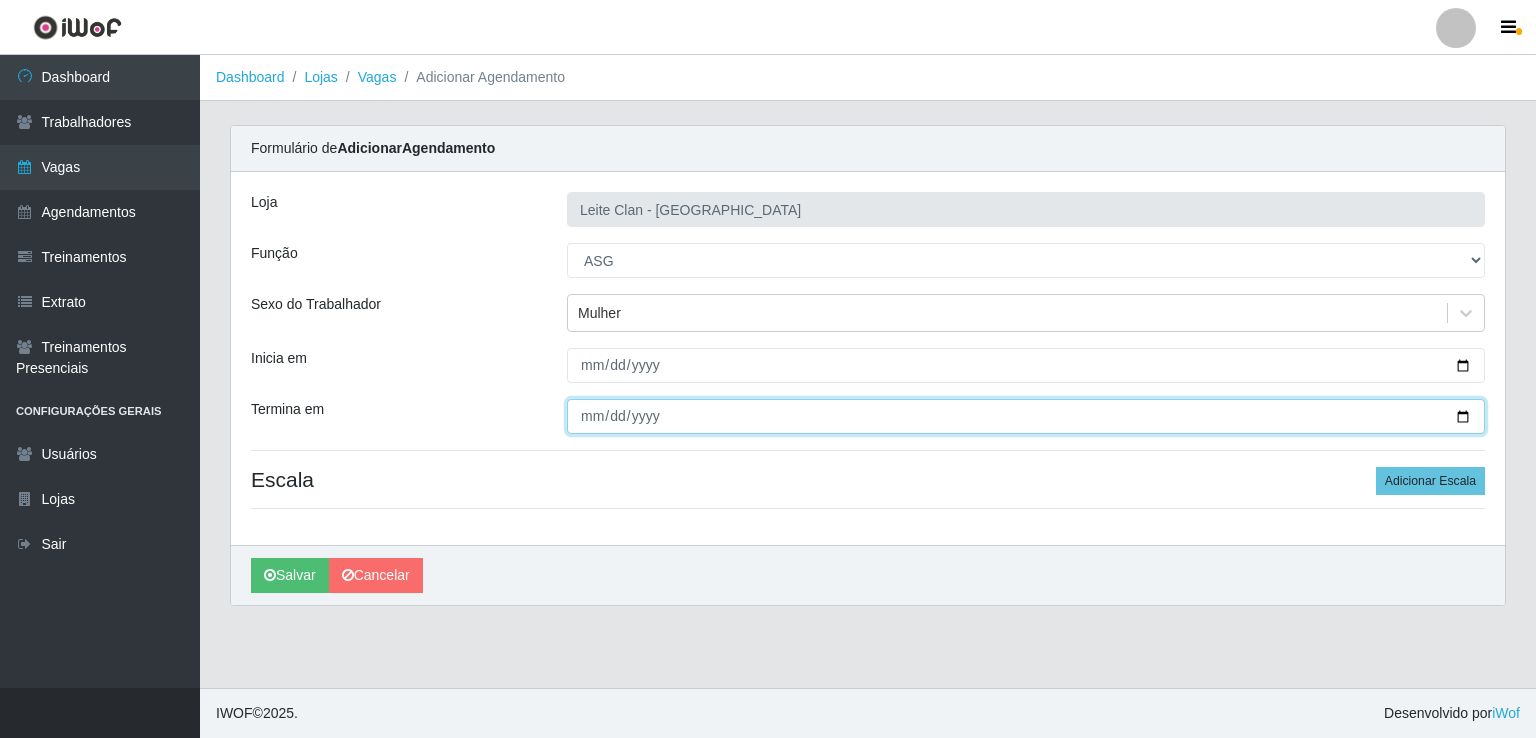 click on "Termina em" at bounding box center (1026, 416) 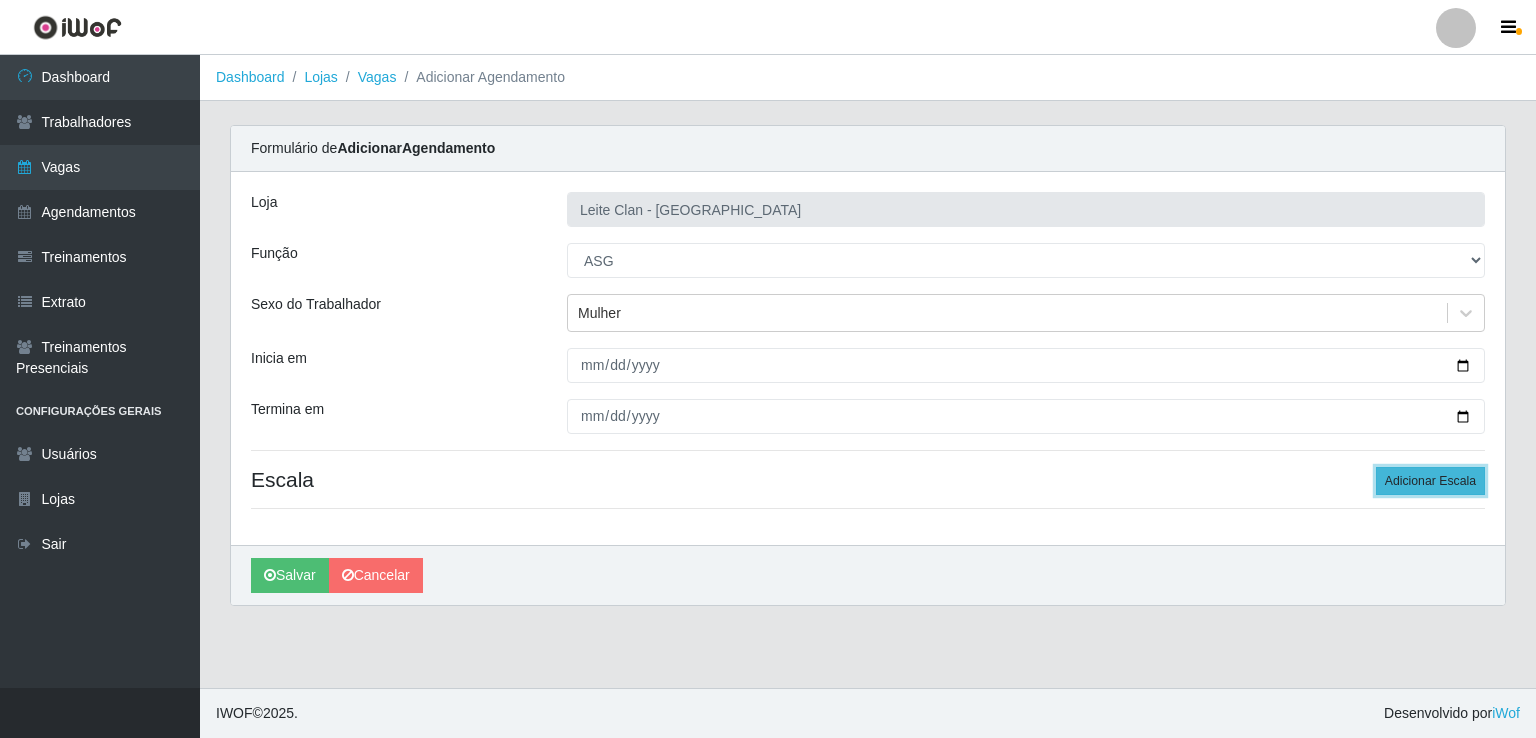 click on "Adicionar Escala" at bounding box center [1430, 481] 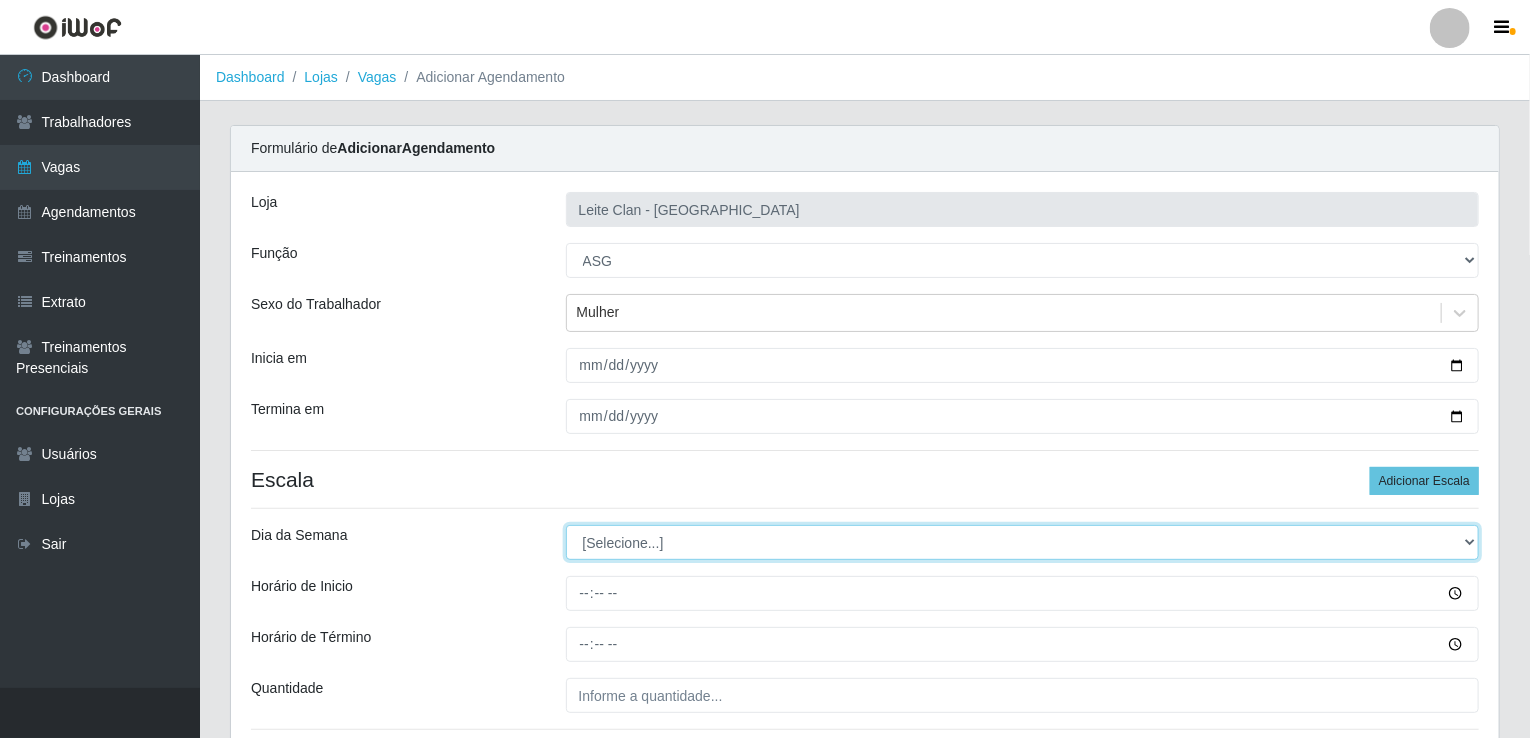 click on "[Selecione...] Segunda Terça Quarta Quinta Sexta Sábado Domingo" at bounding box center (1023, 542) 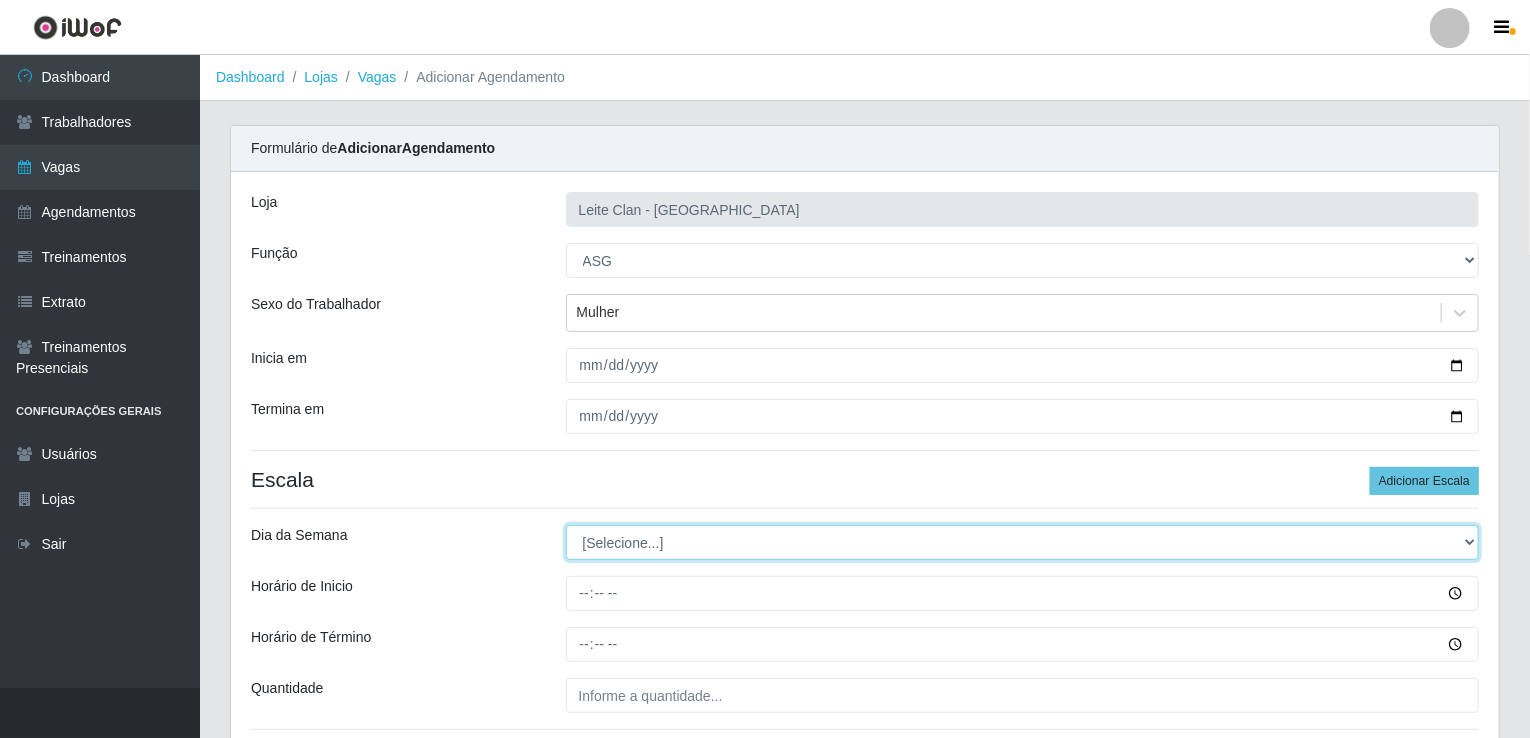 select on "4" 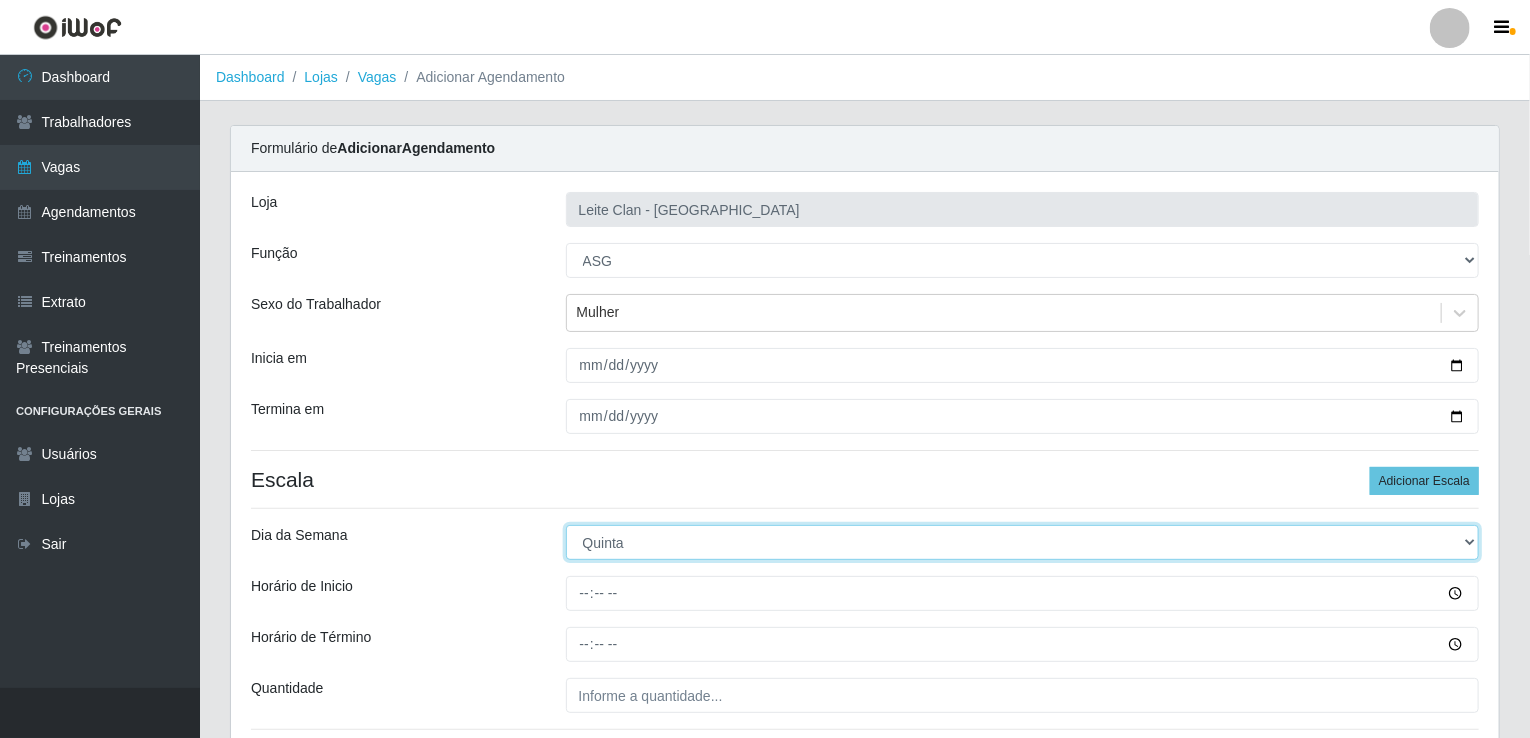 click on "[Selecione...] Segunda Terça Quarta Quinta Sexta Sábado Domingo" at bounding box center (1023, 542) 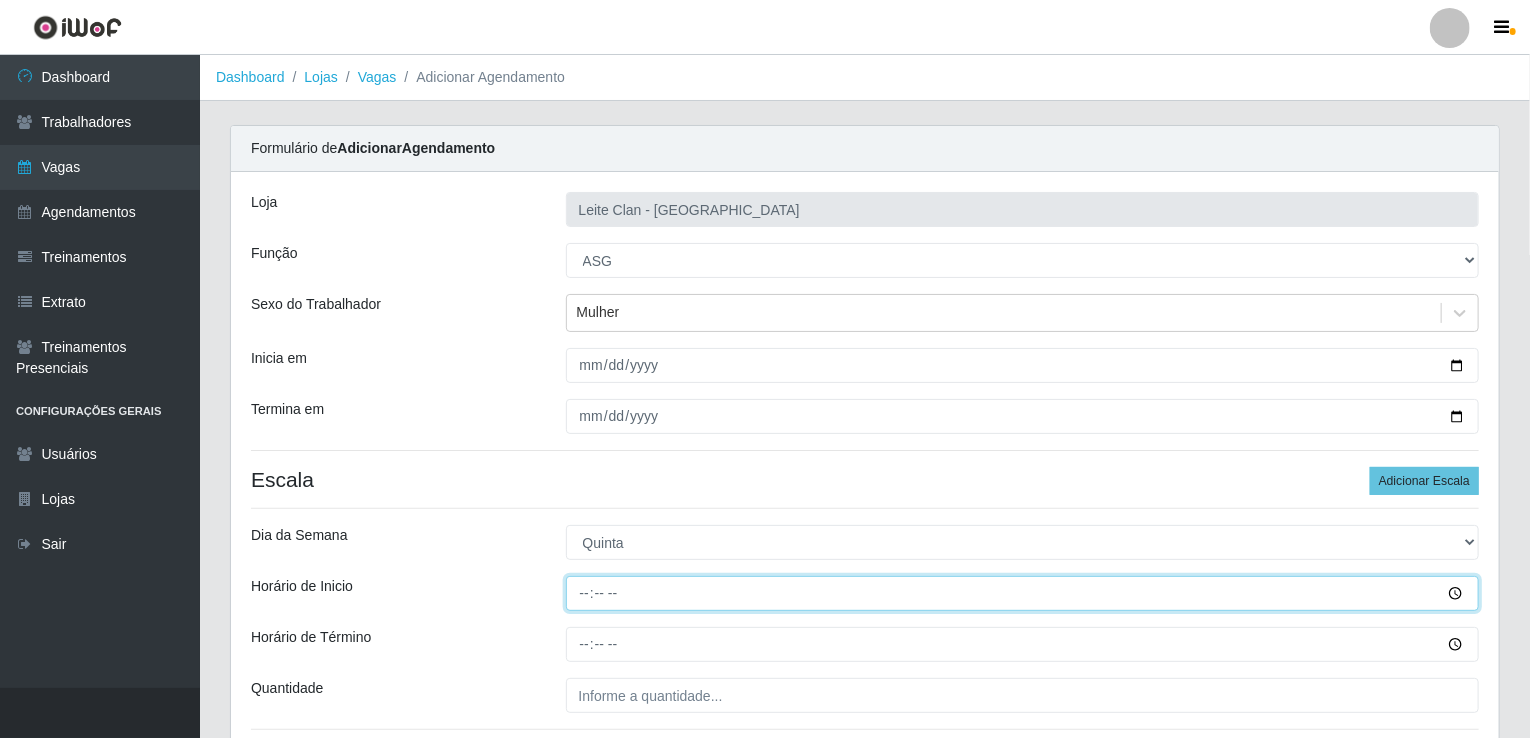 click on "Horário de Inicio" at bounding box center (1023, 593) 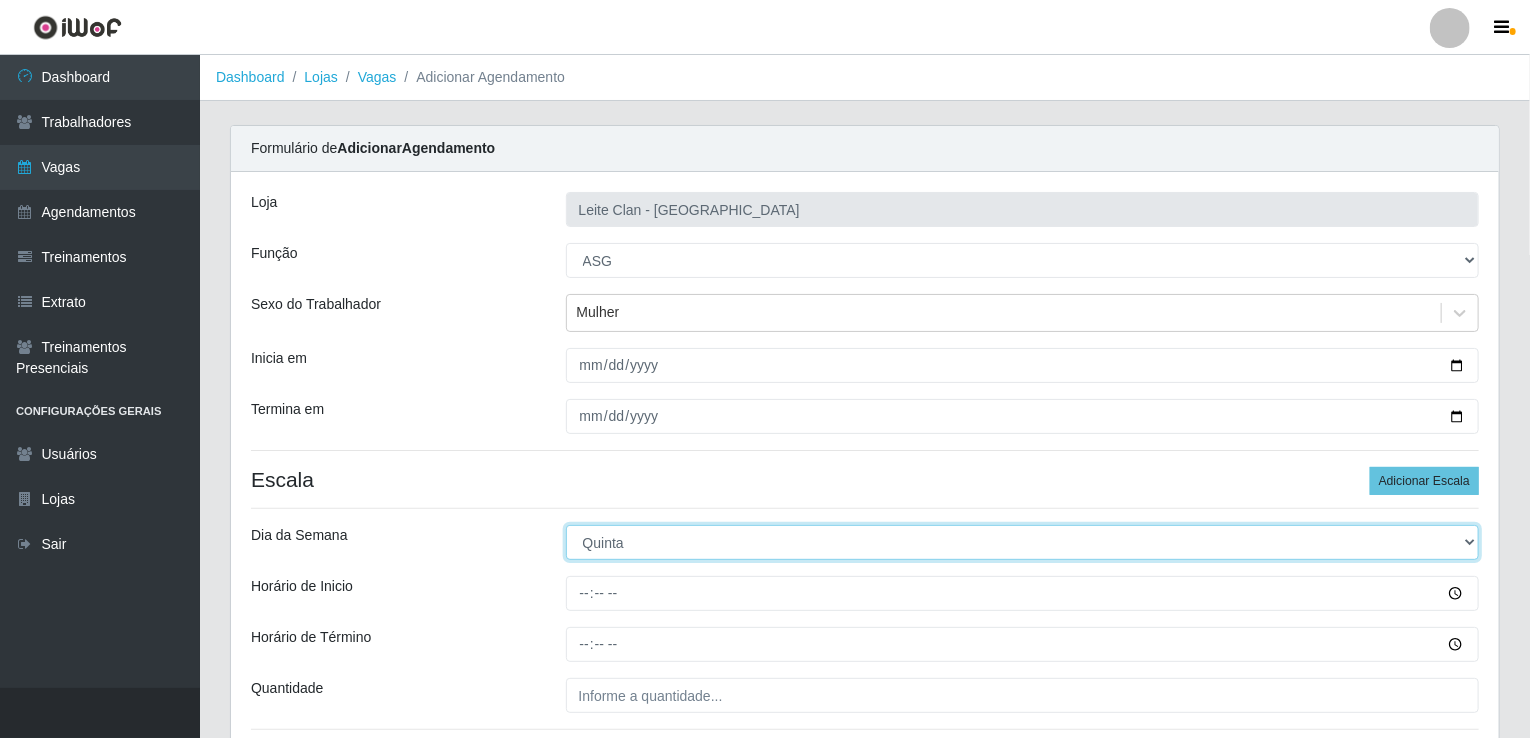 drag, startPoint x: 1133, startPoint y: 537, endPoint x: 1102, endPoint y: 548, distance: 32.89377 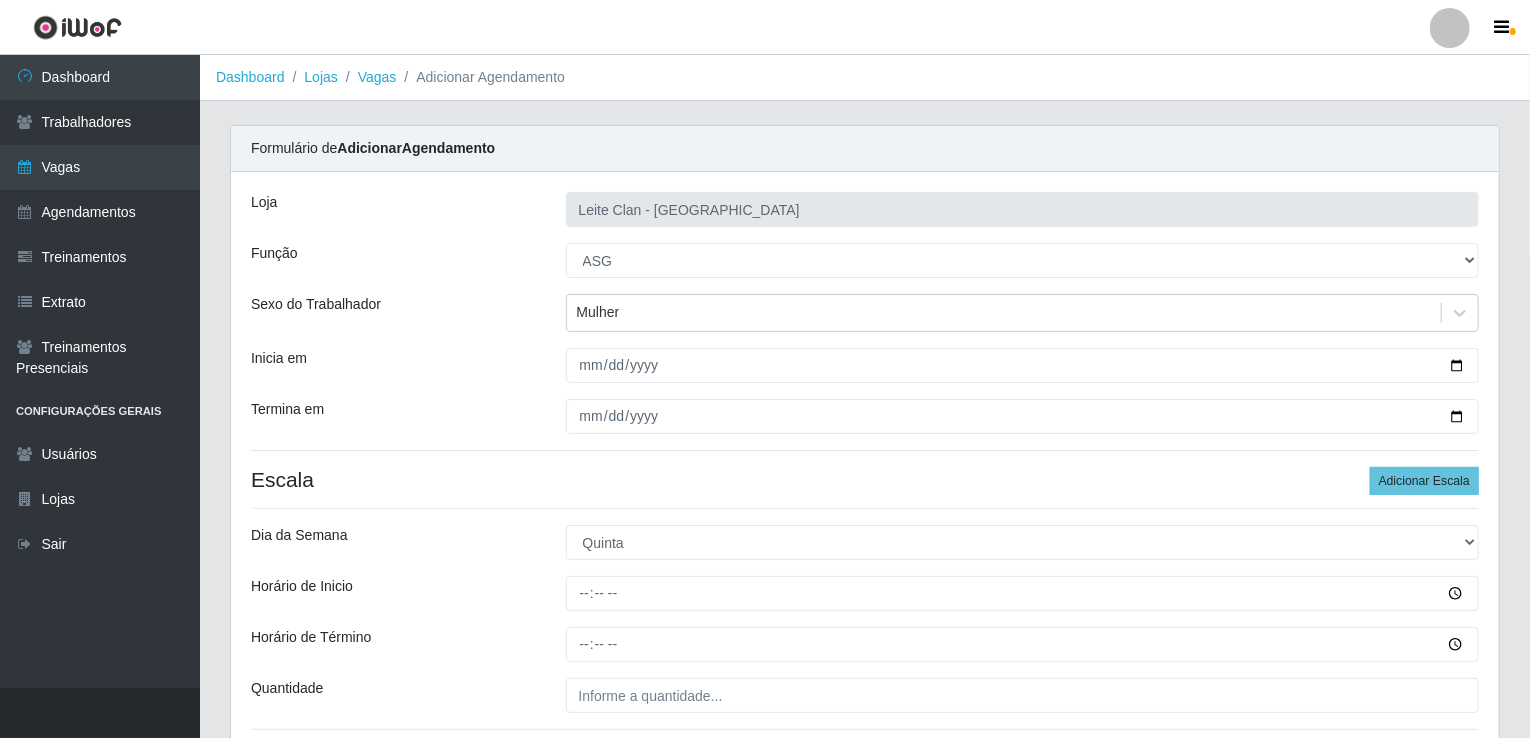 click on "Loja Leite Clan - Bayeux Função [Selecione...] ASG ASG + Carregador e Descarregador de Caminhão Carregador e Descarregador de Caminhão + Carregador e Descarregador de Caminhão ++ Sexo do Trabalhador Mulher Inicia em [DATE] Termina em [DATE] Escala Adicionar Escala Dia da Semana [Selecione...] Segunda Terça Quarta Quinta Sexta Sábado [PERSON_NAME] de Inicio Horário de Término Quantidade" at bounding box center (865, 469) 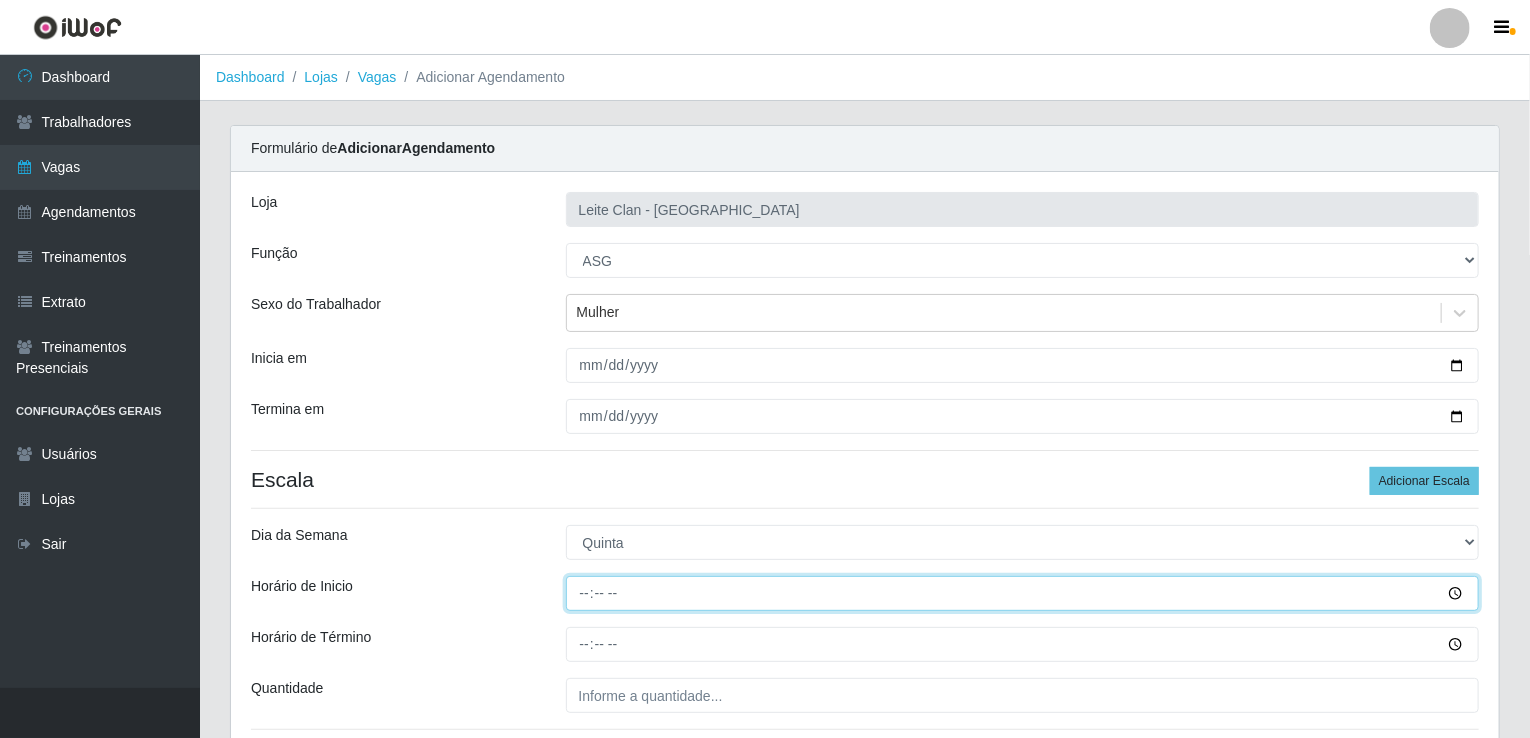 click on "Horário de Inicio" at bounding box center [1023, 593] 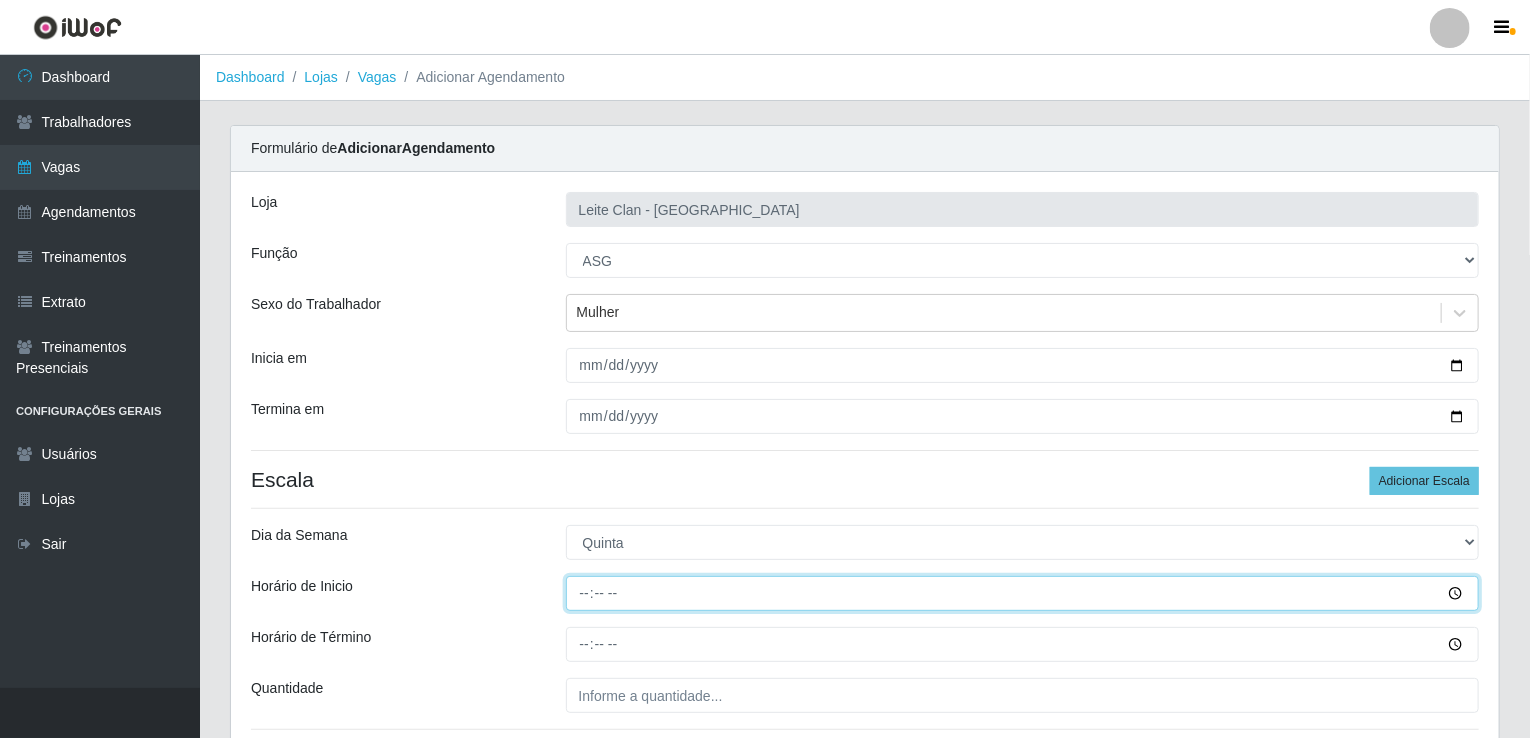 type on "08:00" 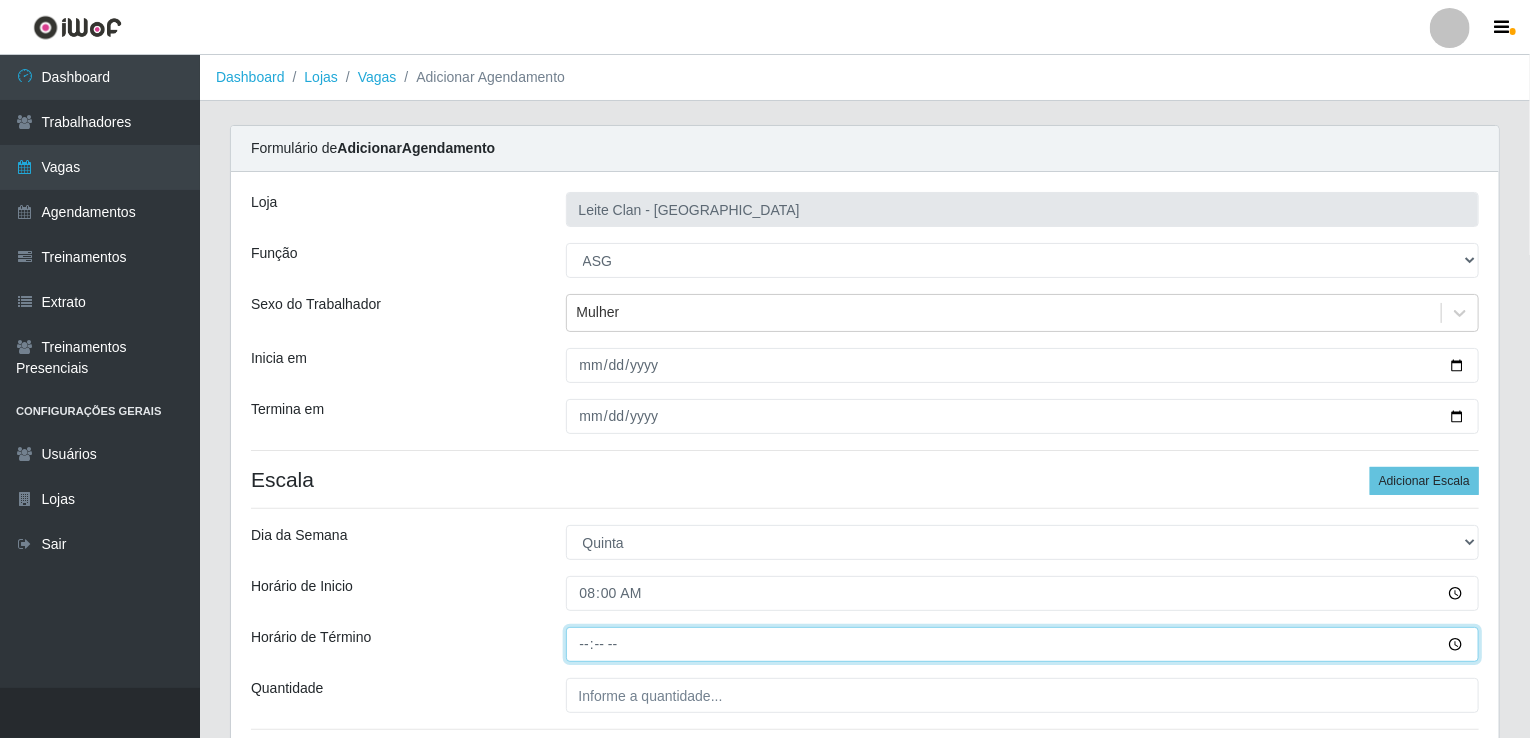 click on "Horário de Término" at bounding box center (1023, 644) 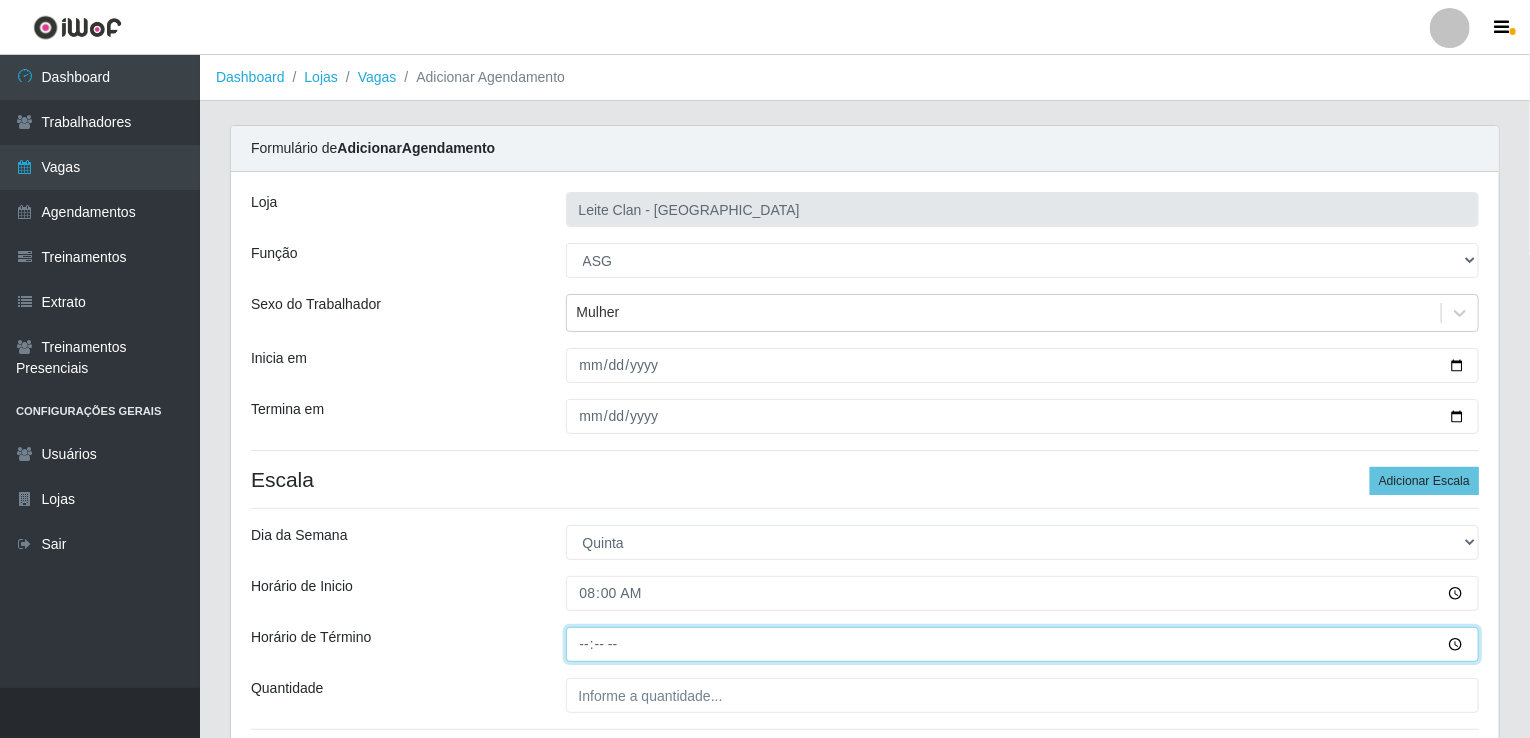 type on "14:00" 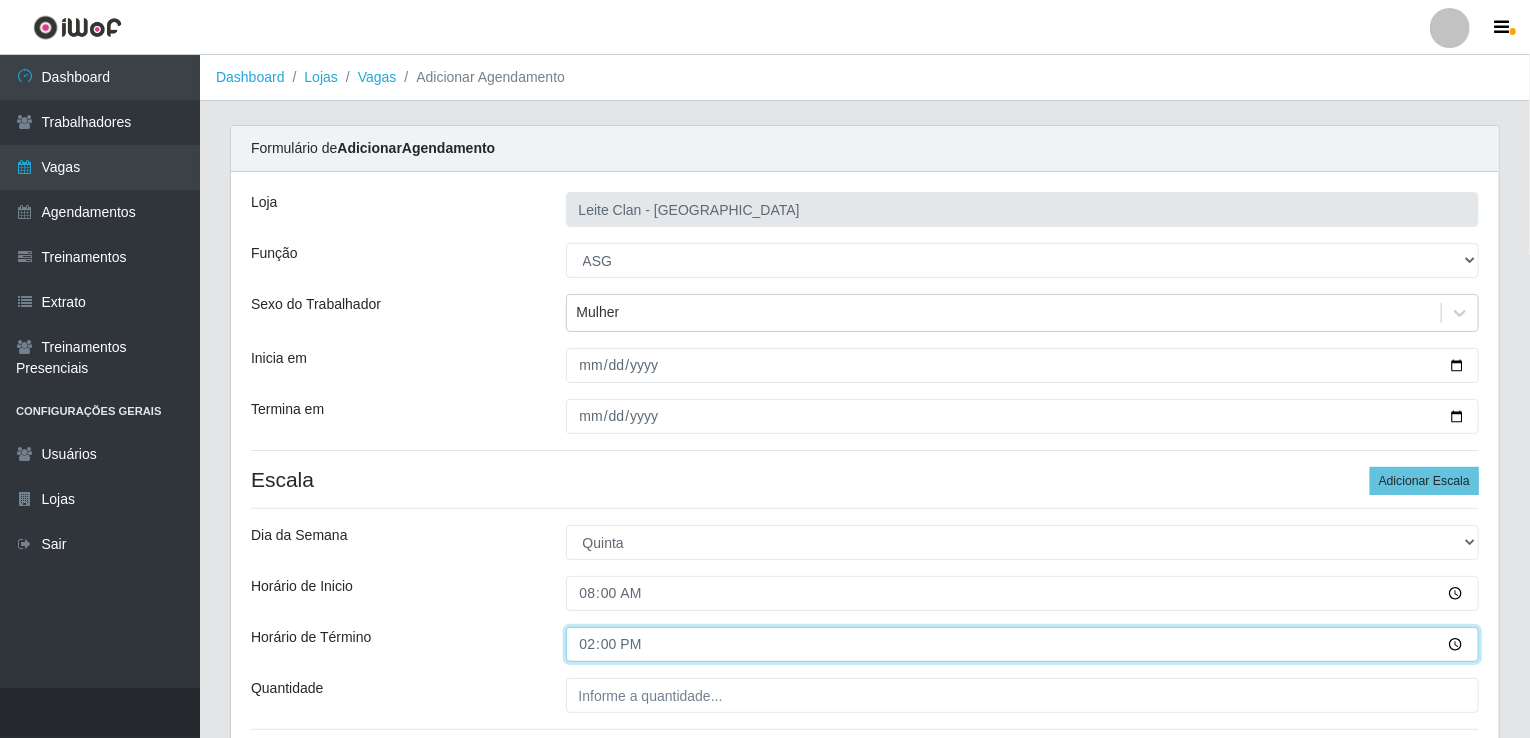 scroll, scrollTop: 100, scrollLeft: 0, axis: vertical 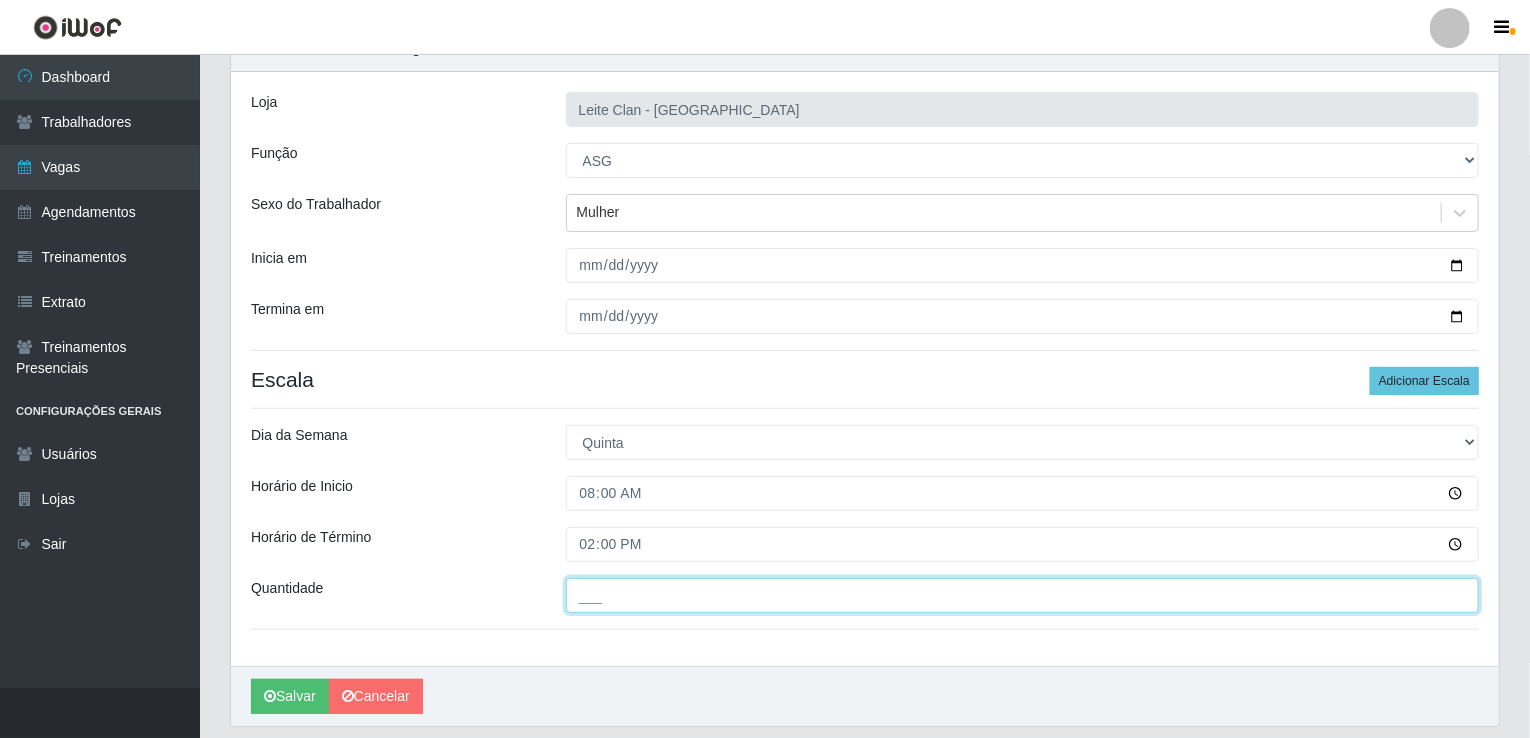 click on "___" at bounding box center [1023, 595] 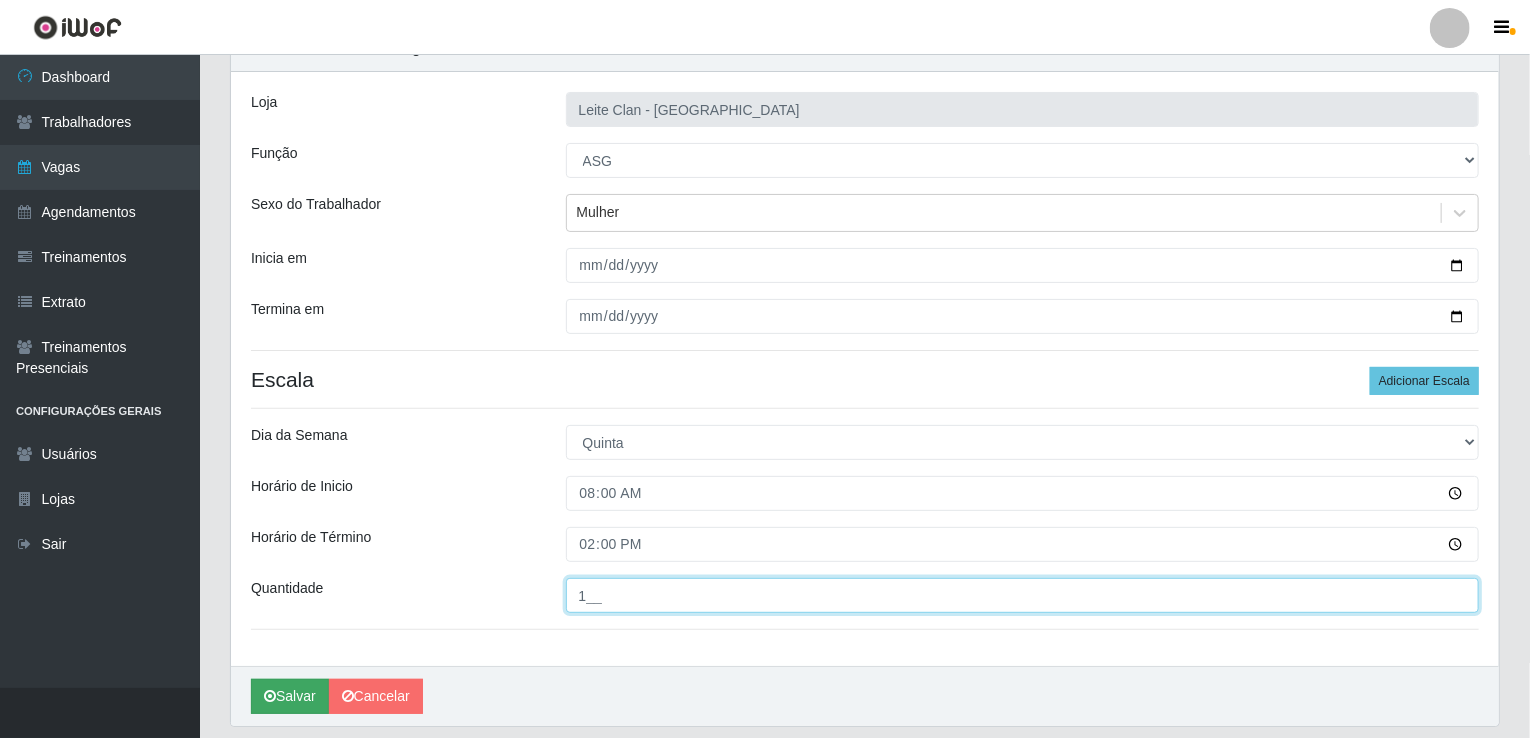 type on "1__" 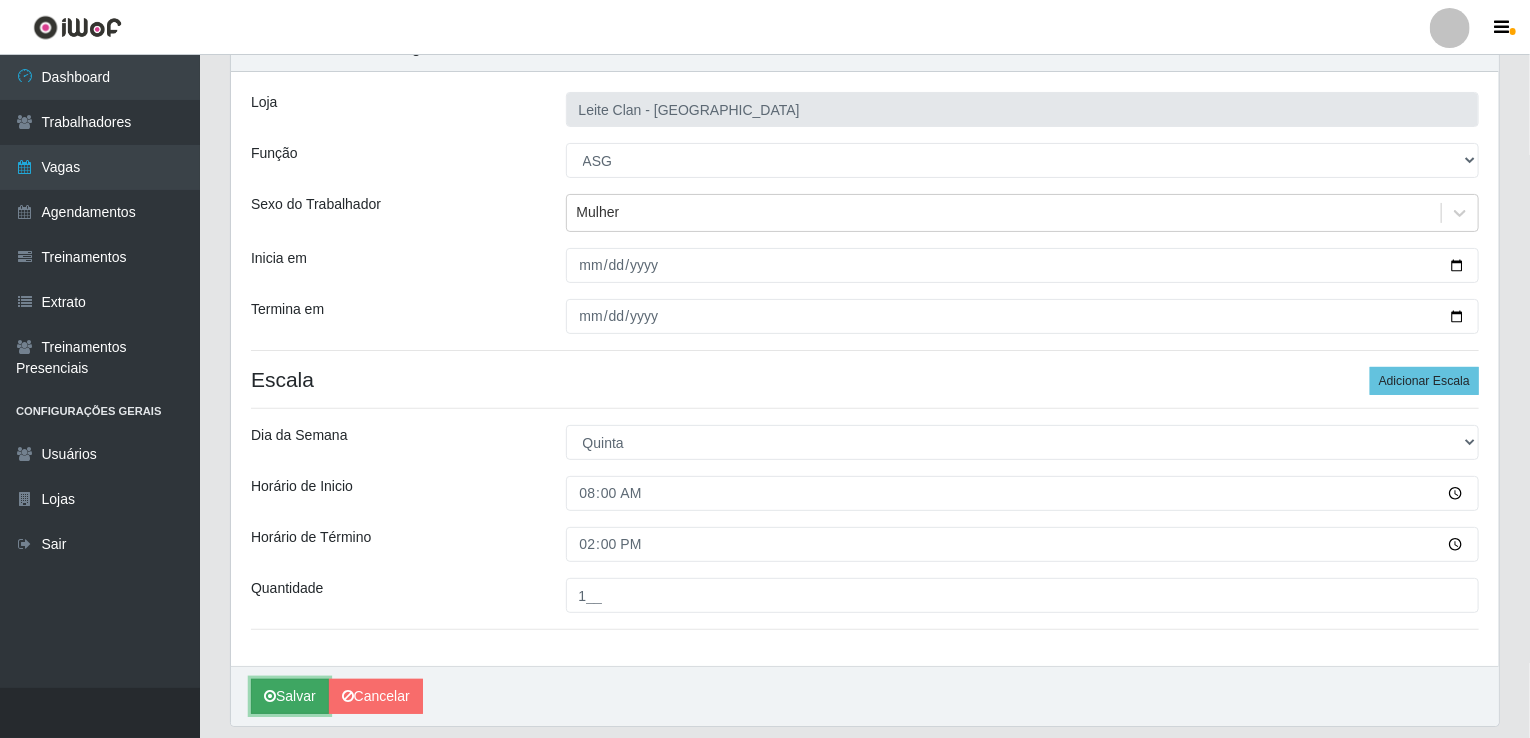 click on "Salvar" at bounding box center [290, 696] 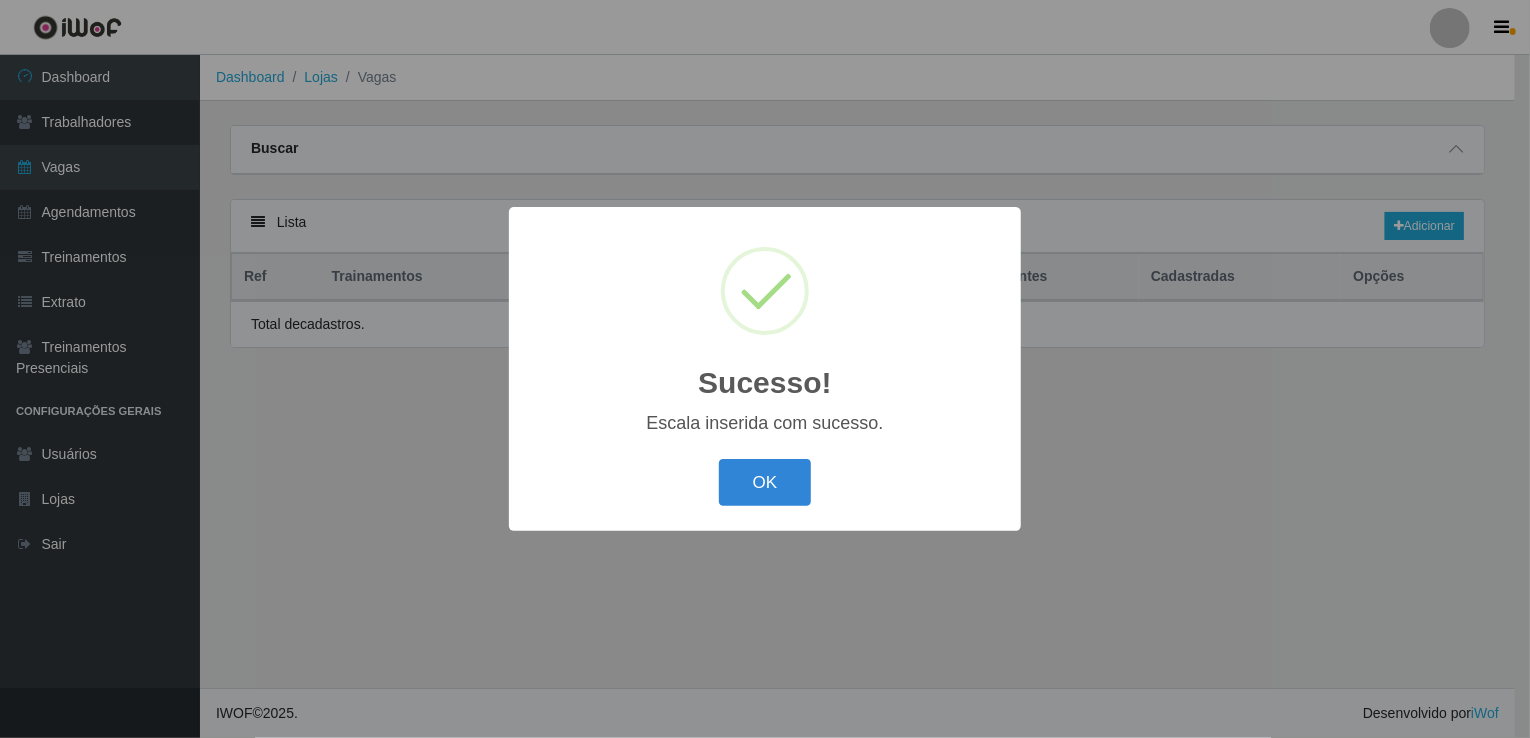 scroll, scrollTop: 0, scrollLeft: 0, axis: both 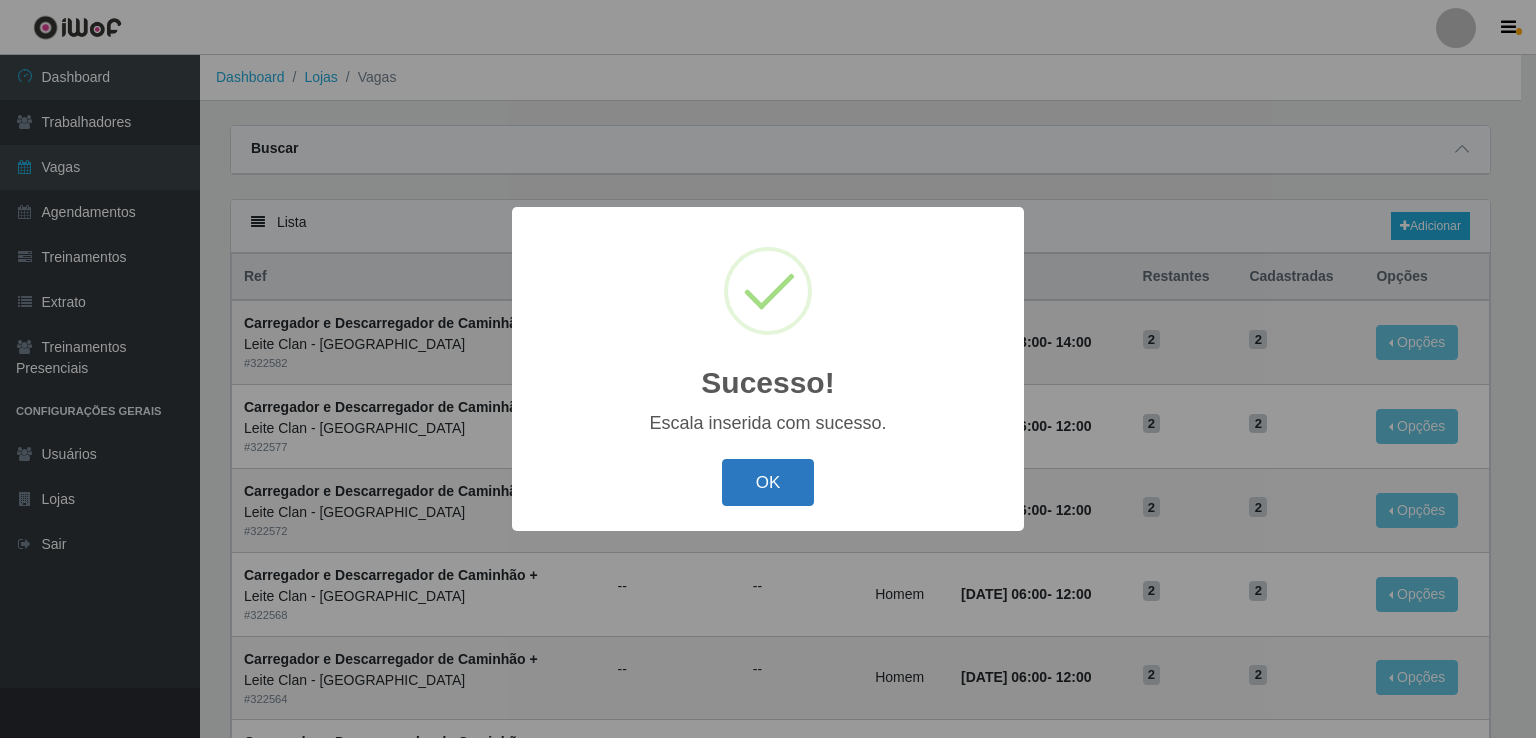 click on "OK" at bounding box center [768, 482] 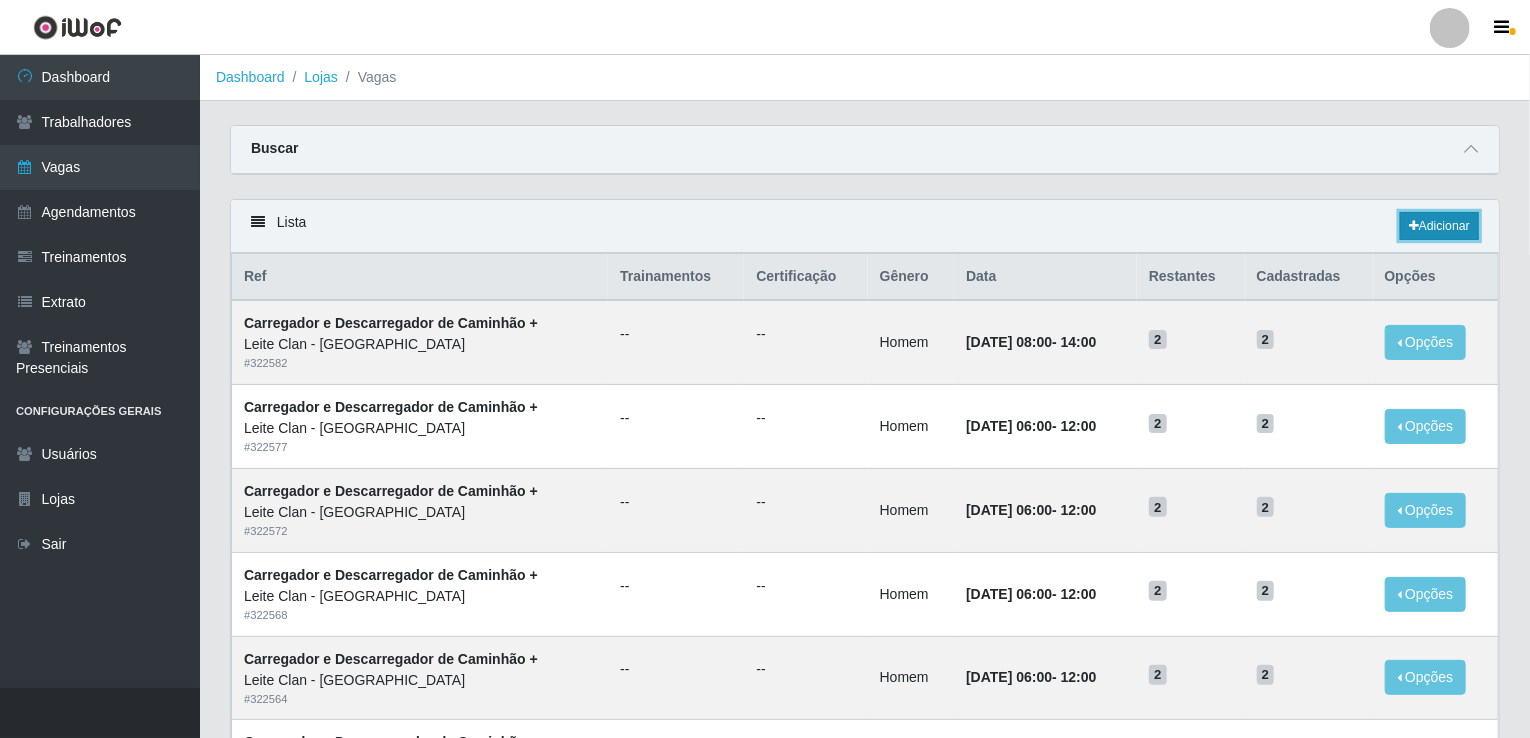 click on "Adicionar" at bounding box center [1439, 226] 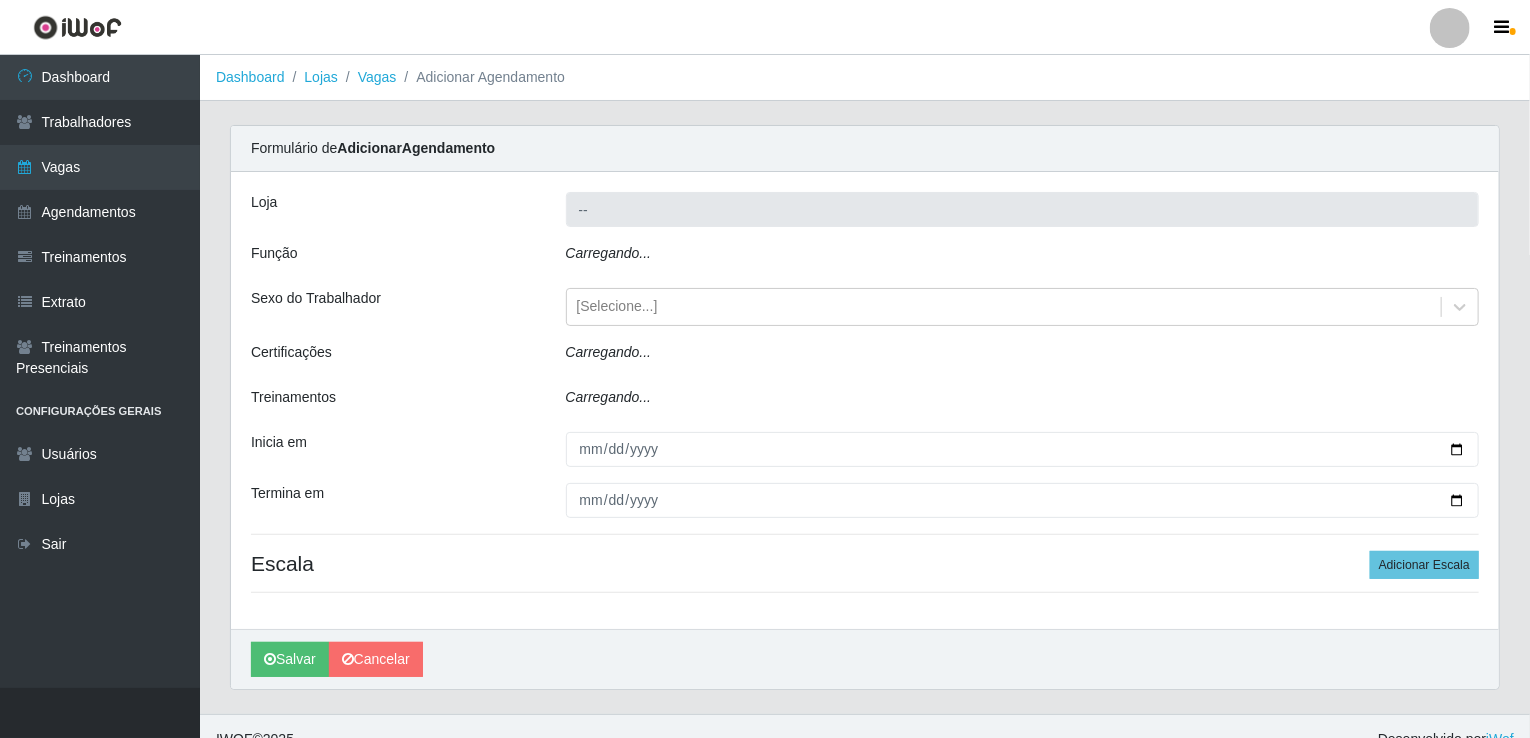 type on "Leite Clan - [GEOGRAPHIC_DATA]" 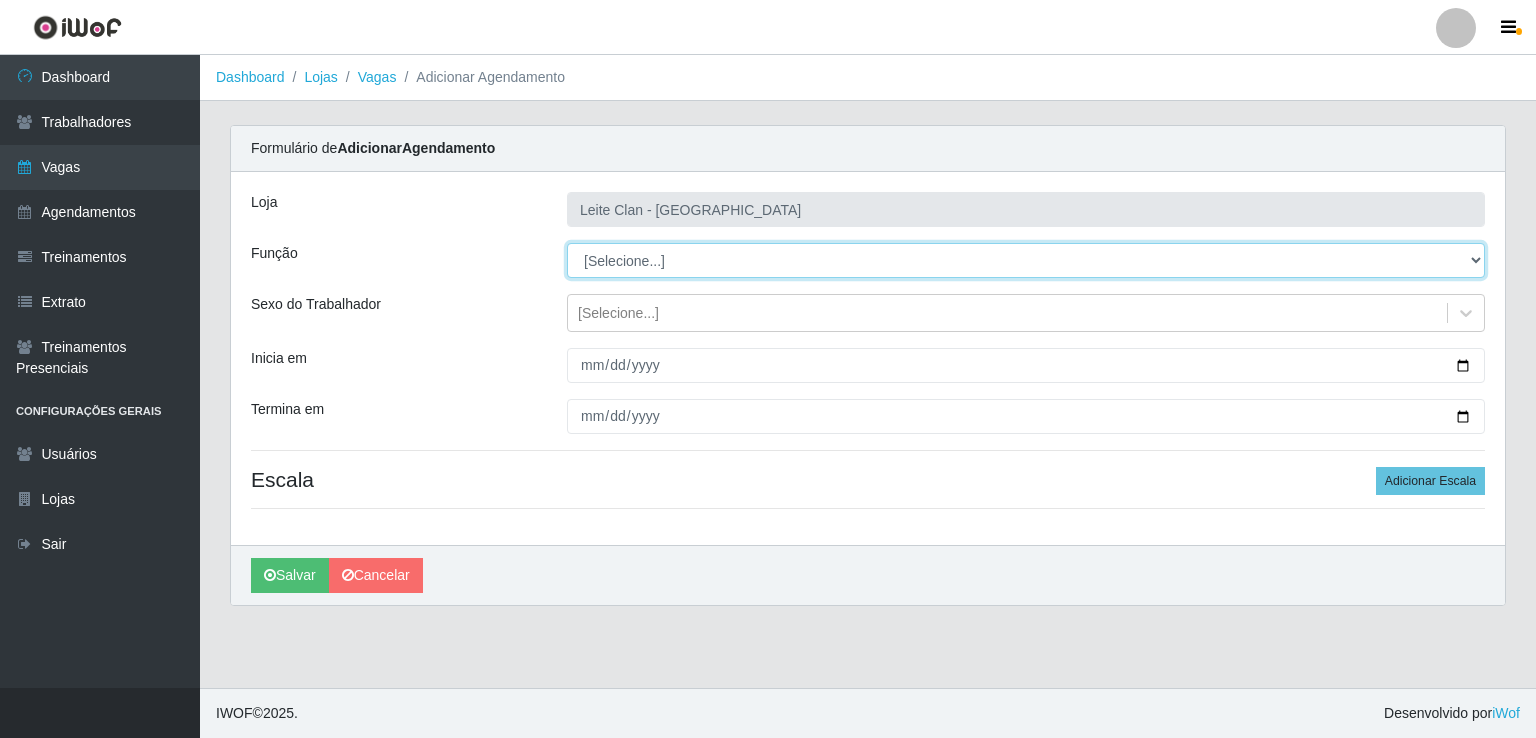 click on "[Selecione...] ASG ASG + Carregador e Descarregador de Caminhão Carregador e Descarregador de Caminhão + Carregador e Descarregador de Caminhão ++" at bounding box center [1026, 260] 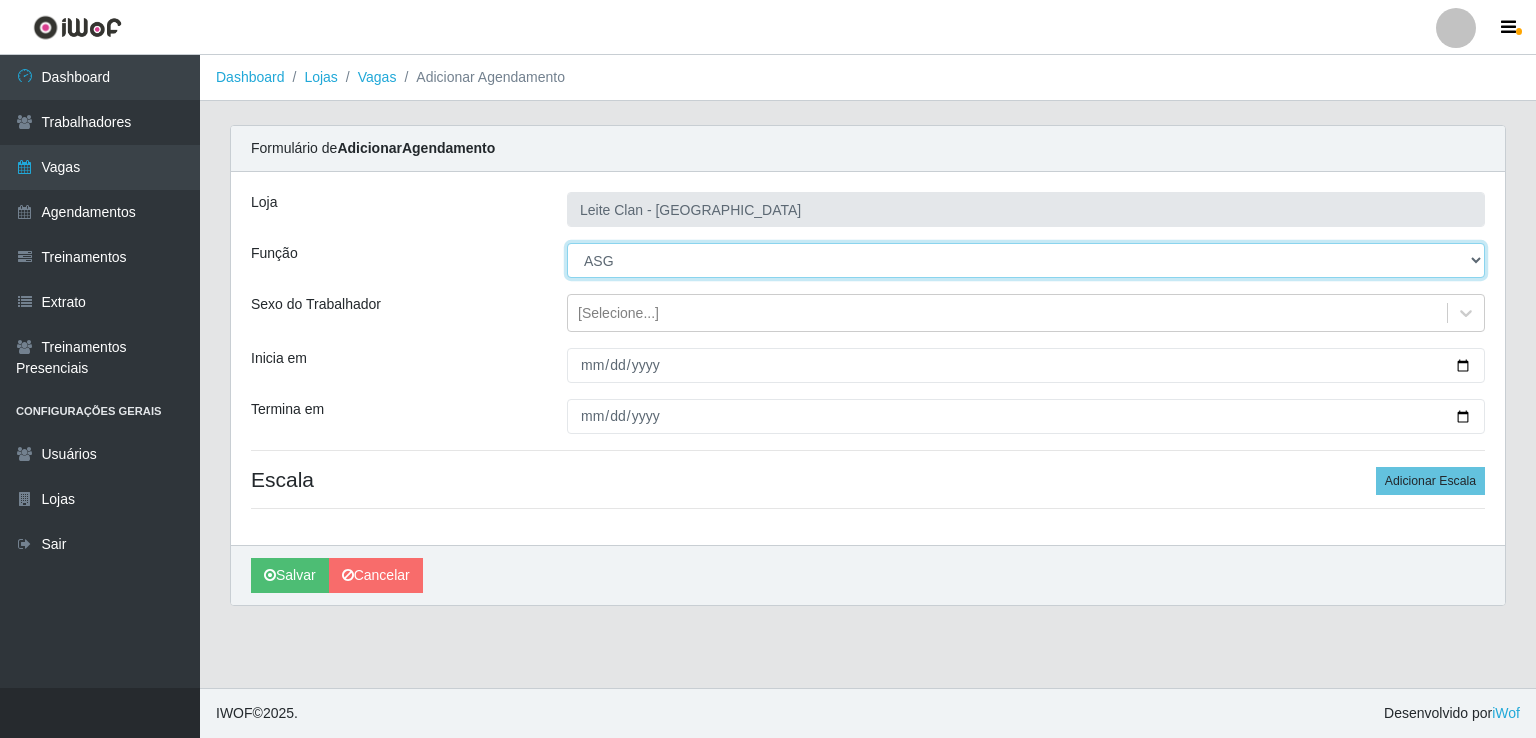 click on "[Selecione...] ASG ASG + Carregador e Descarregador de Caminhão Carregador e Descarregador de Caminhão + Carregador e Descarregador de Caminhão ++" at bounding box center (1026, 260) 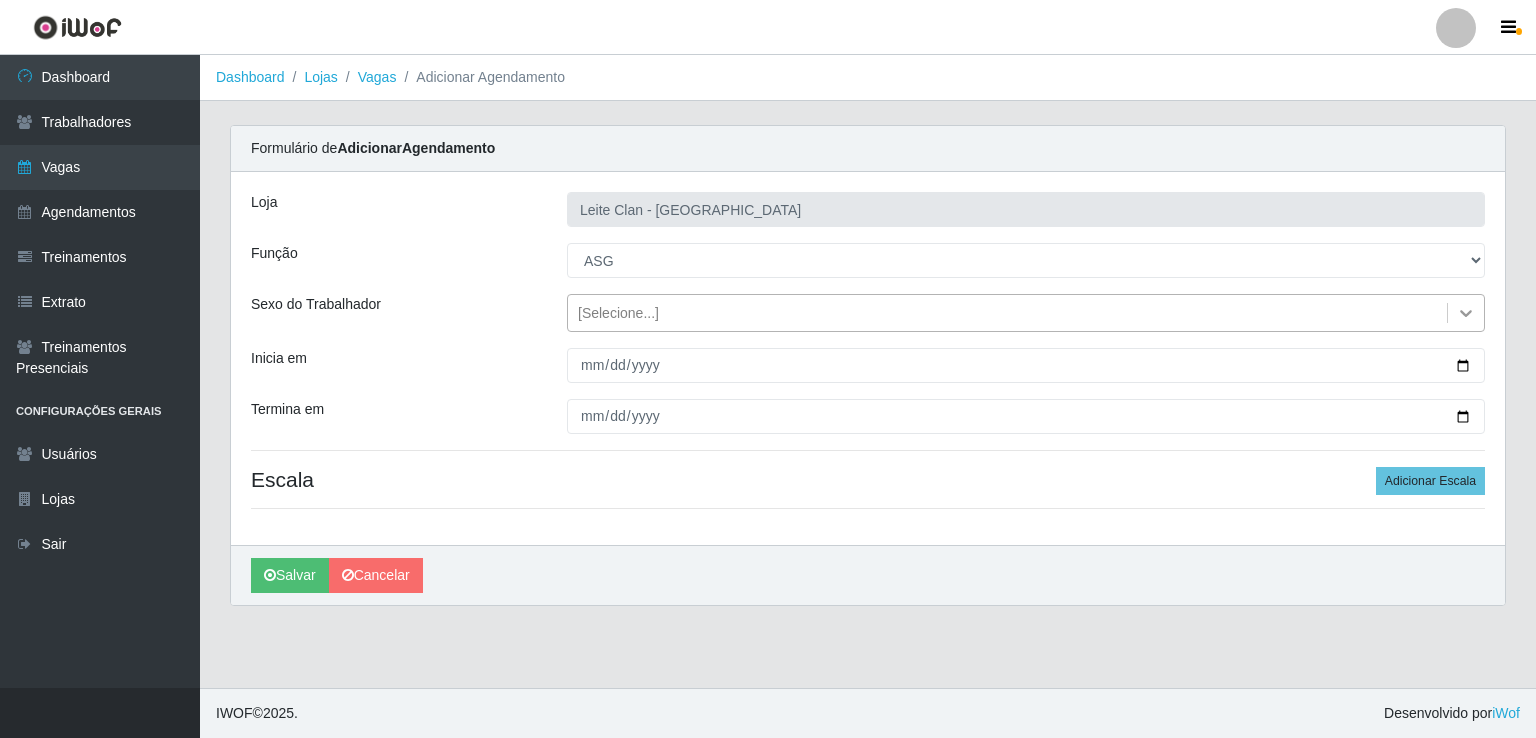 click 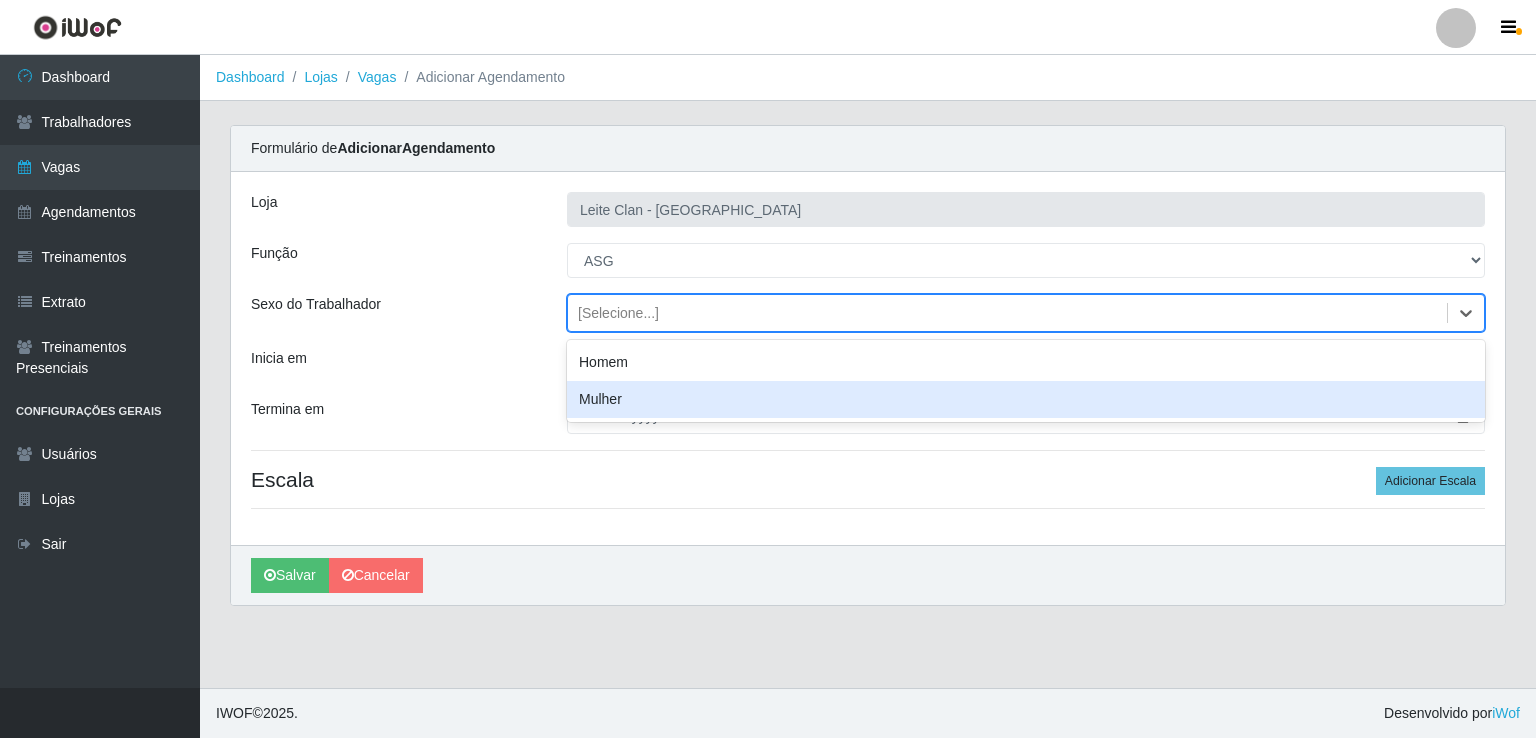 click on "Mulher" at bounding box center [1026, 399] 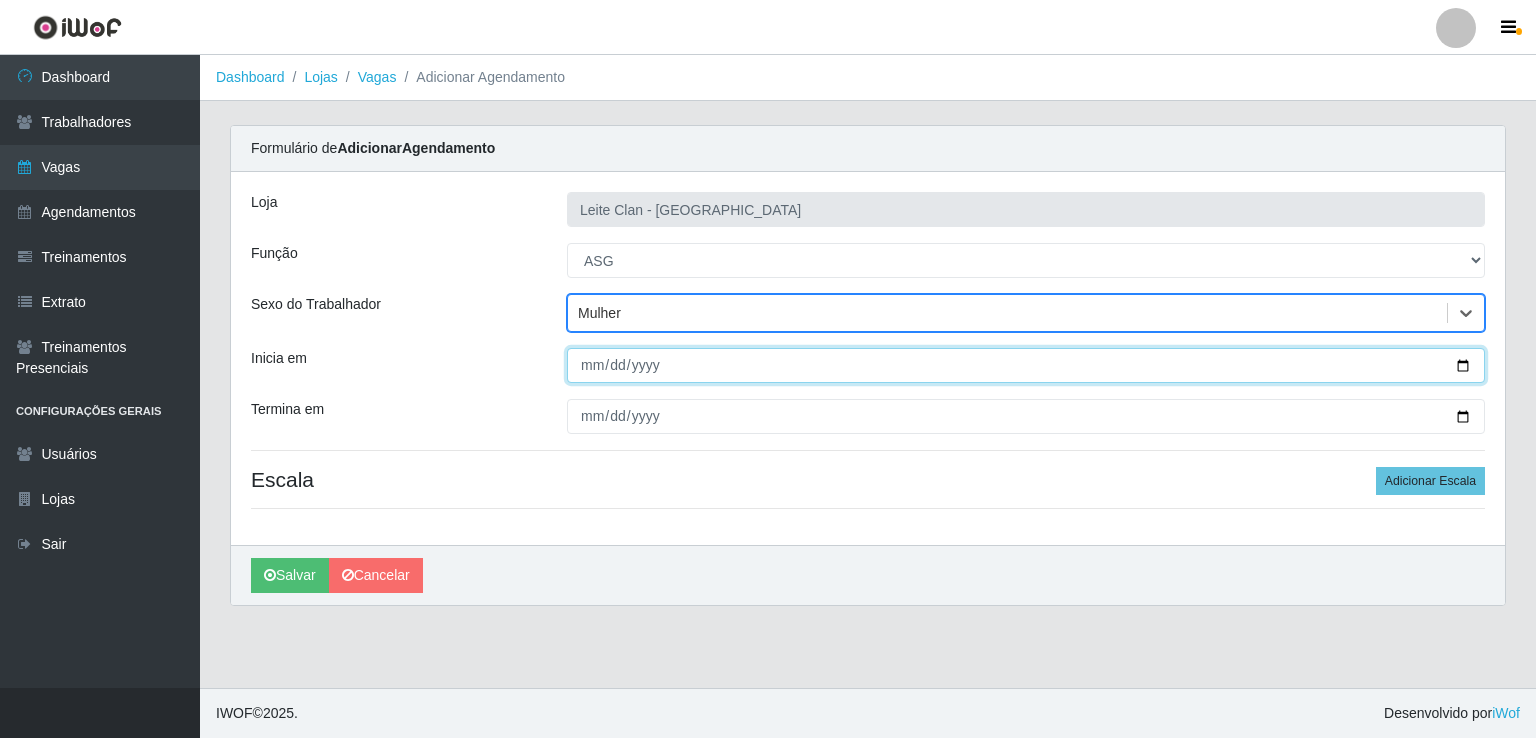 click on "Inicia em" at bounding box center [1026, 365] 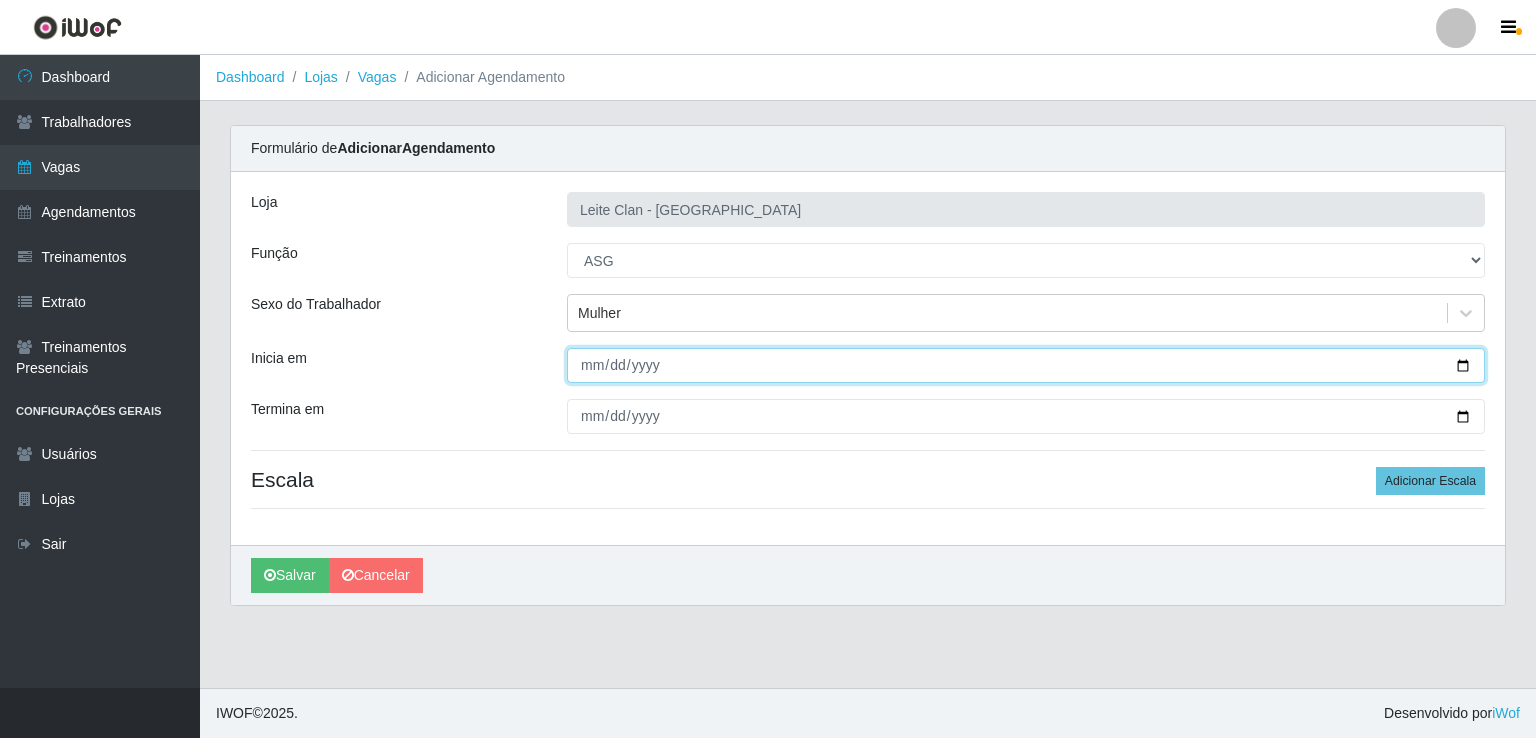 type on "[DATE]" 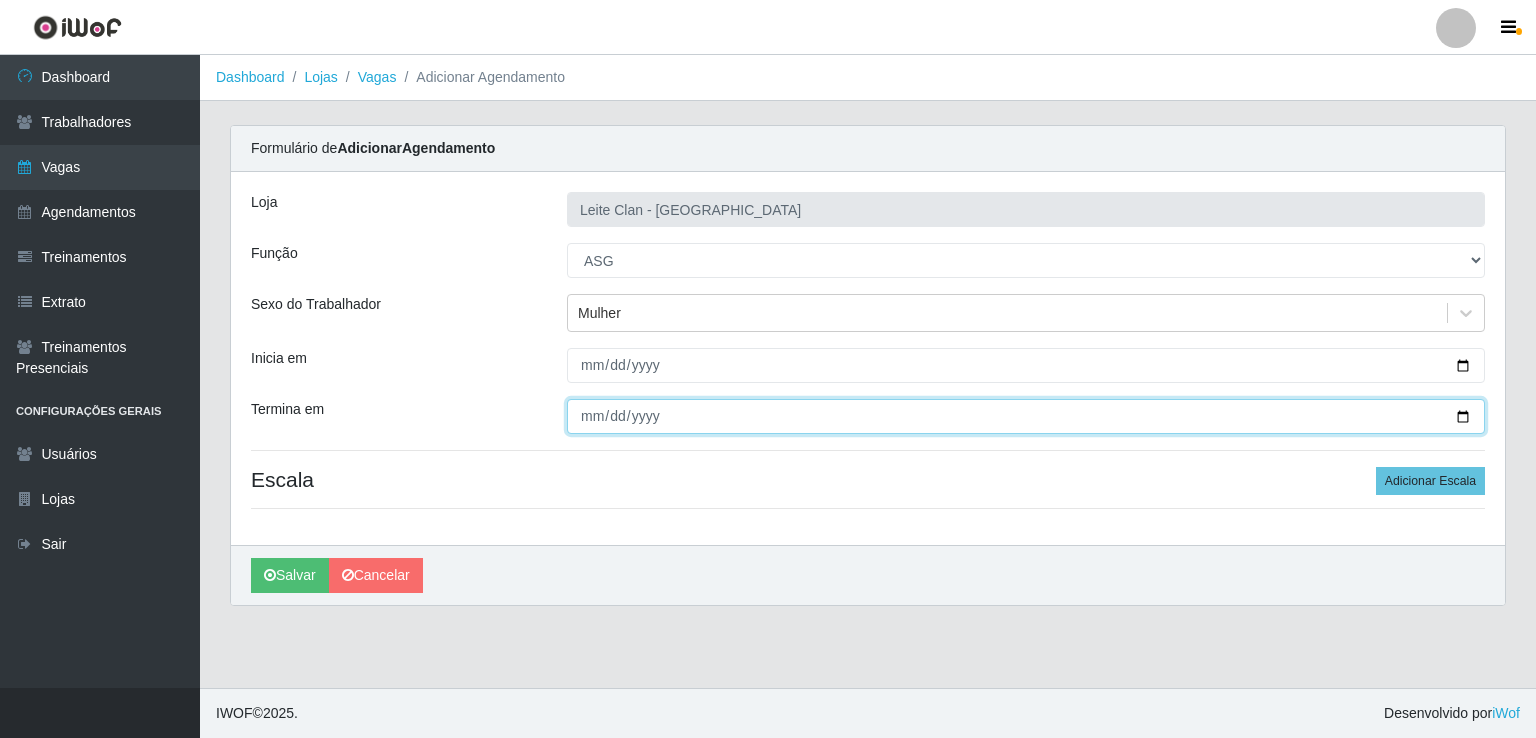 click on "Termina em" at bounding box center [1026, 416] 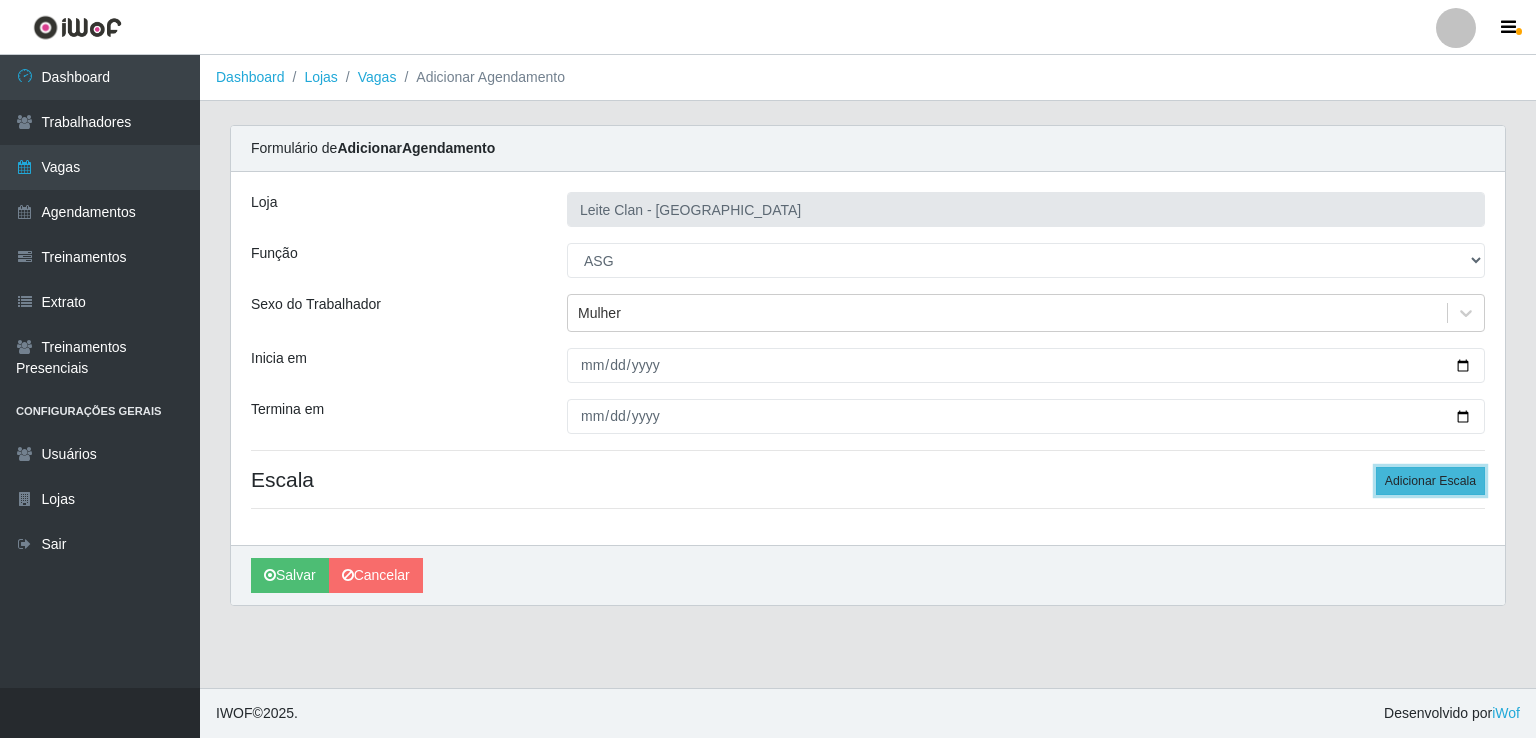 click on "Adicionar Escala" at bounding box center [1430, 481] 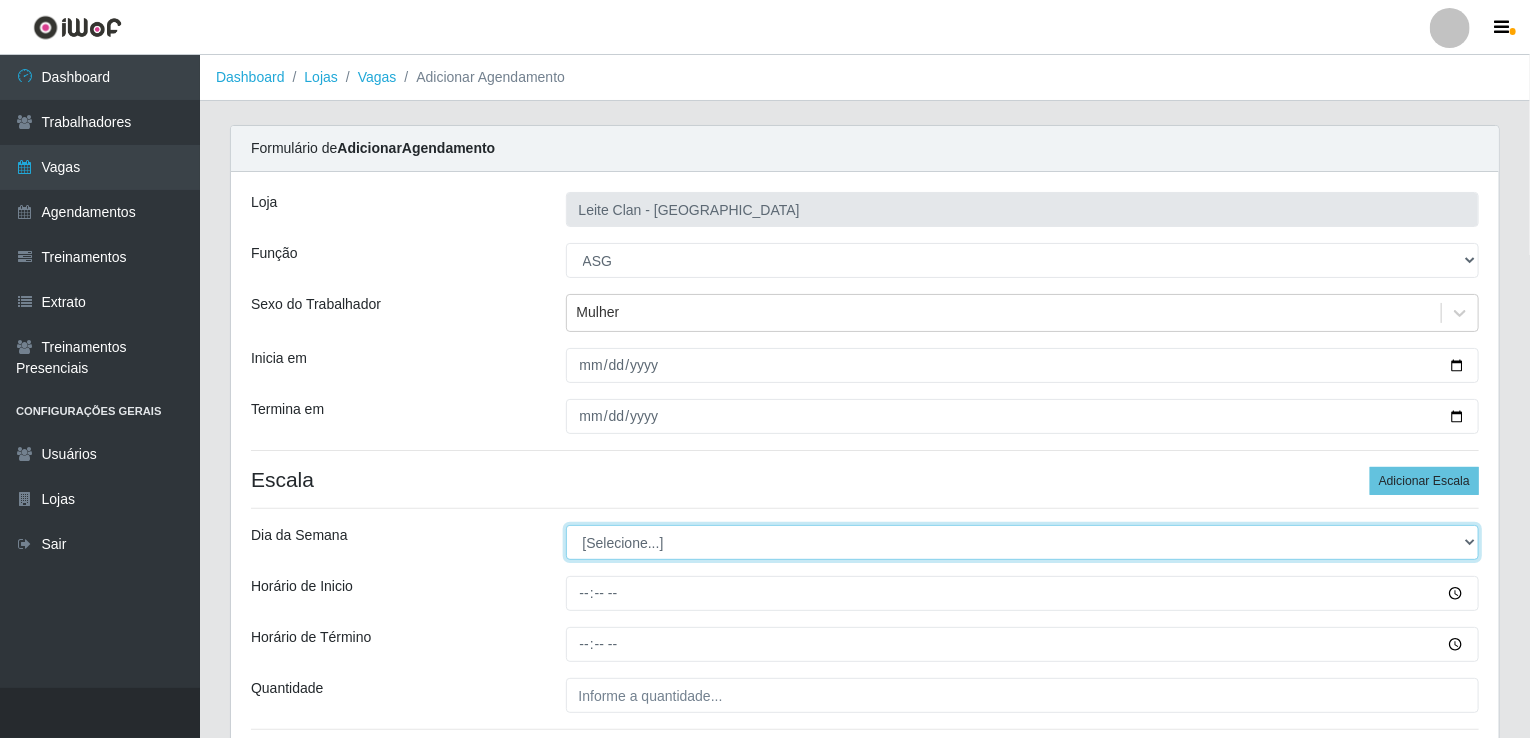 click on "[Selecione...] Segunda Terça Quarta Quinta Sexta Sábado Domingo" at bounding box center (1023, 542) 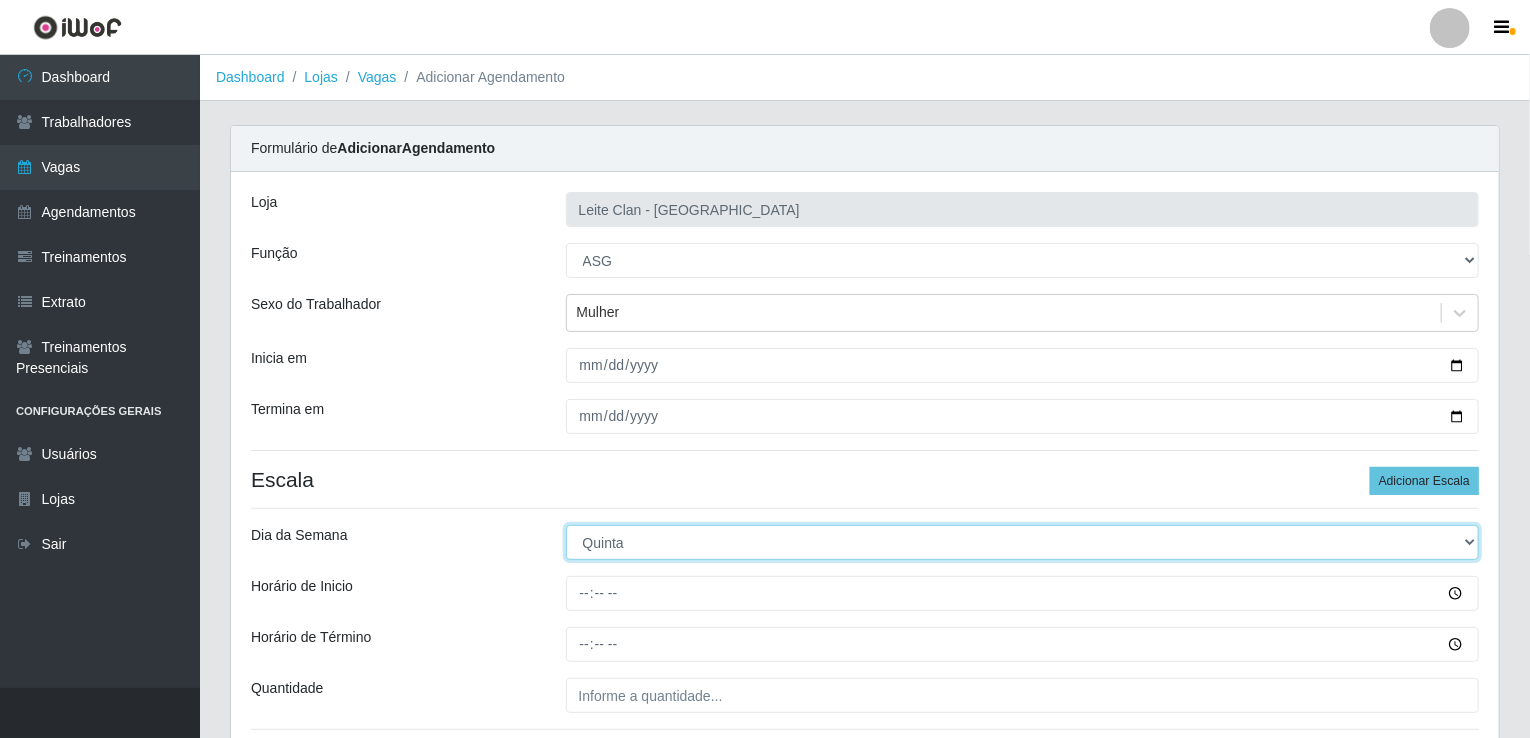 click on "[Selecione...] Segunda Terça Quarta Quinta Sexta Sábado Domingo" at bounding box center (1023, 542) 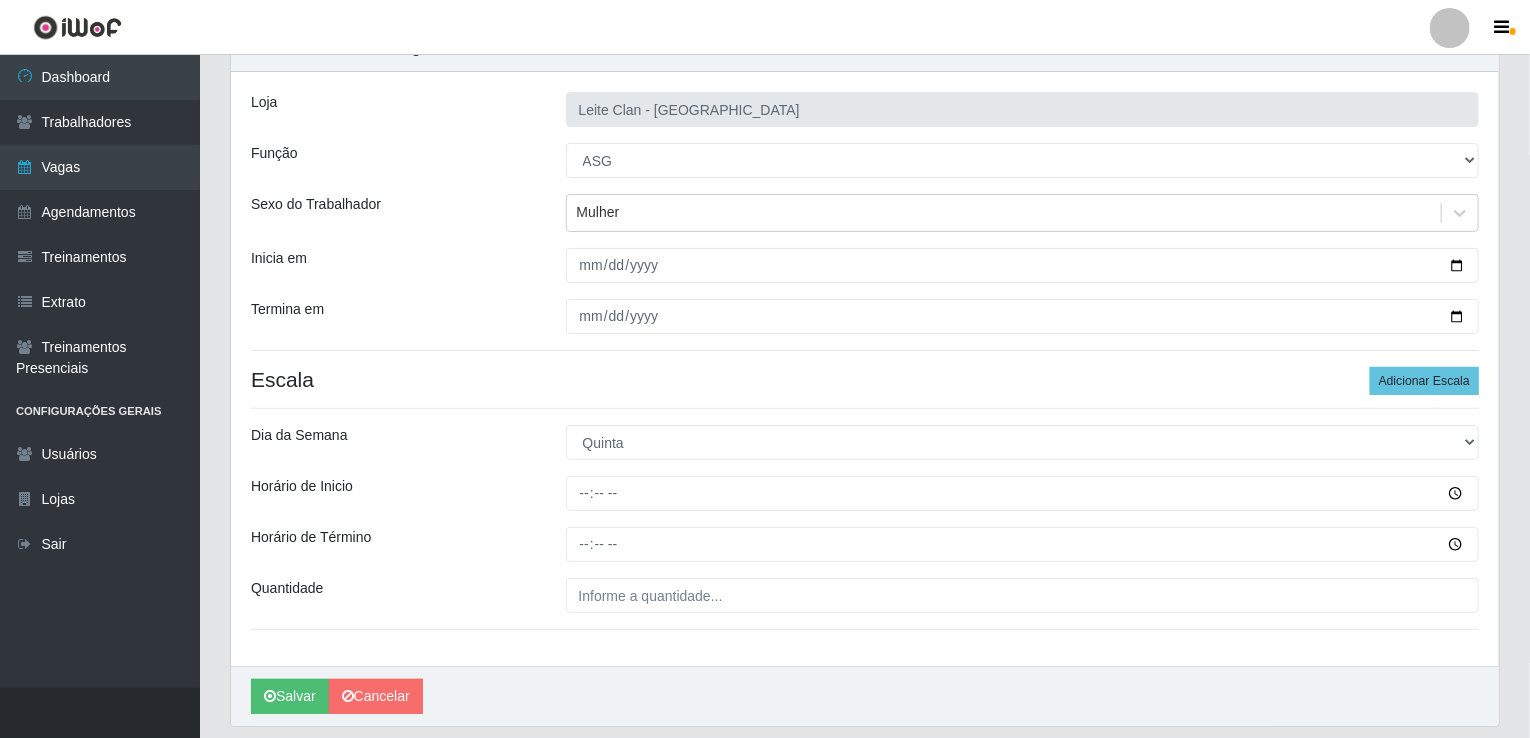 click on "Loja Leite Clan - Bayeux Função [Selecione...] ASG ASG + Carregador e Descarregador de Caminhão Carregador e Descarregador de Caminhão + Carregador e Descarregador de Caminhão ++ Sexo do Trabalhador Mulher Inicia em [DATE] Termina em [DATE] Escala Adicionar Escala Dia da Semana [Selecione...] Segunda Terça Quarta Quinta Sexta Sábado [PERSON_NAME] de Inicio Horário de Término Quantidade" at bounding box center (865, 369) 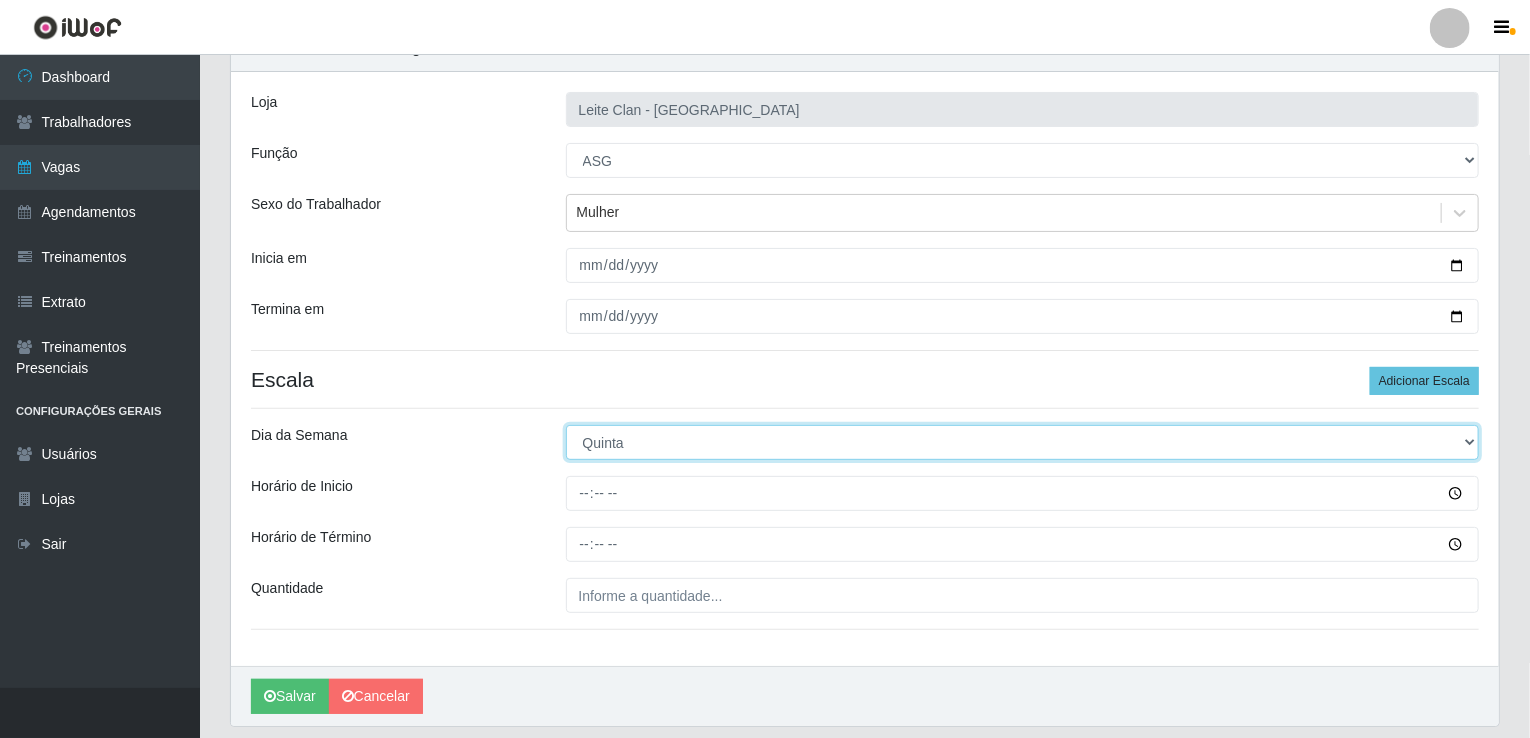 click on "[Selecione...] Segunda Terça Quarta Quinta Sexta Sábado Domingo" at bounding box center (1023, 442) 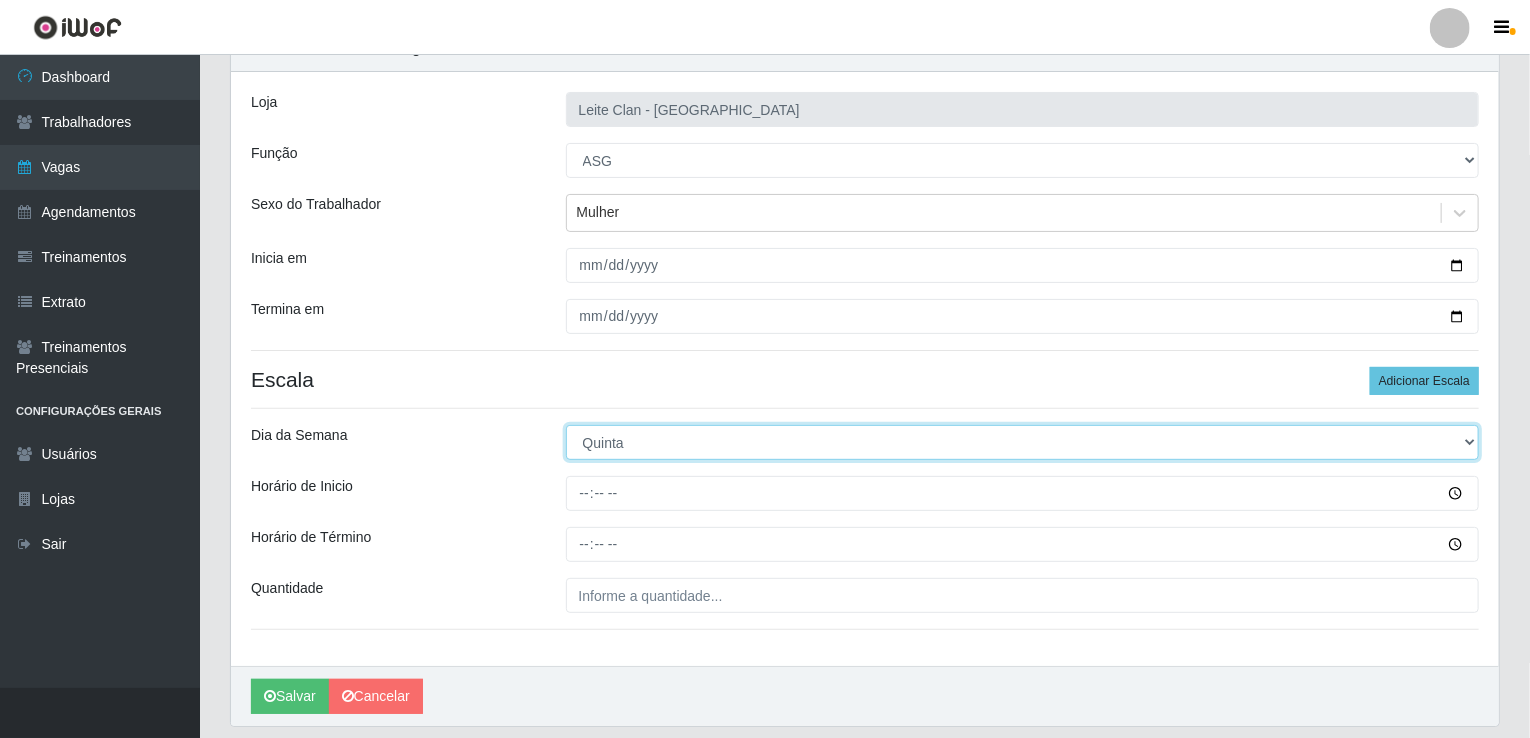 select on "3" 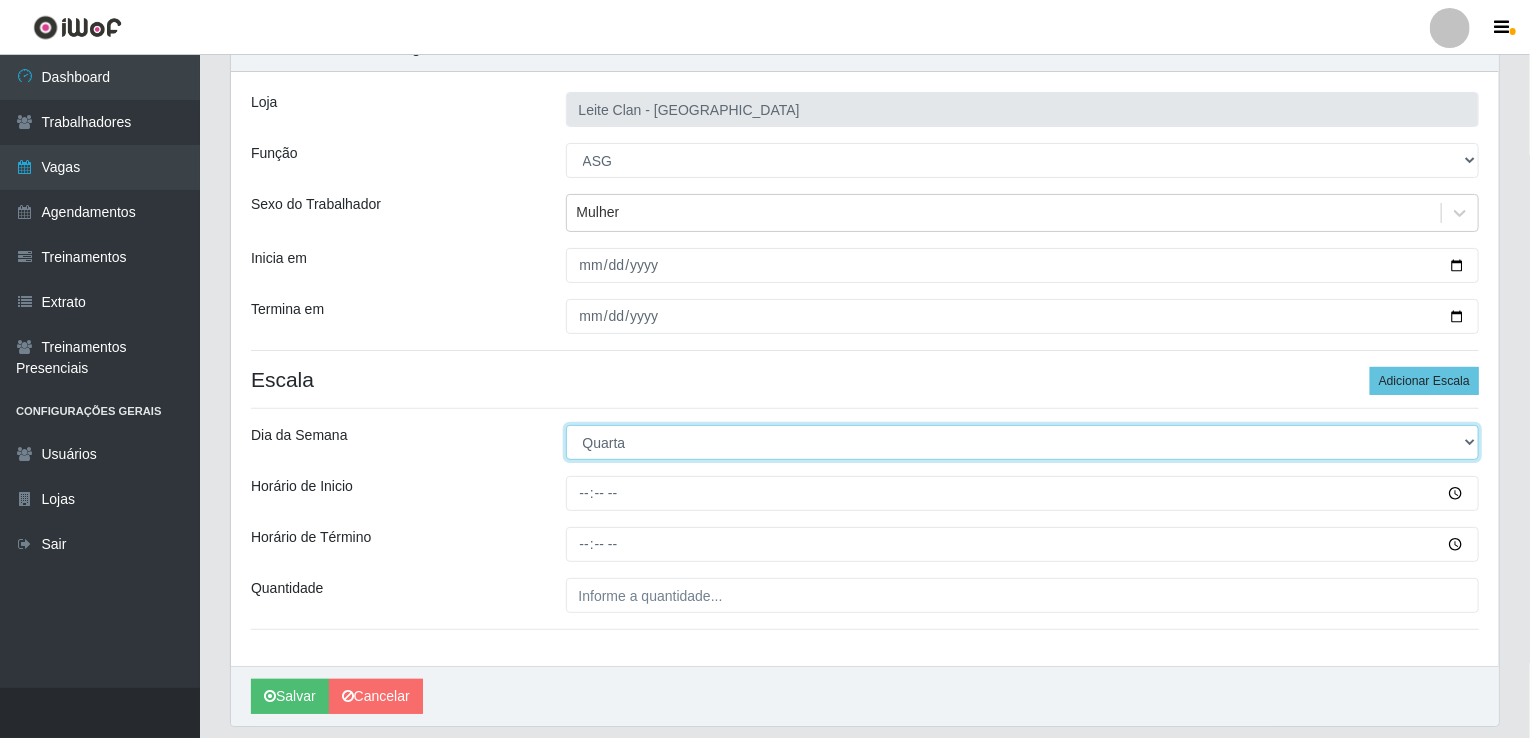 click on "[Selecione...] Segunda Terça Quarta Quinta Sexta Sábado Domingo" at bounding box center (1023, 442) 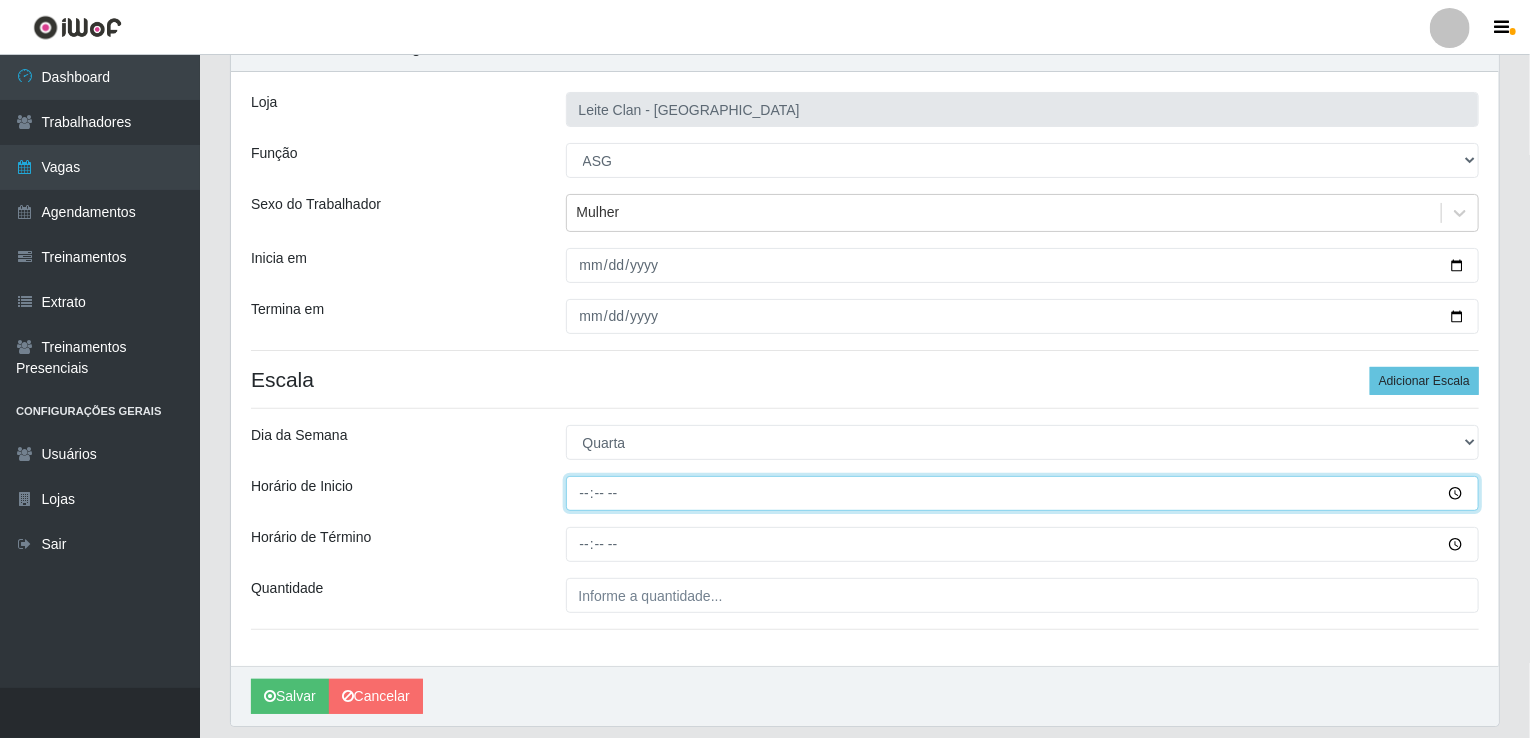 click on "Horário de Inicio" at bounding box center [1023, 493] 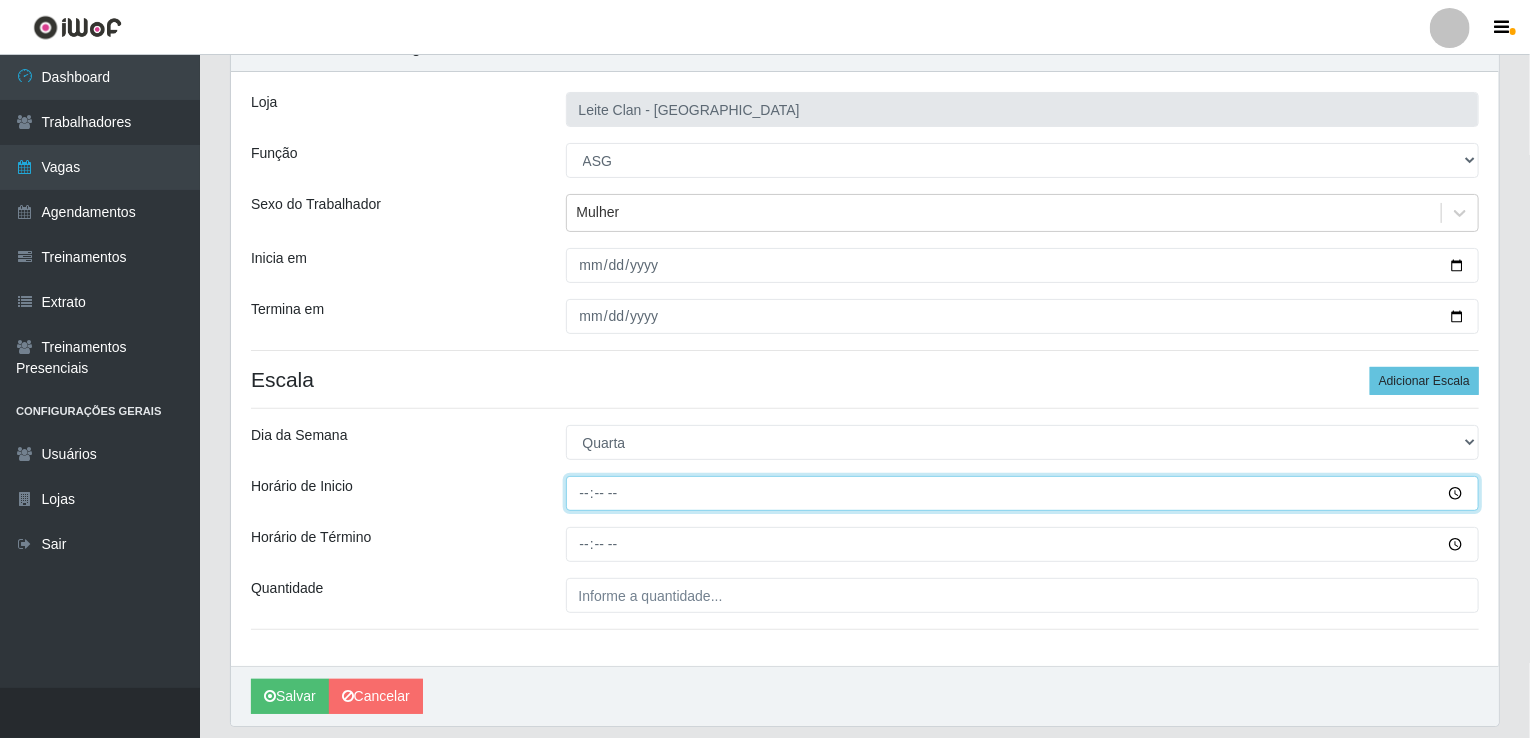 type on "08:00" 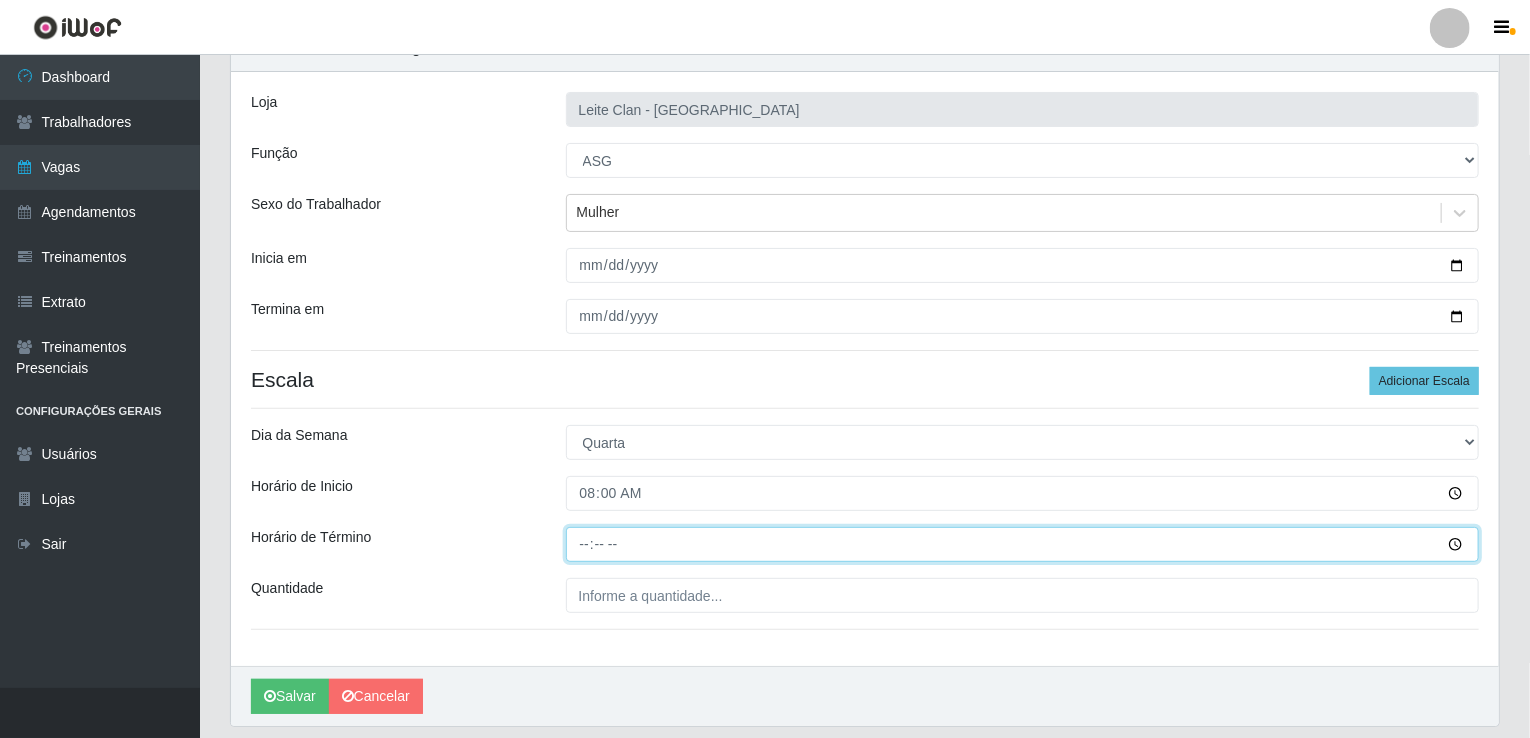 click on "Horário de Término" at bounding box center [1023, 544] 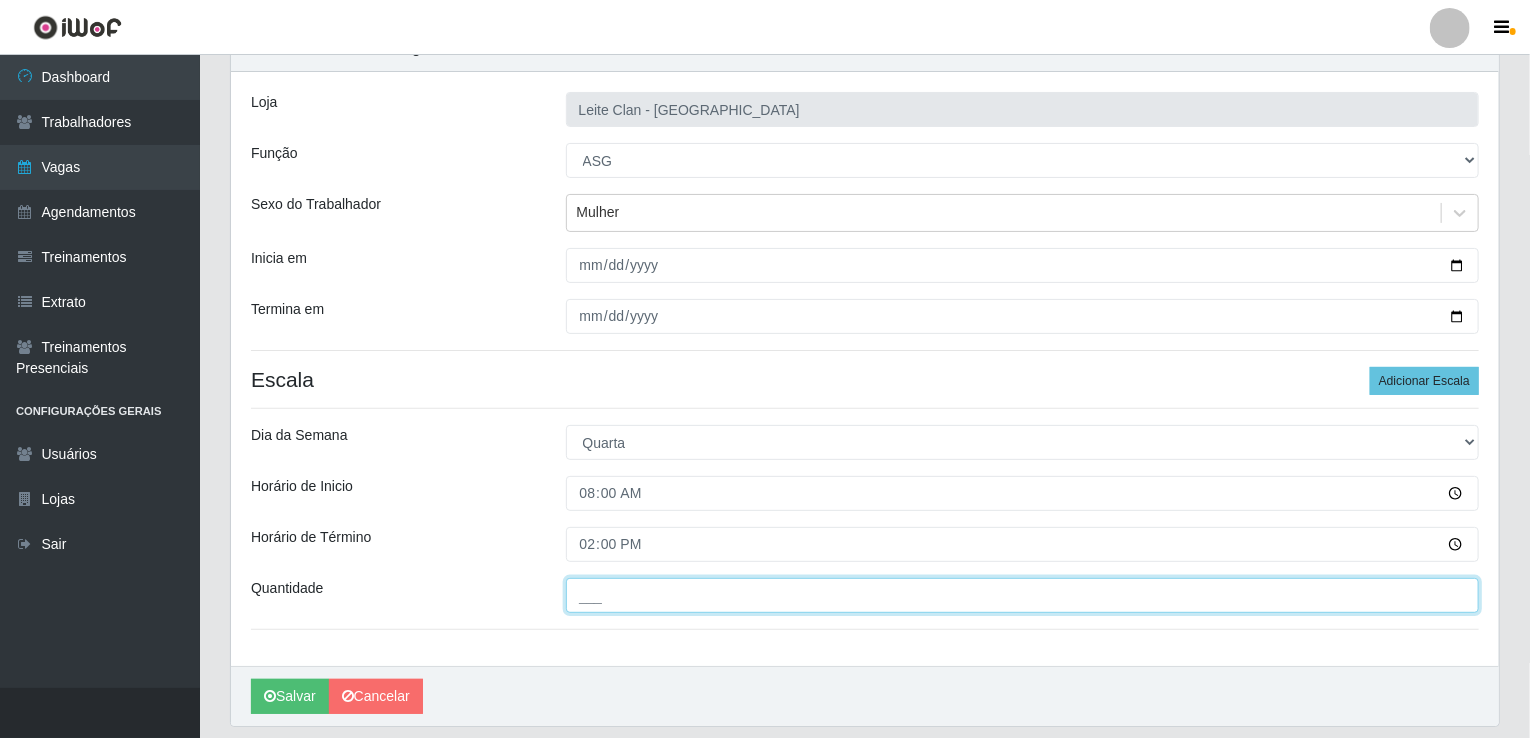 click on "___" at bounding box center (1023, 595) 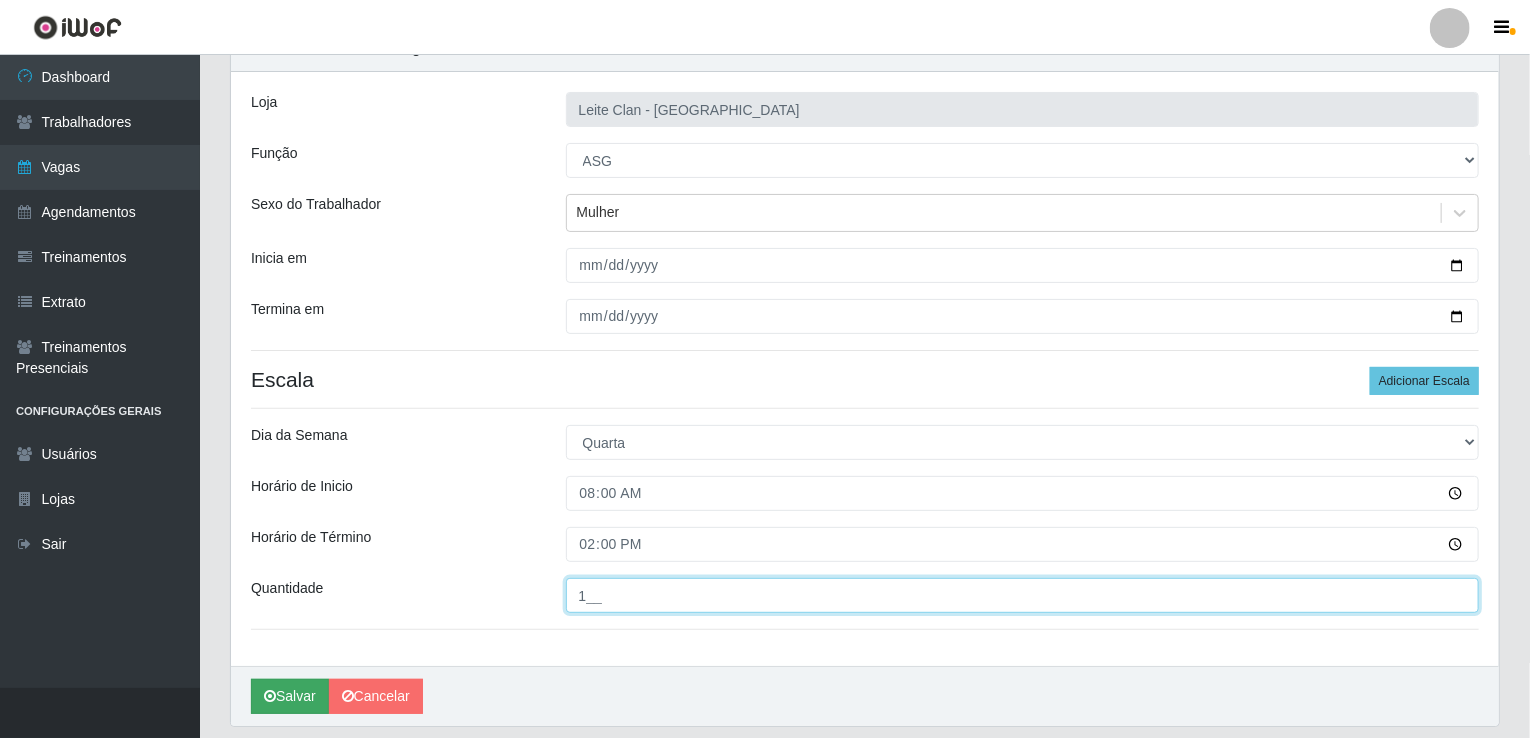 type on "1__" 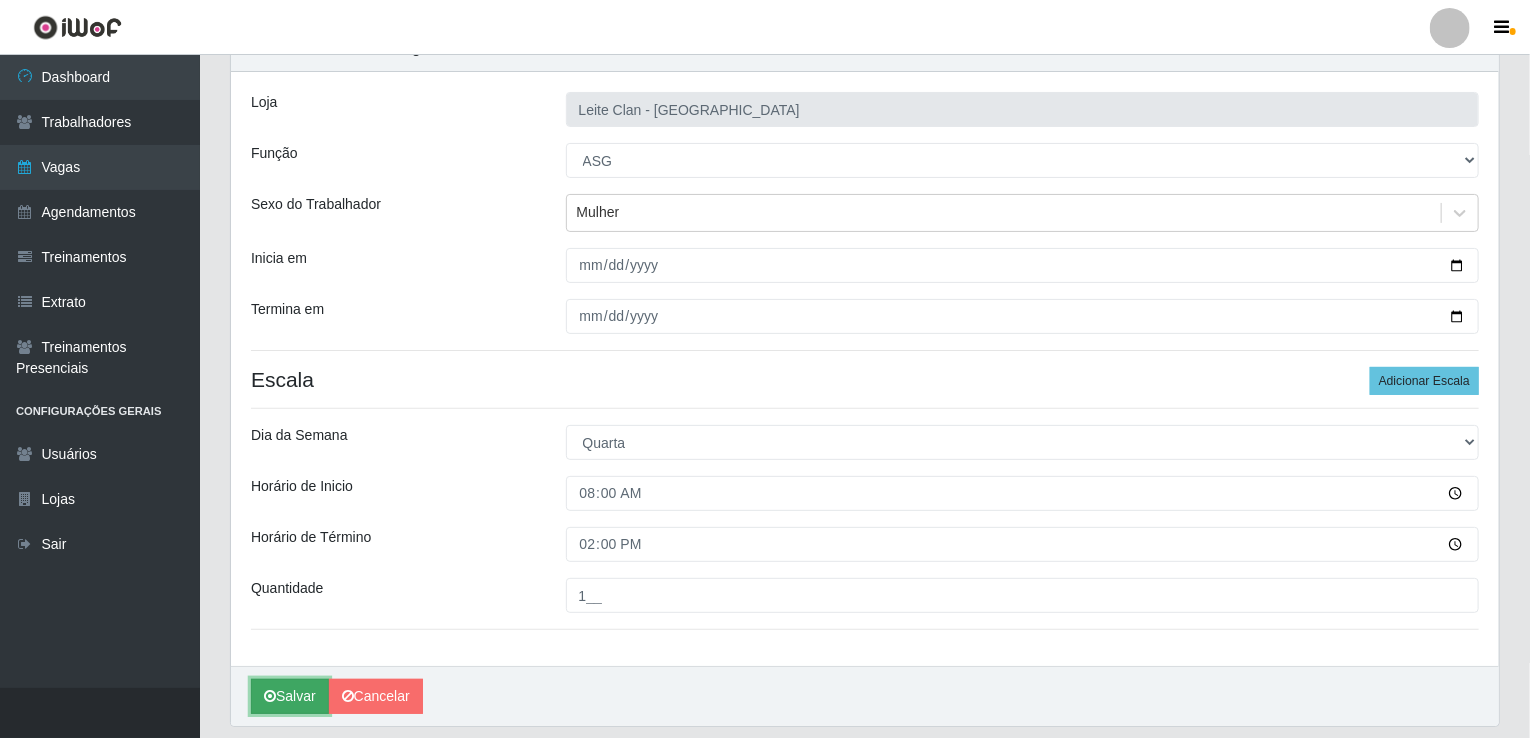 click on "Salvar" at bounding box center (290, 696) 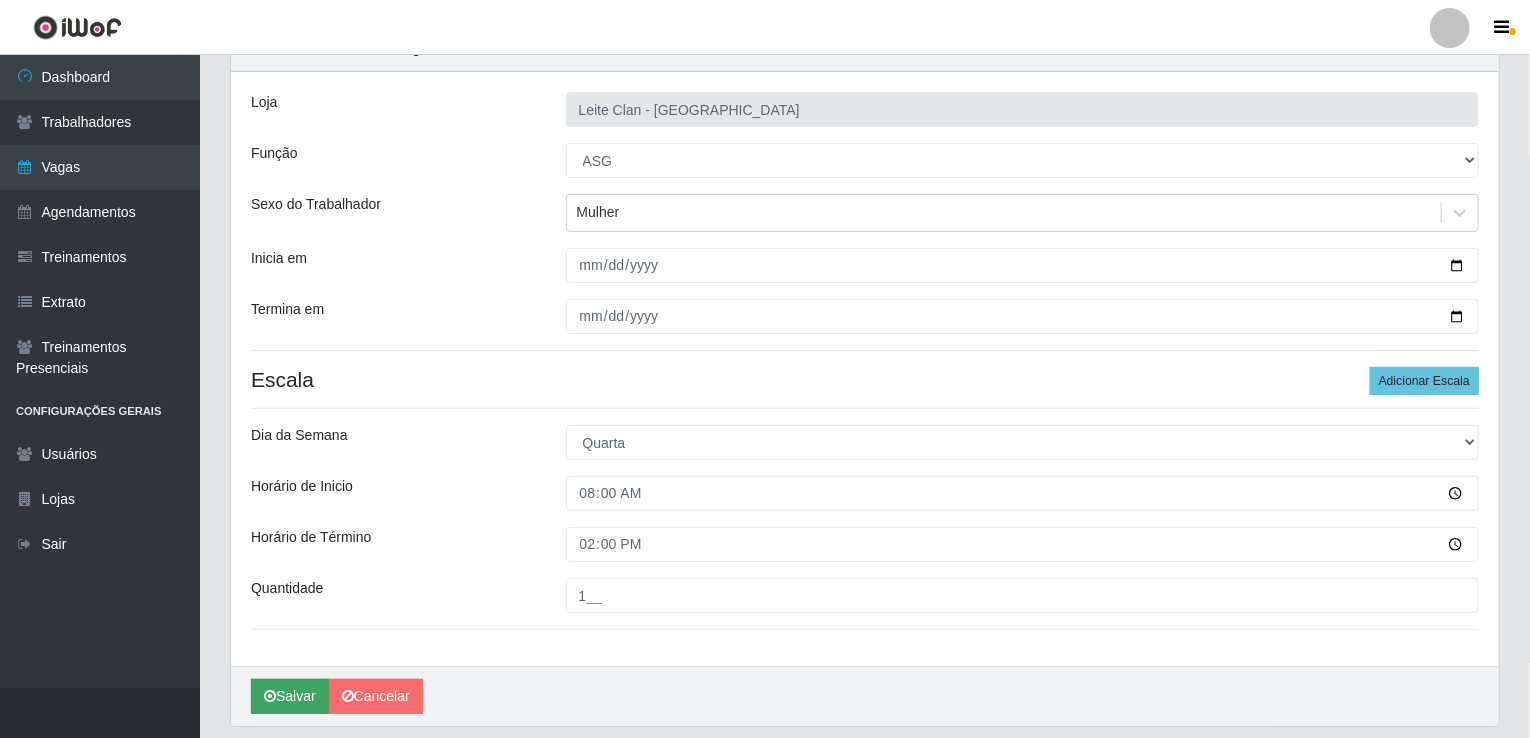 scroll, scrollTop: 0, scrollLeft: 0, axis: both 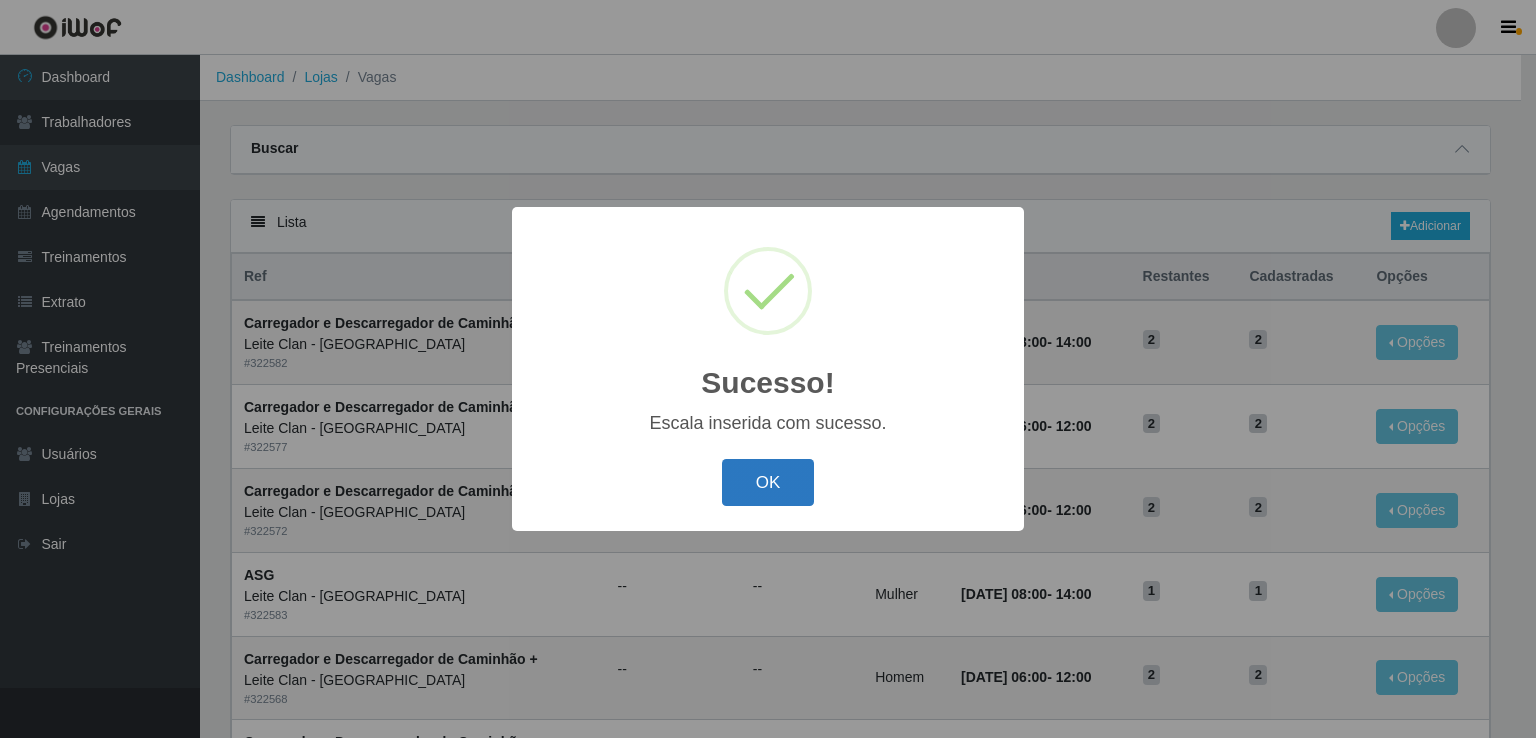click on "OK" at bounding box center [768, 482] 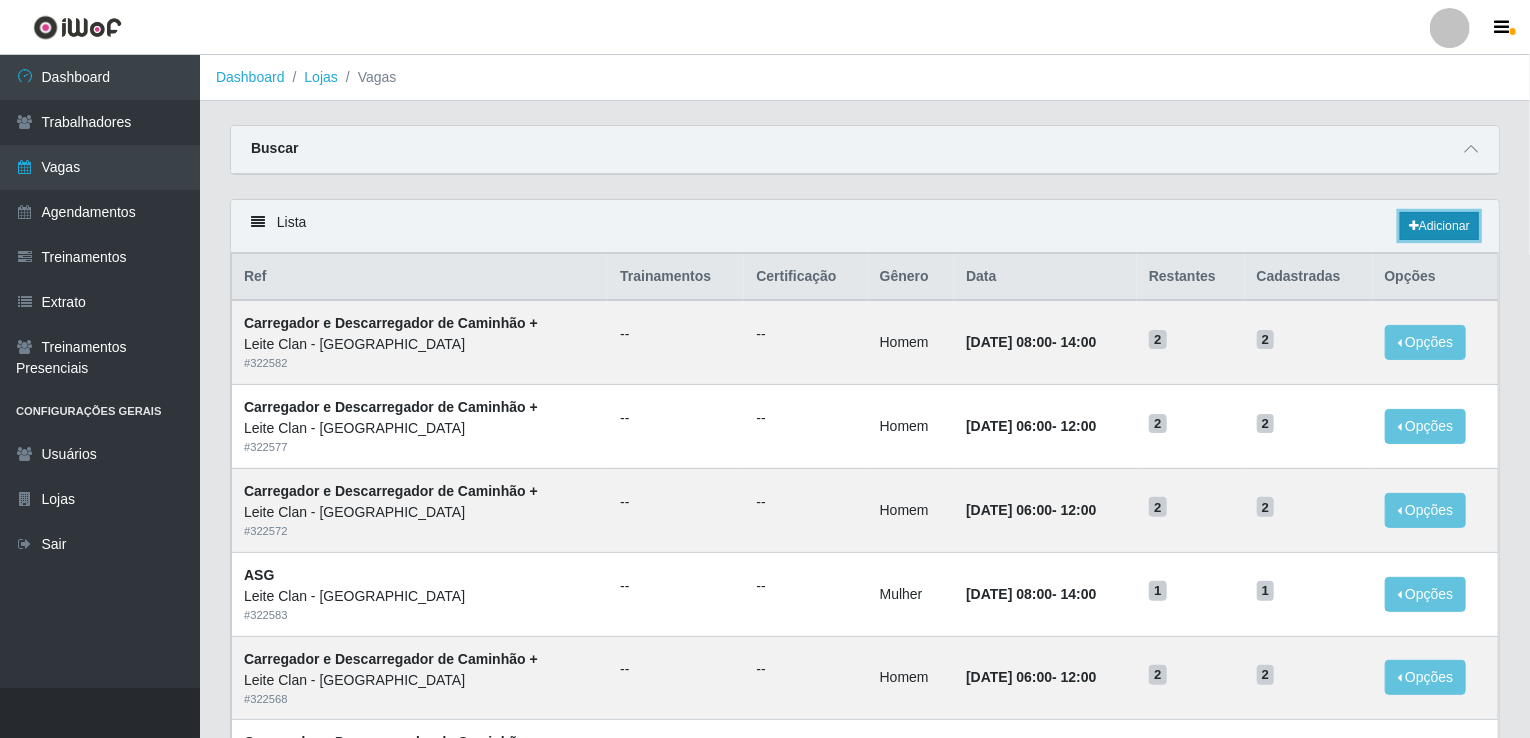 click at bounding box center [1414, 226] 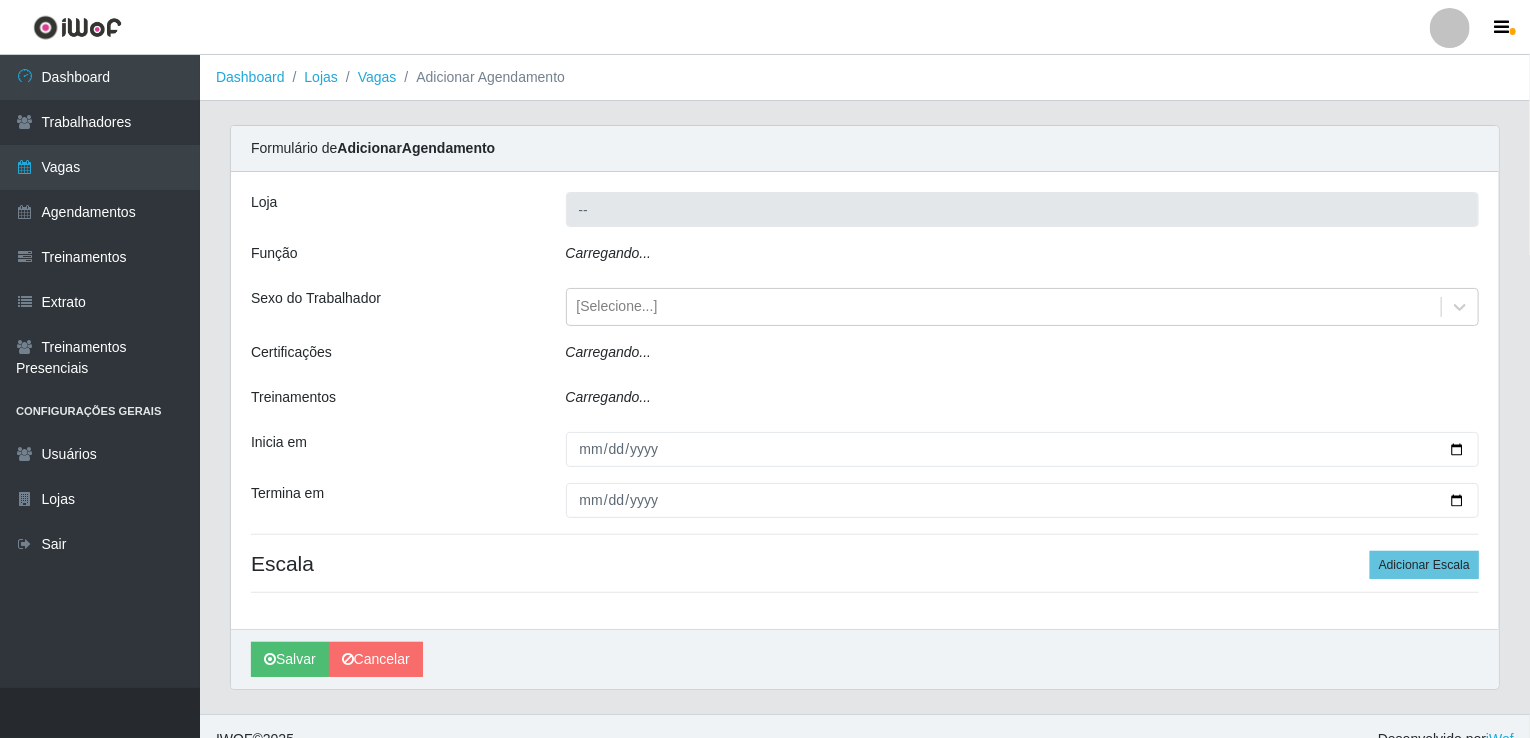 type on "Leite Clan - [GEOGRAPHIC_DATA]" 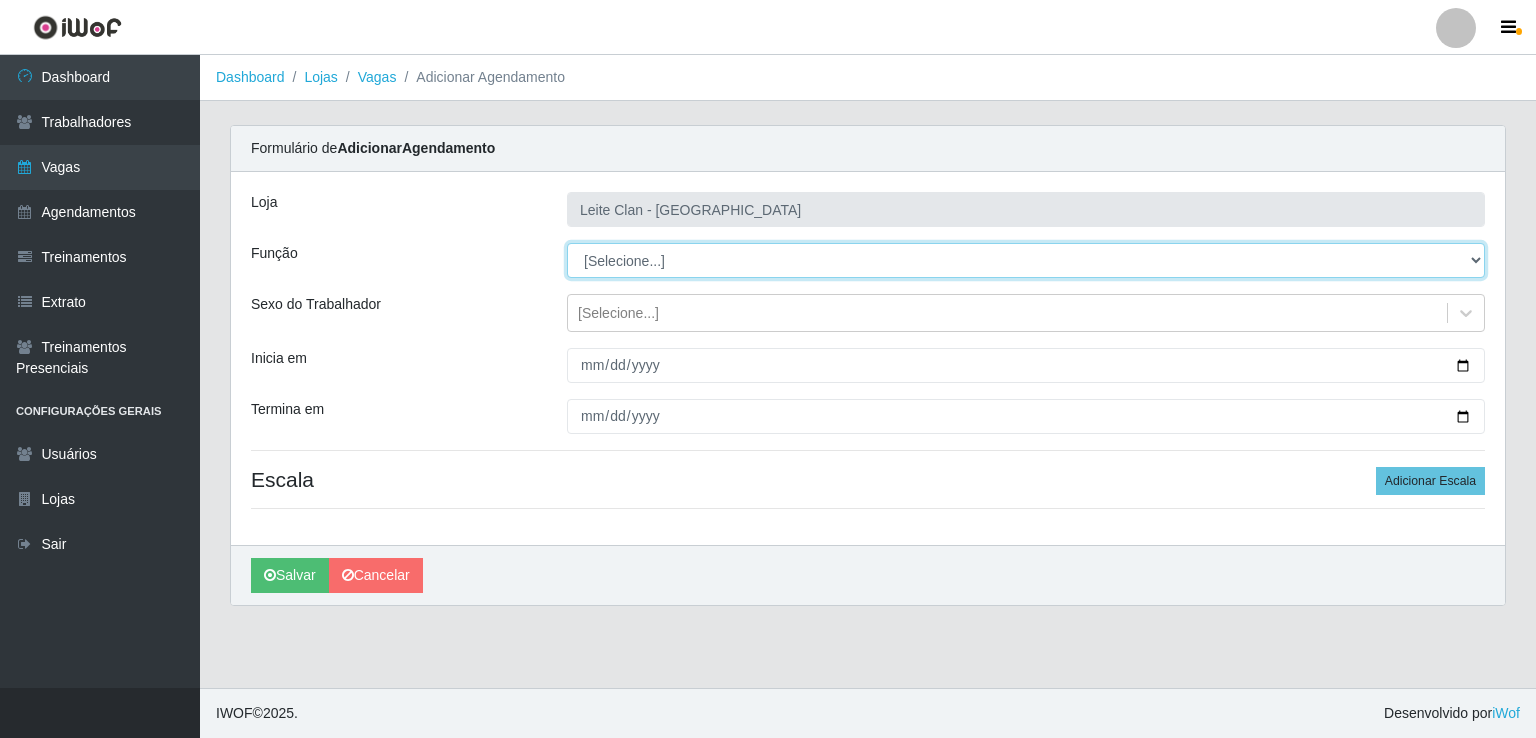 click on "[Selecione...] ASG ASG + Carregador e Descarregador de Caminhão Carregador e Descarregador de Caminhão + Carregador e Descarregador de Caminhão ++" at bounding box center (1026, 260) 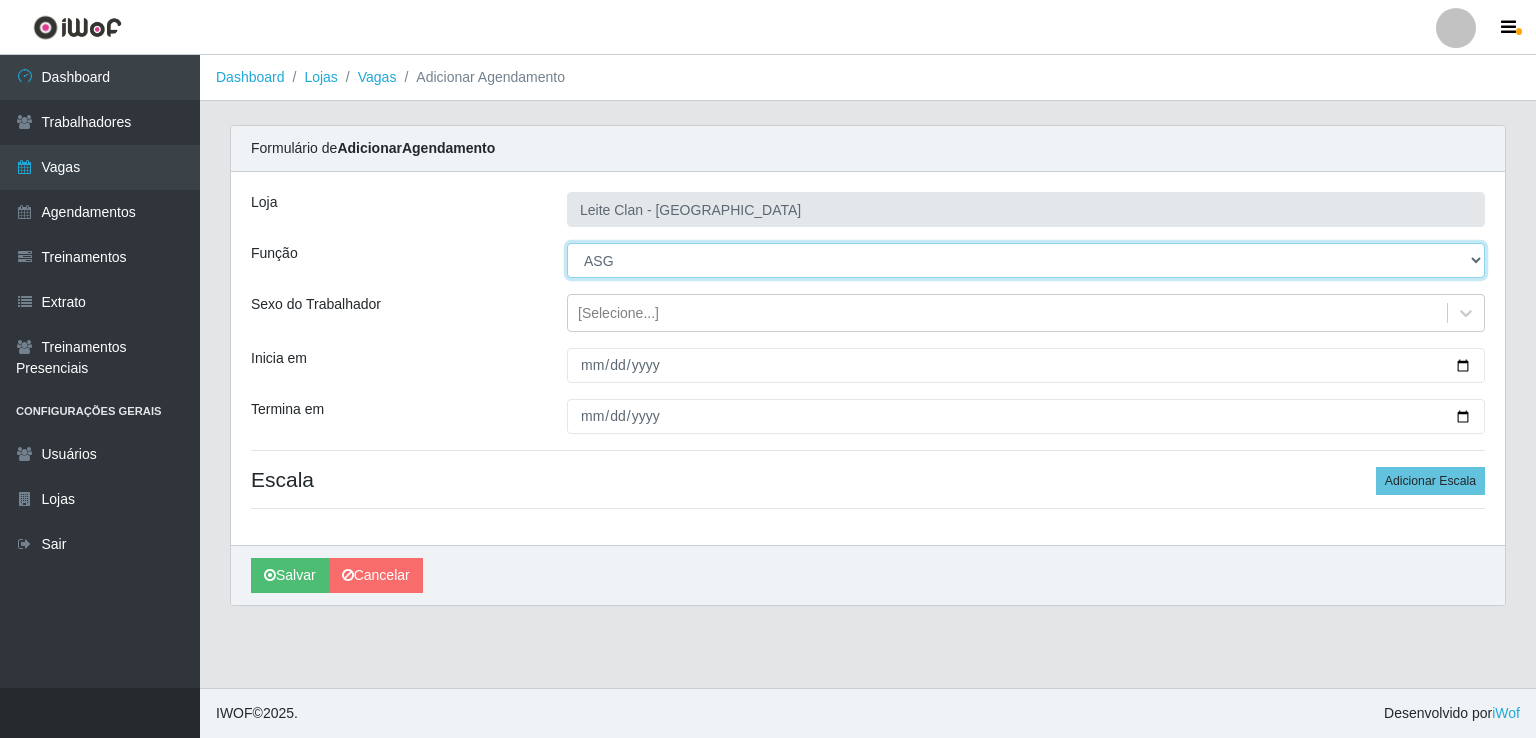 click on "[Selecione...] ASG ASG + Carregador e Descarregador de Caminhão Carregador e Descarregador de Caminhão + Carregador e Descarregador de Caminhão ++" at bounding box center (1026, 260) 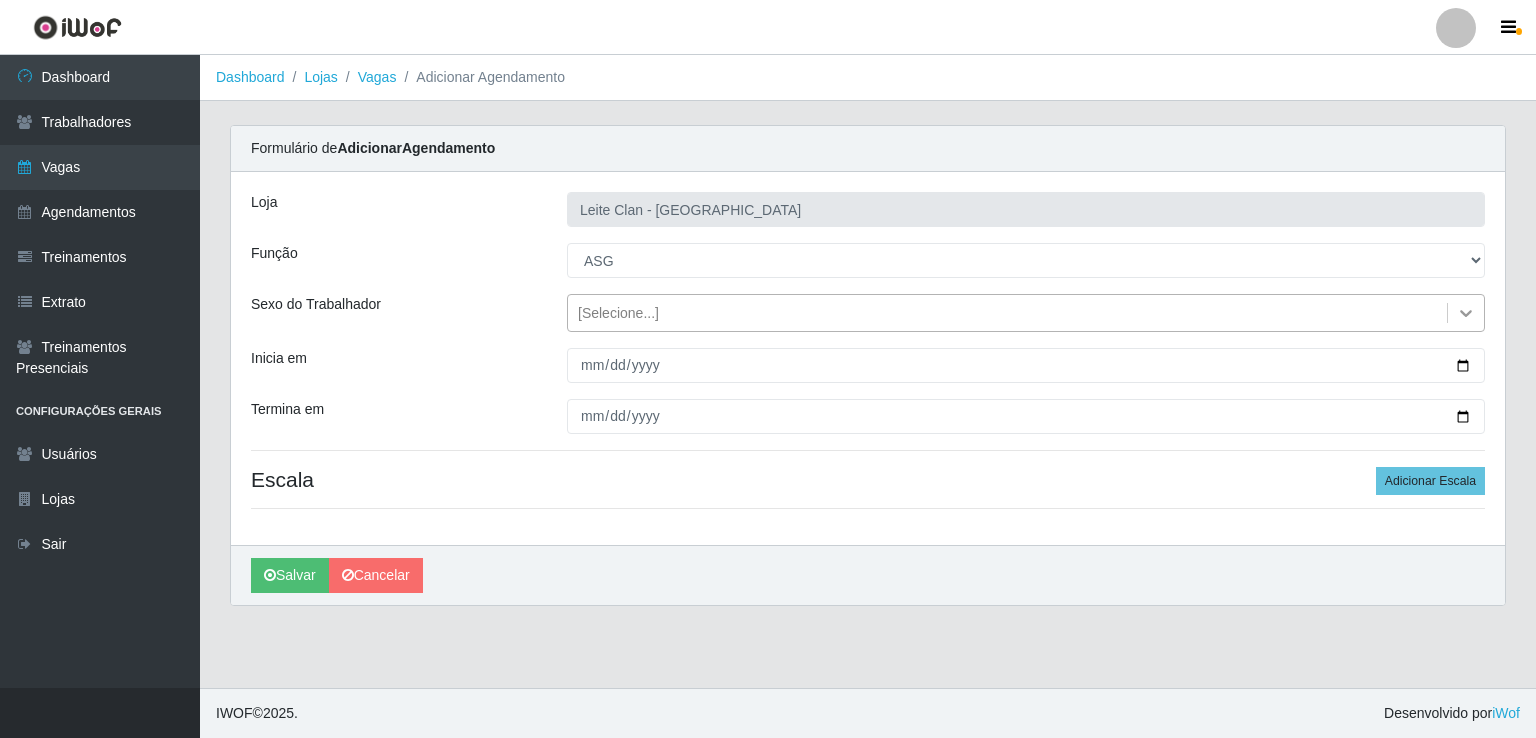 click 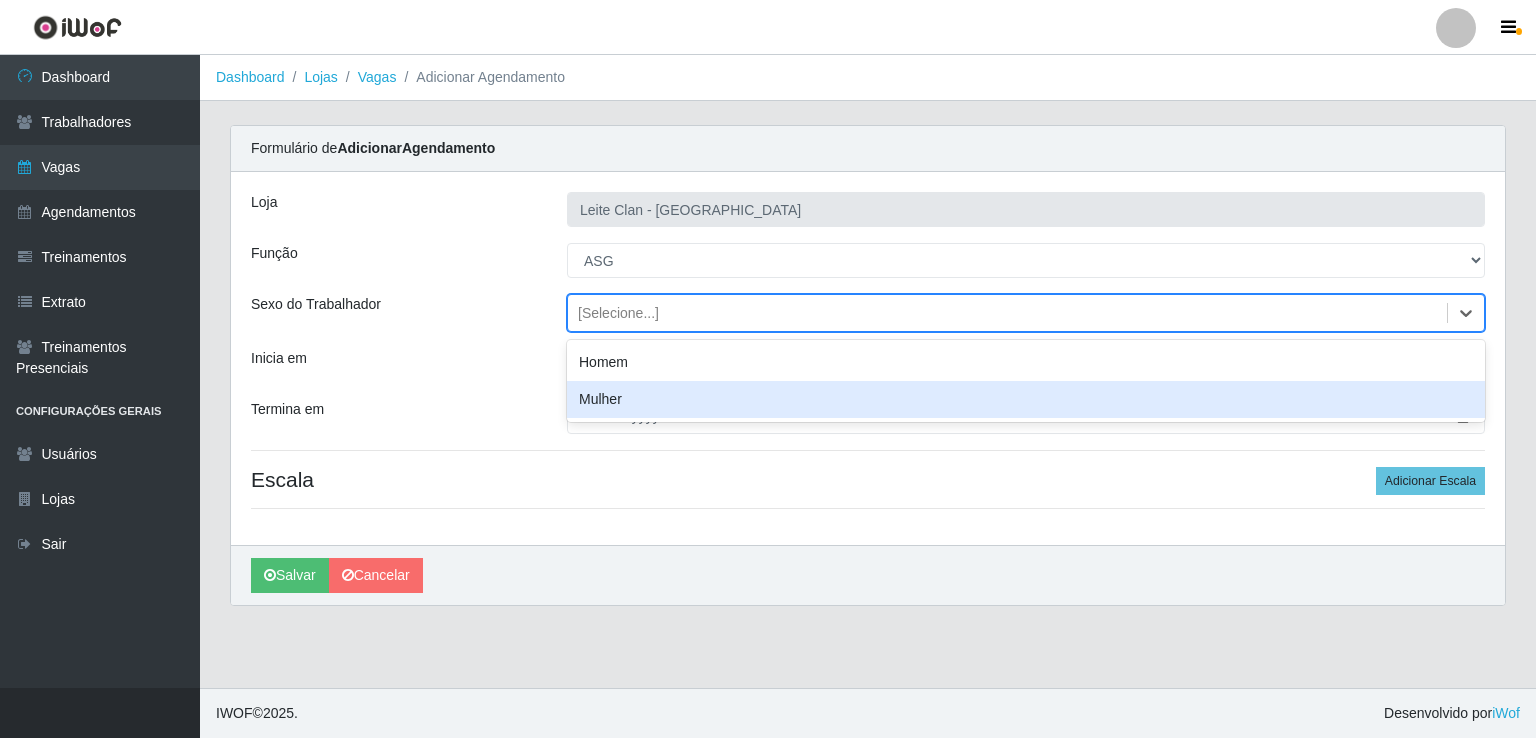 click on "Mulher" at bounding box center (1026, 399) 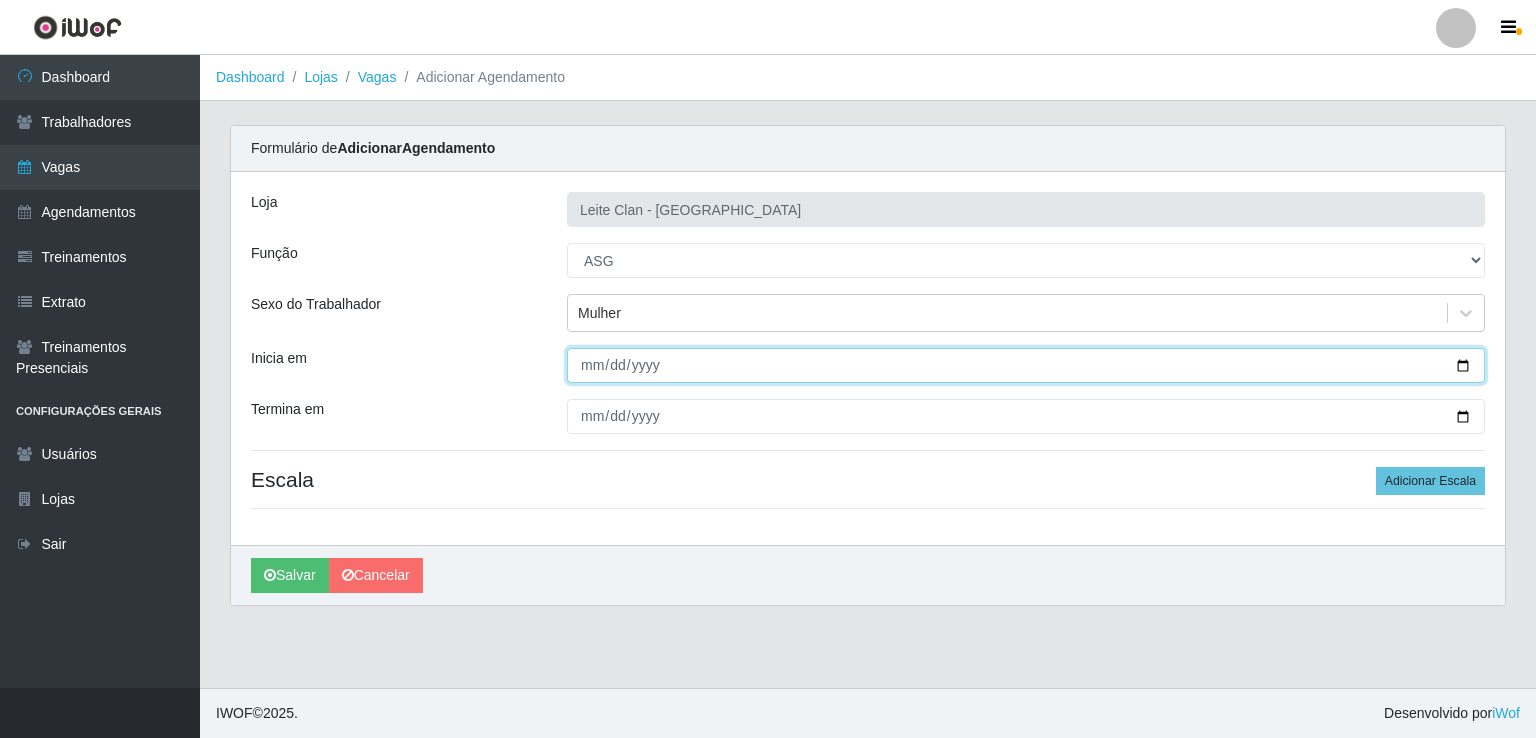 click on "Inicia em" at bounding box center (1026, 365) 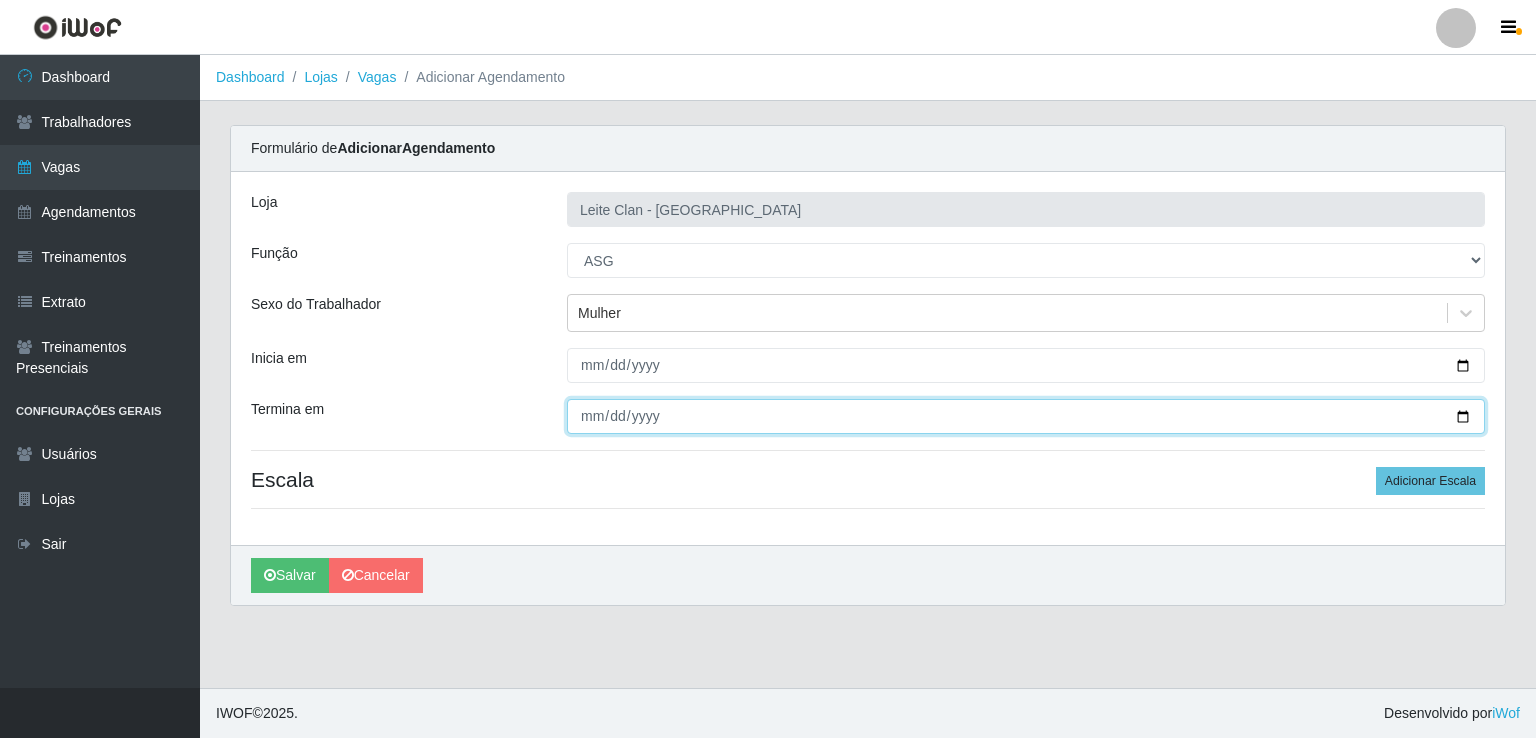 click on "Termina em" at bounding box center [1026, 416] 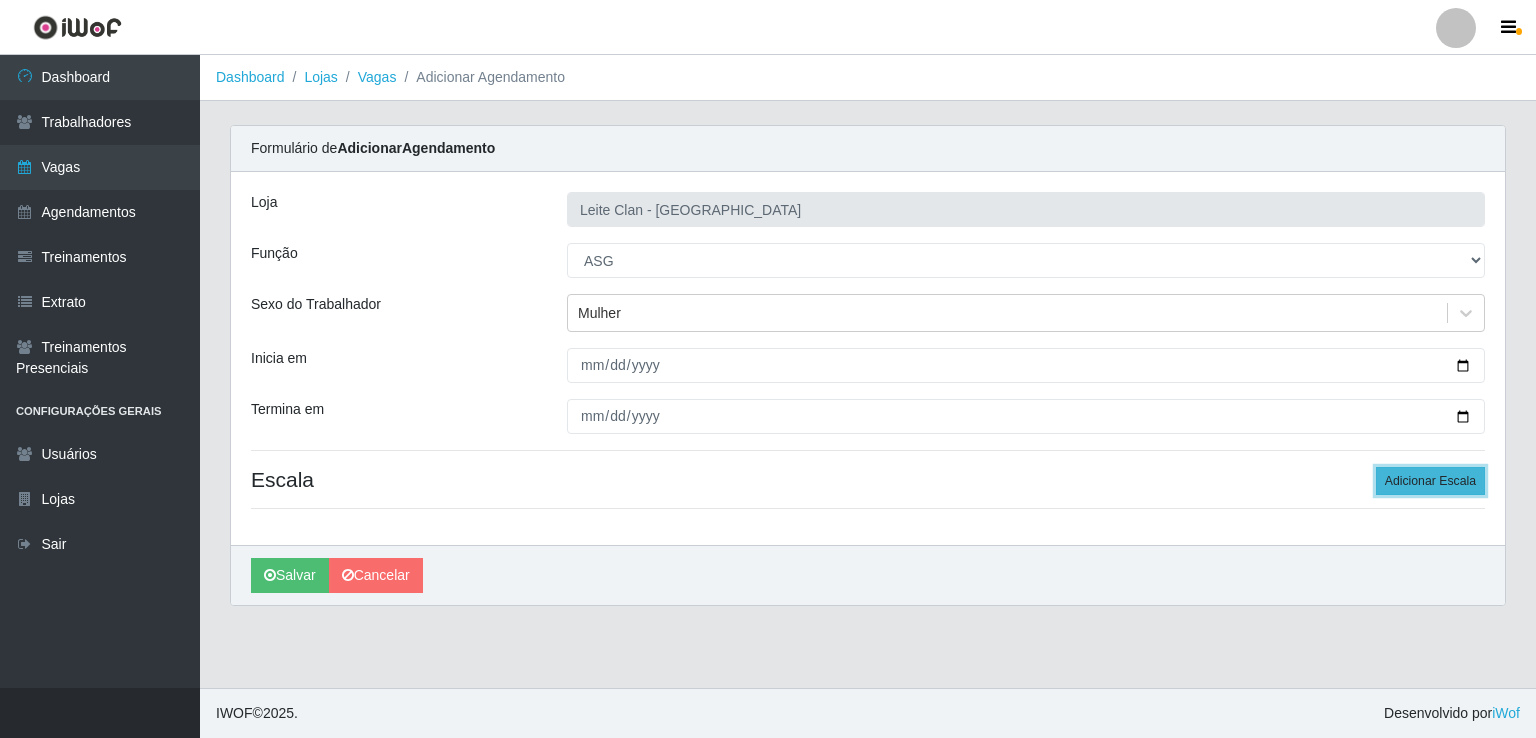 click on "Adicionar Escala" at bounding box center [1430, 481] 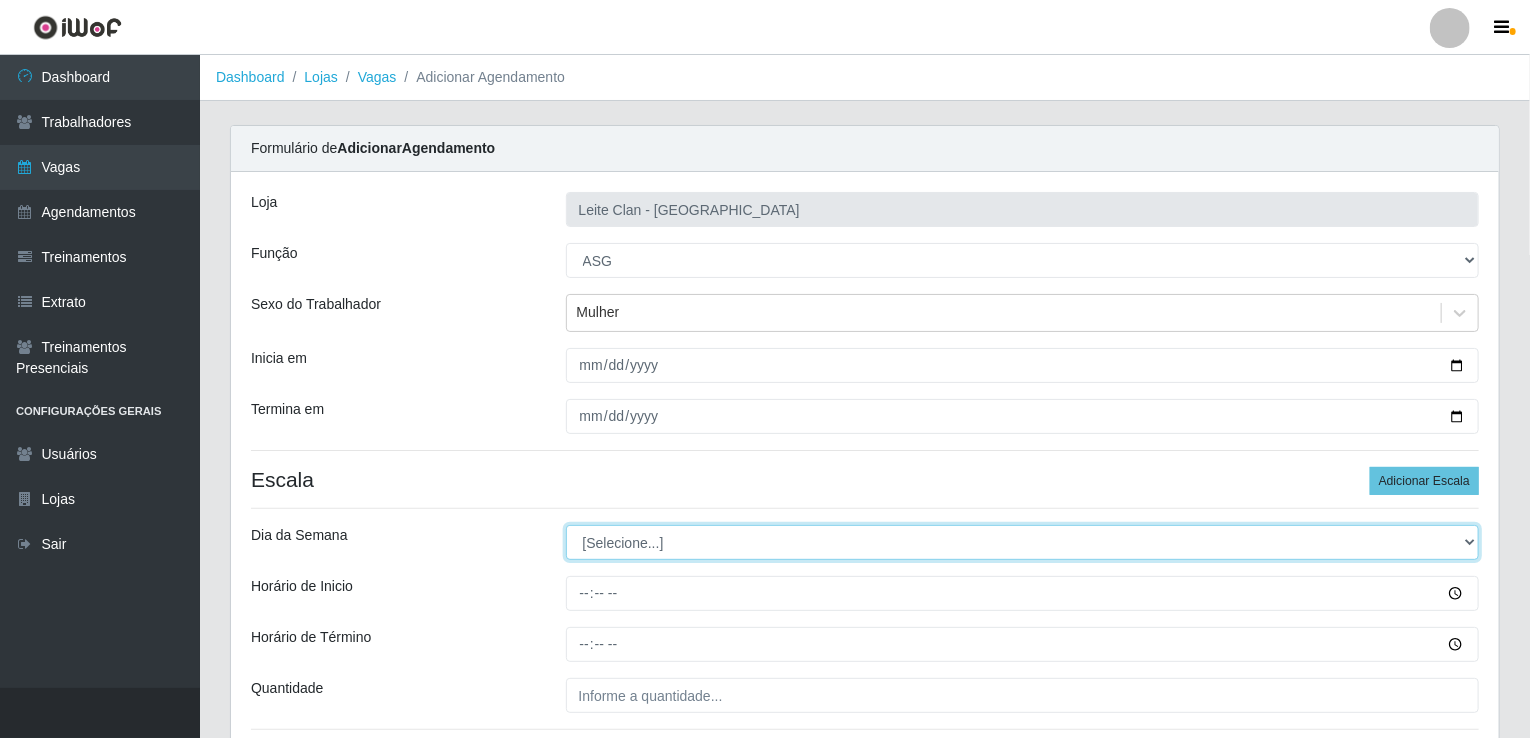 click on "[Selecione...] Segunda Terça Quarta Quinta Sexta Sábado Domingo" at bounding box center [1023, 542] 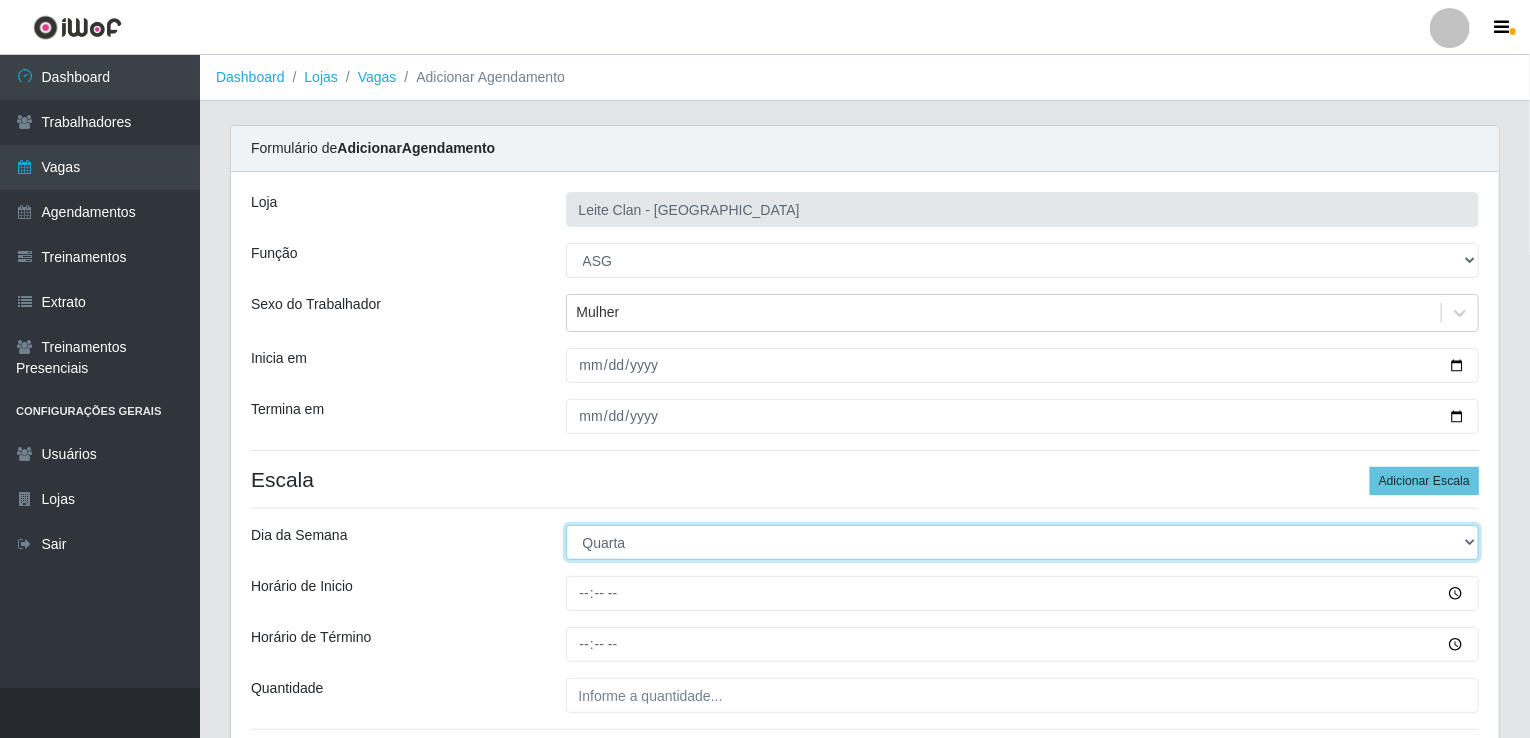 click on "[Selecione...] Segunda Terça Quarta Quinta Sexta Sábado Domingo" at bounding box center [1023, 542] 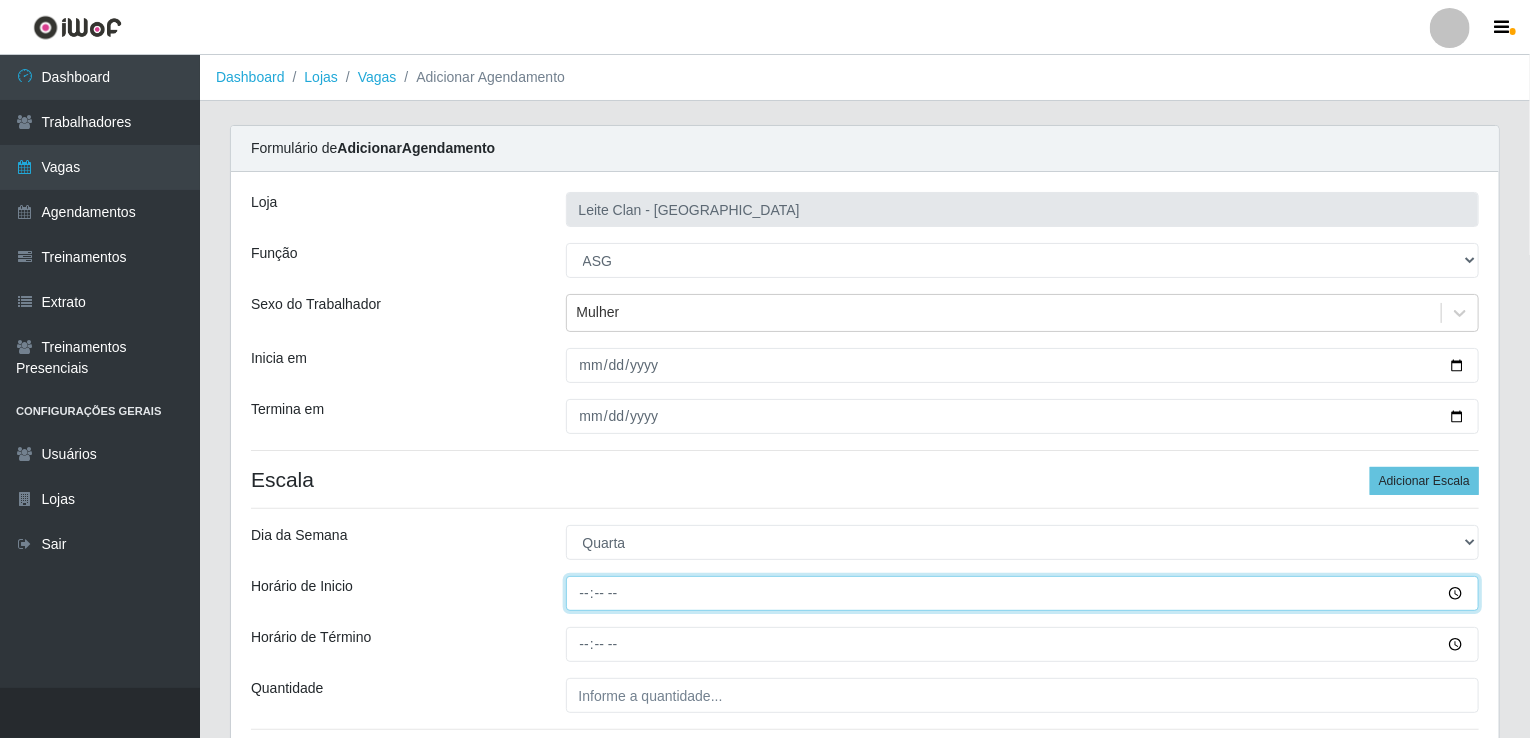 click on "Horário de Inicio" at bounding box center [1023, 593] 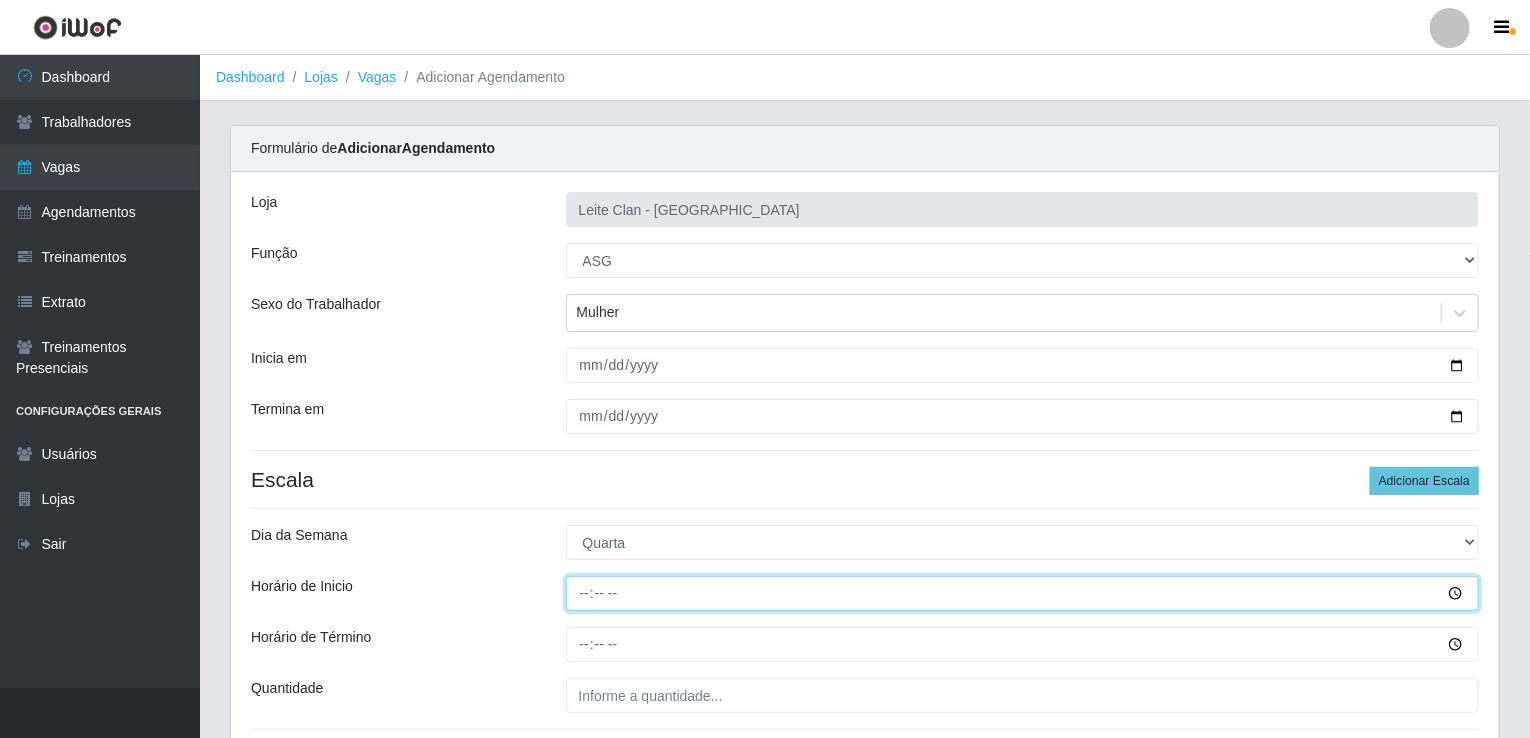 type on "08:00" 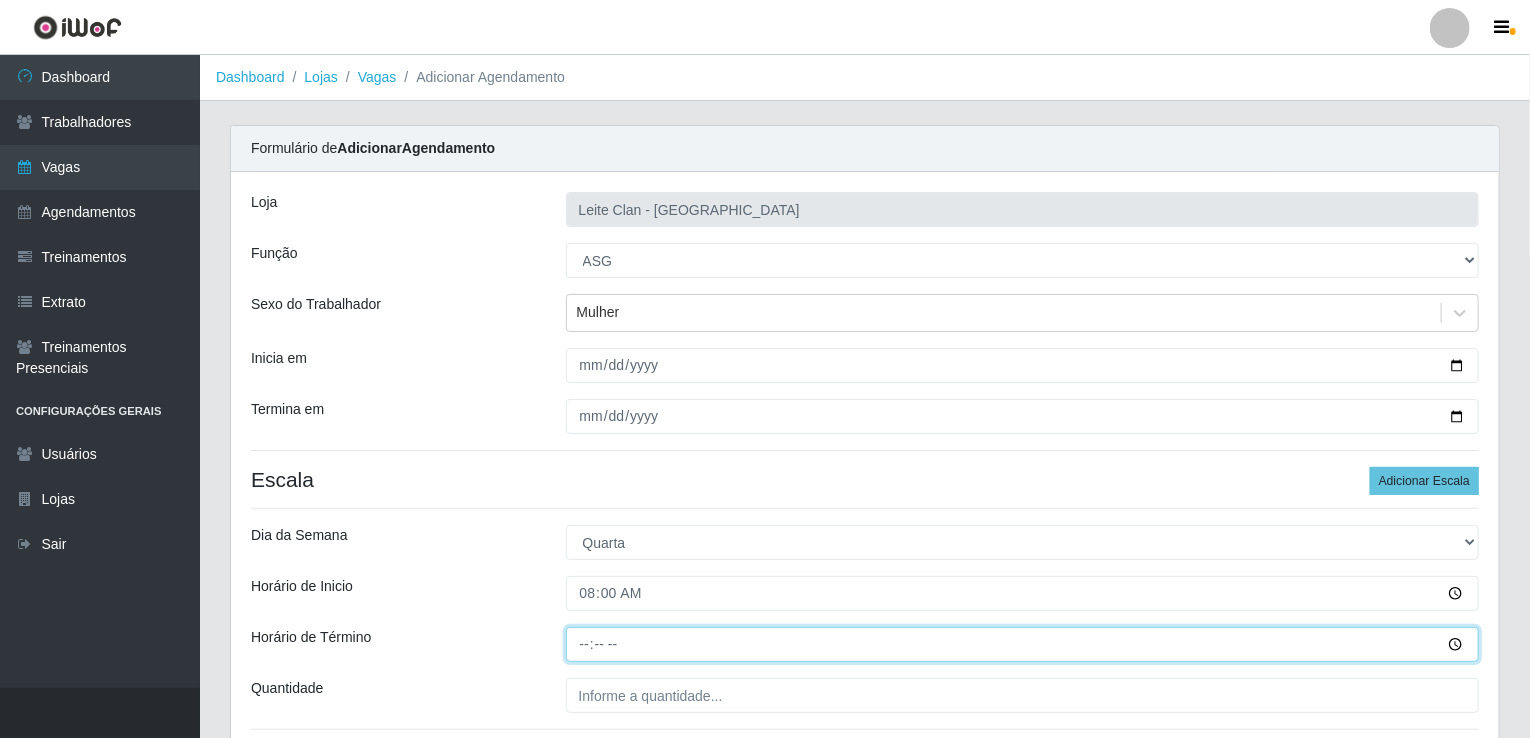 click on "Horário de Término" at bounding box center (1023, 644) 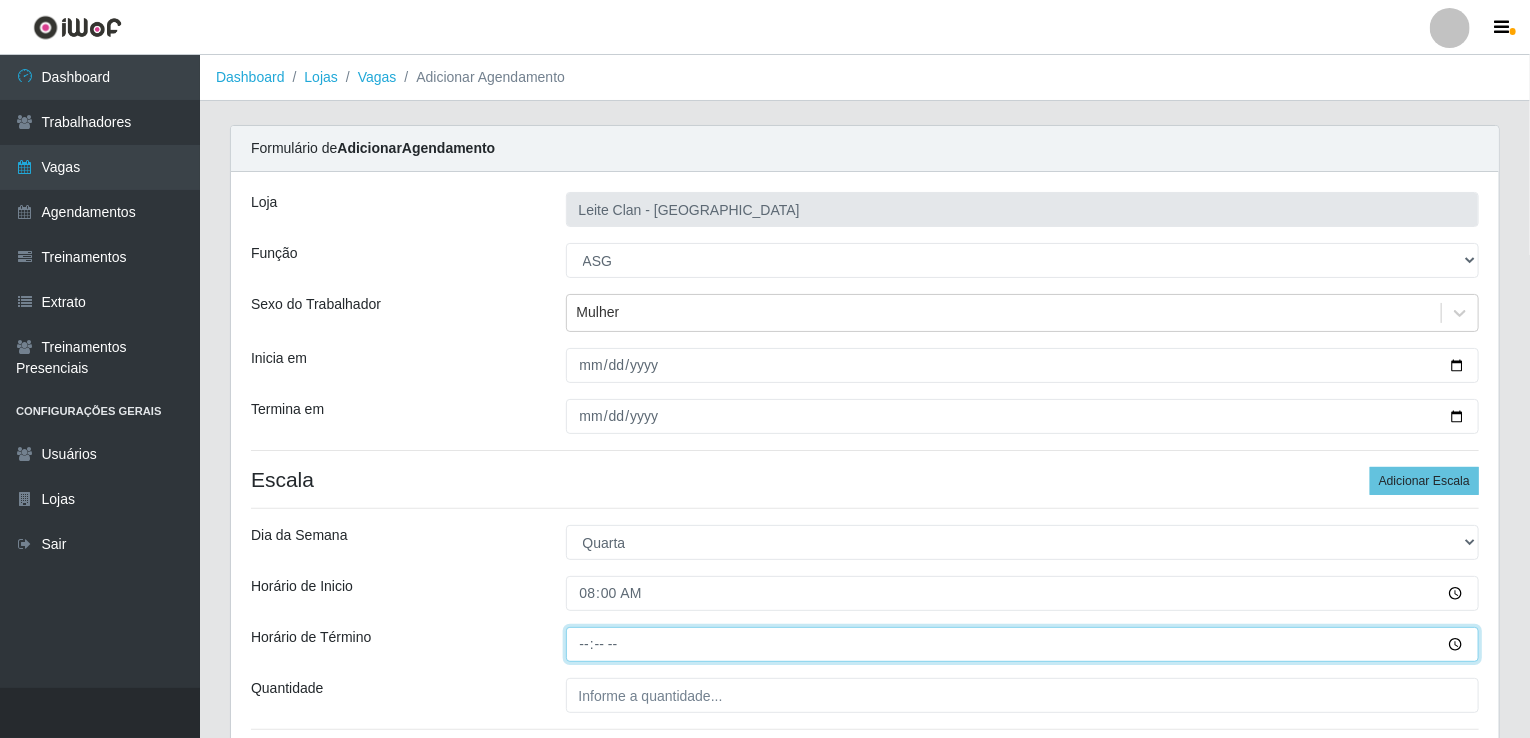 click on "Horário de Término" at bounding box center (1023, 644) 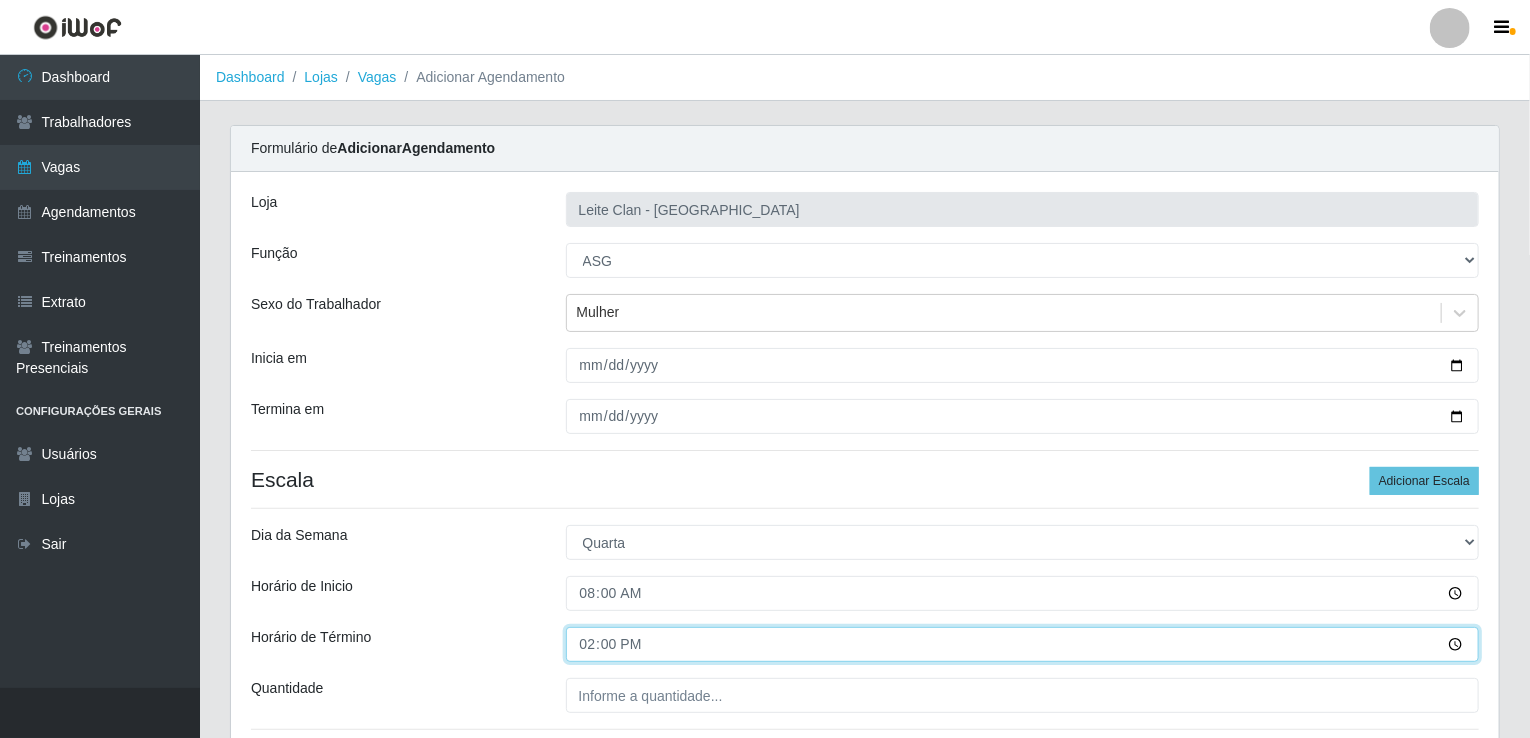 scroll, scrollTop: 161, scrollLeft: 0, axis: vertical 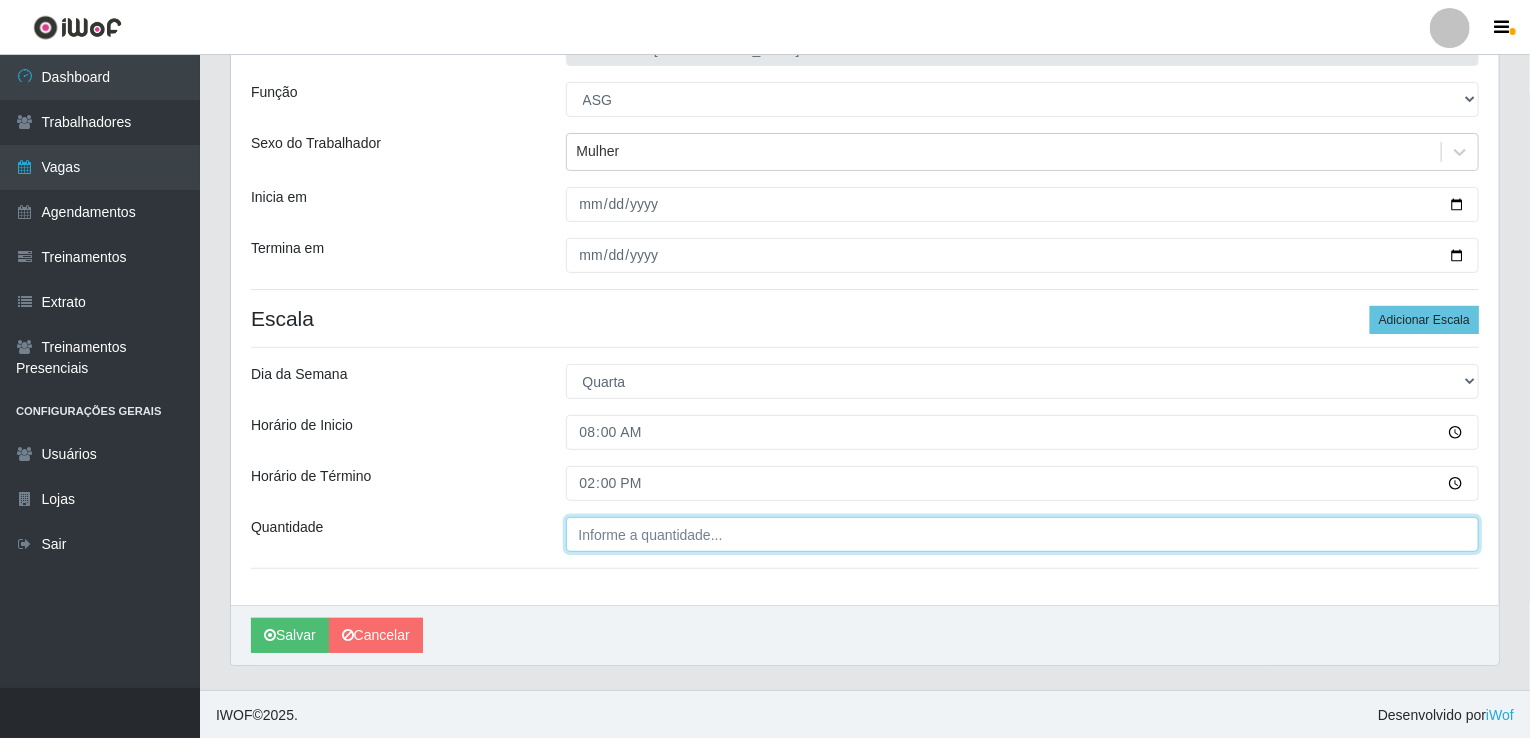 click on "Quantidade" at bounding box center (1023, 534) 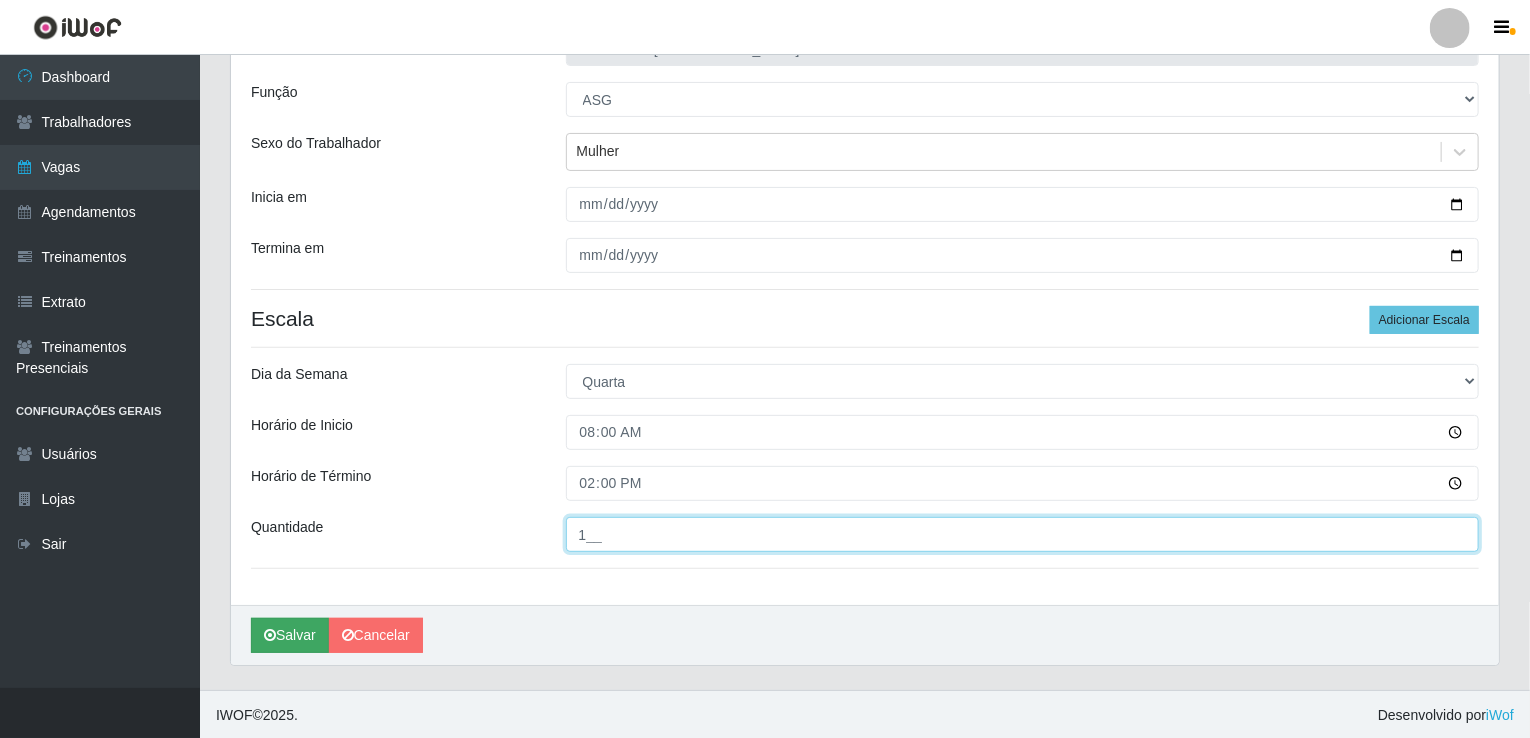 type on "1__" 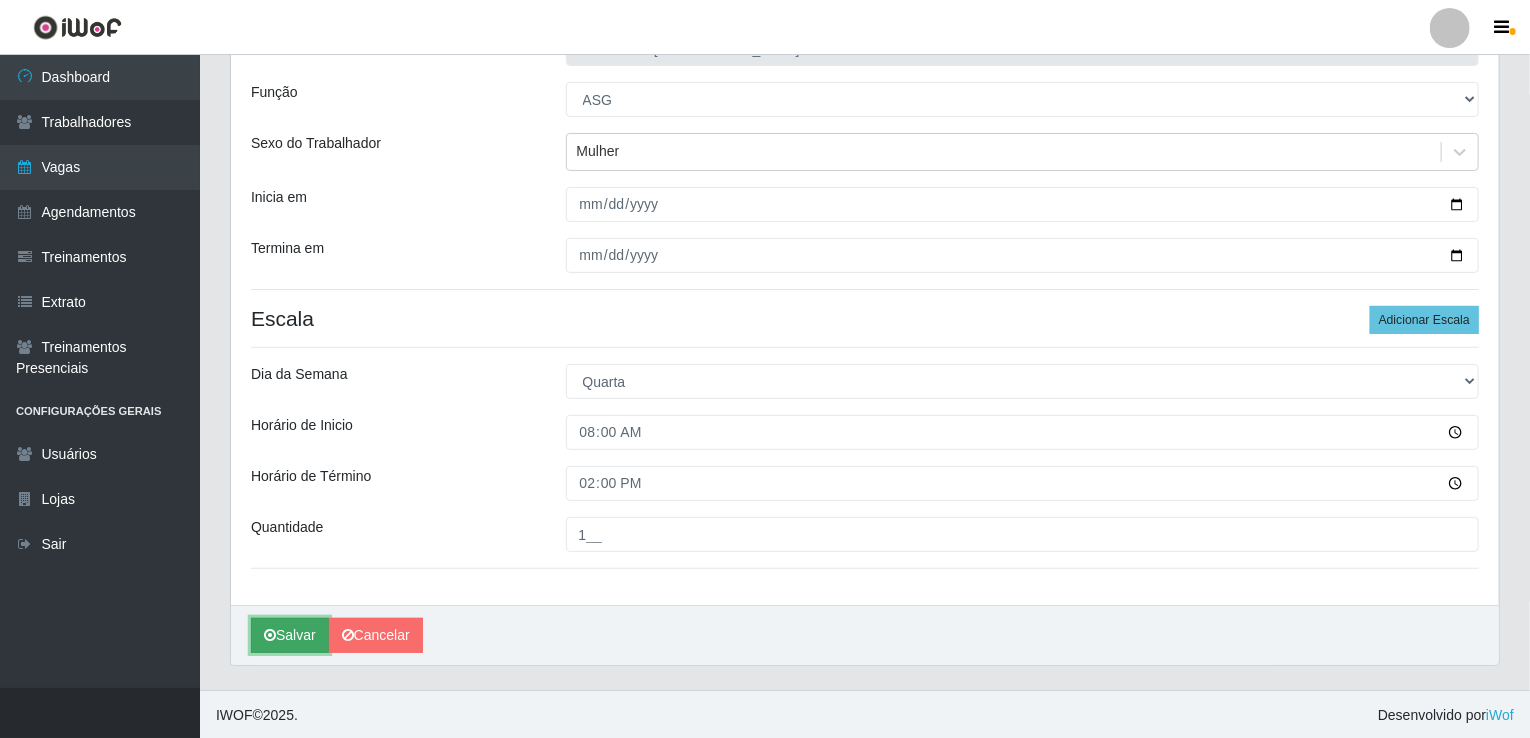 click on "Salvar" at bounding box center (290, 635) 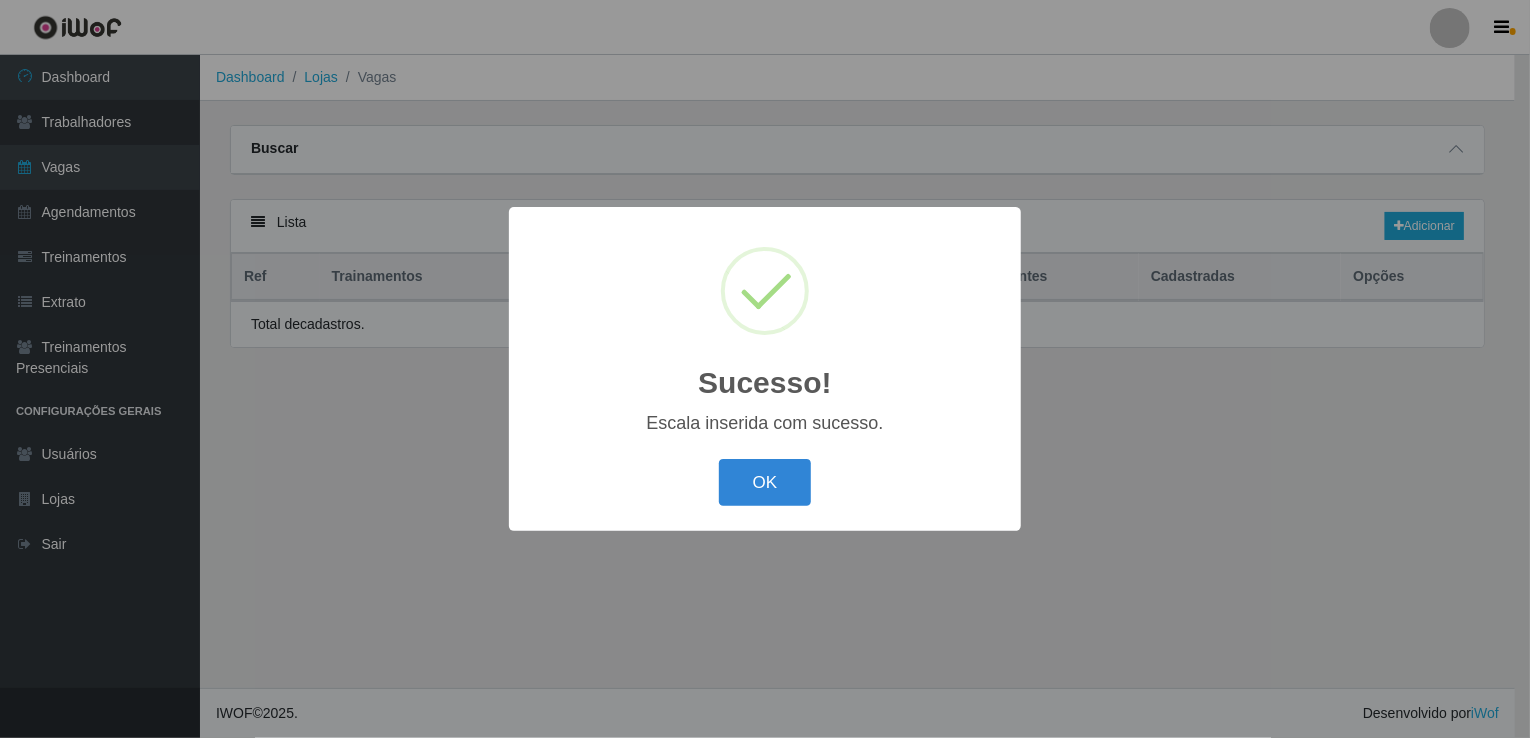 scroll, scrollTop: 0, scrollLeft: 0, axis: both 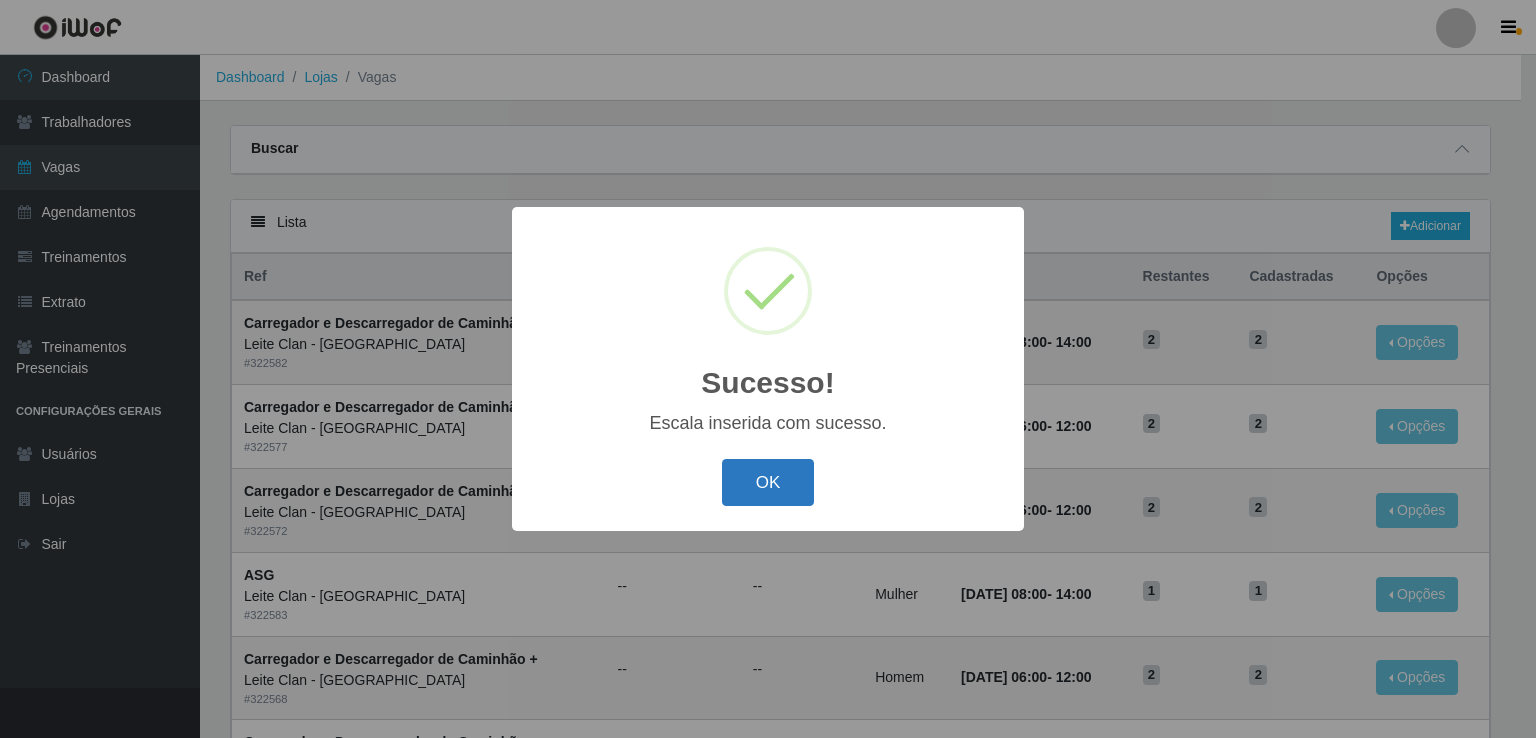 click on "OK" at bounding box center (768, 482) 